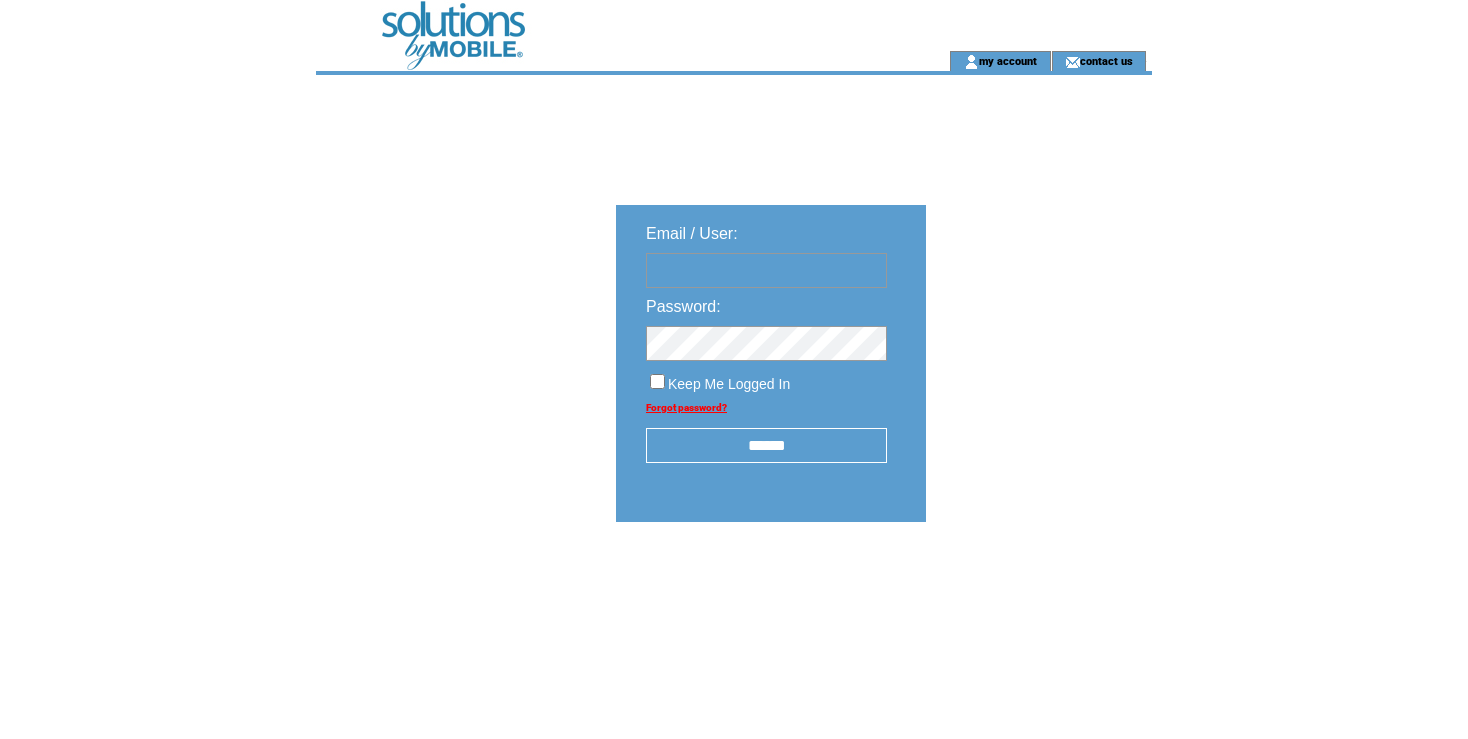 scroll, scrollTop: 0, scrollLeft: 0, axis: both 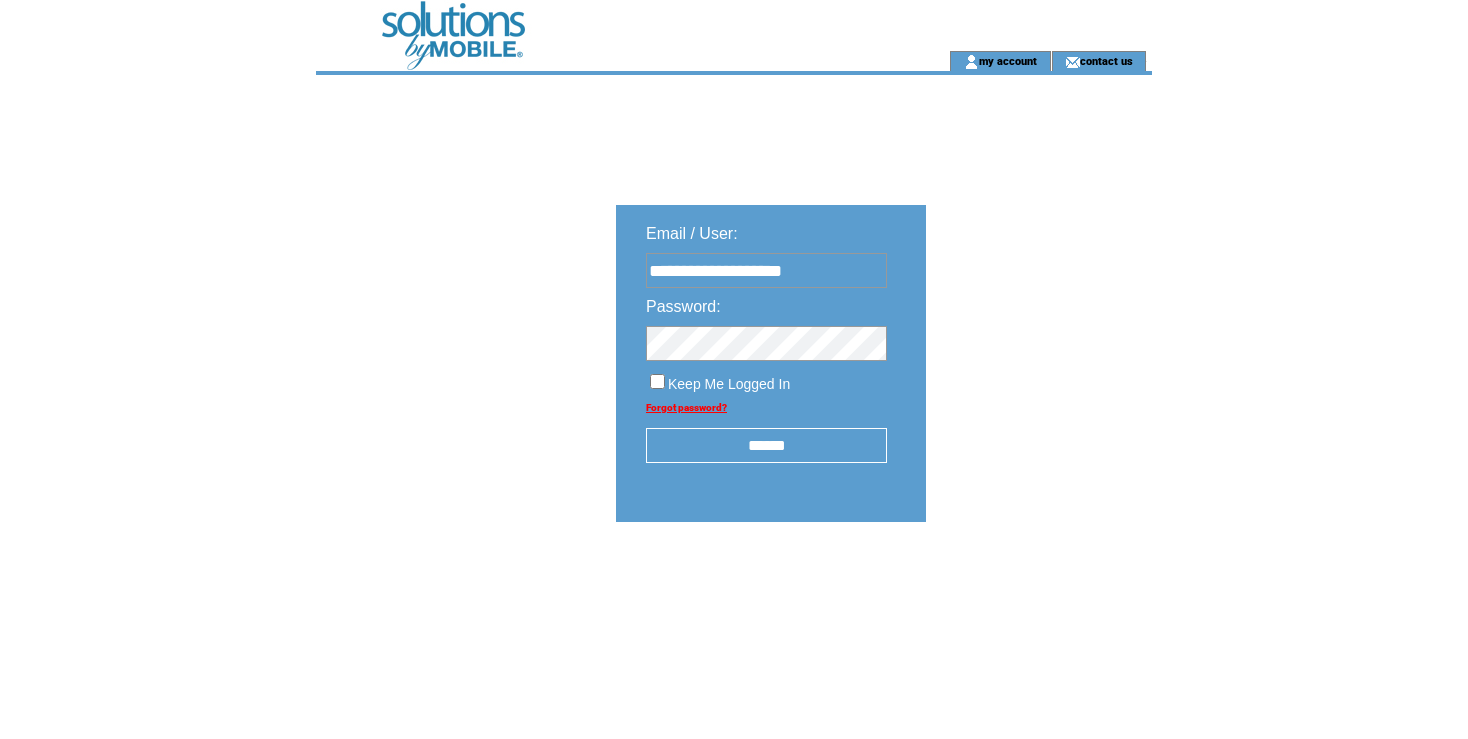 type on "**********" 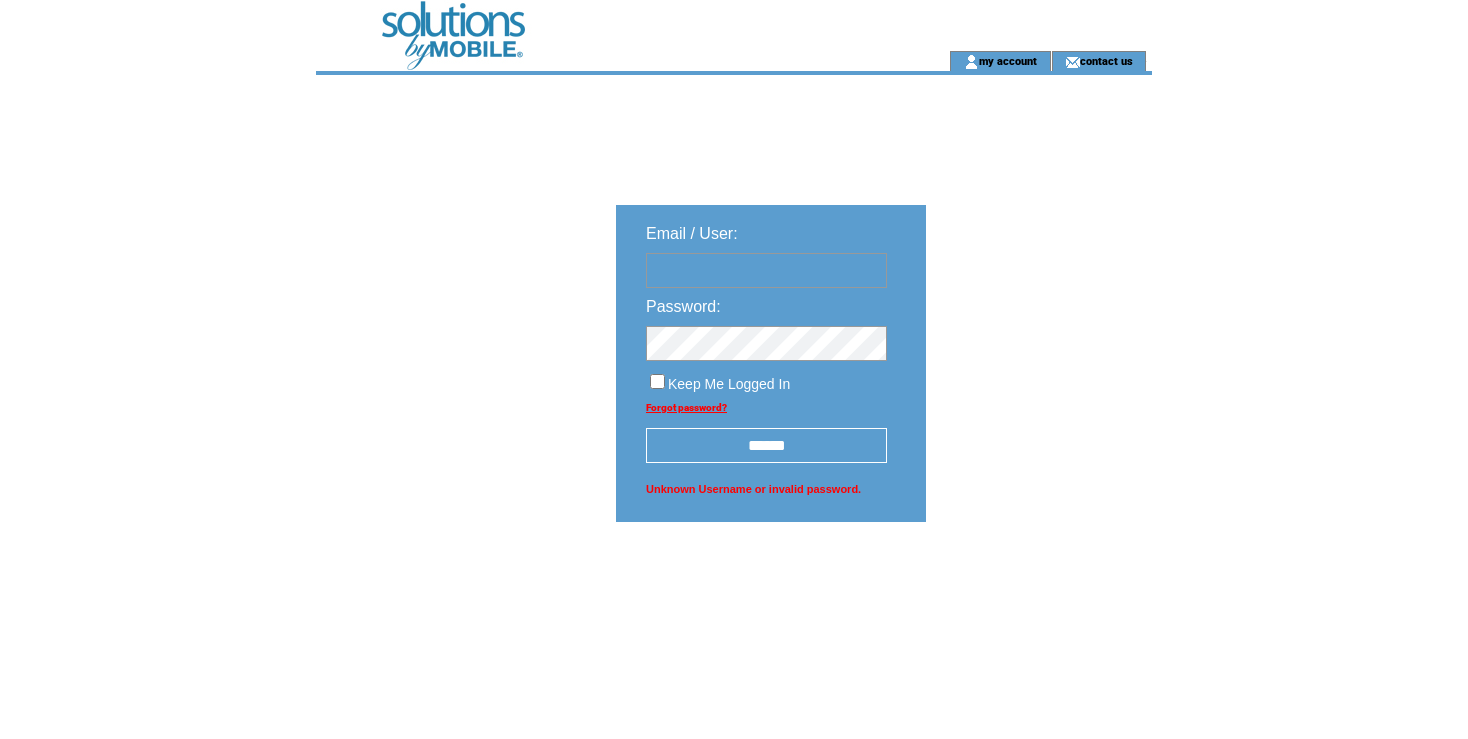 scroll, scrollTop: 0, scrollLeft: 0, axis: both 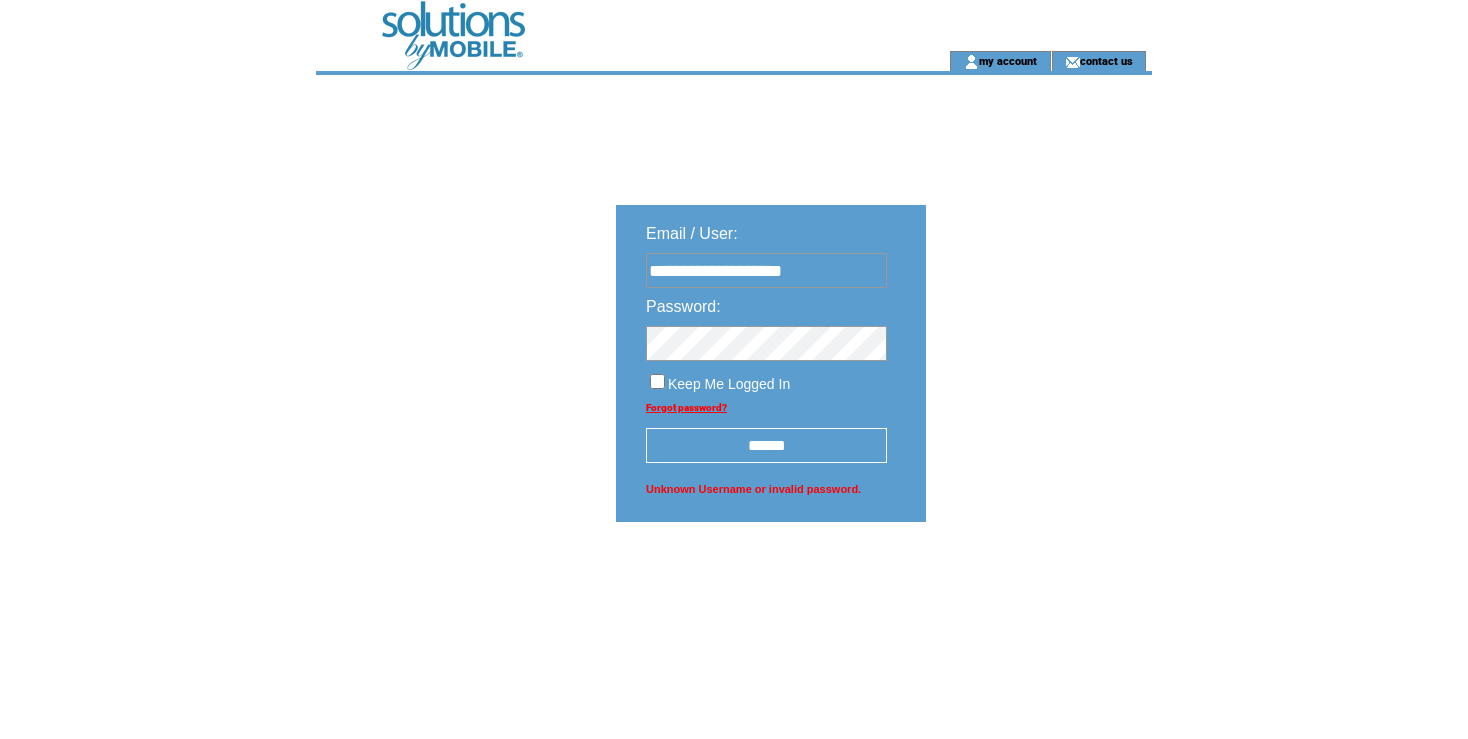 type on "**********" 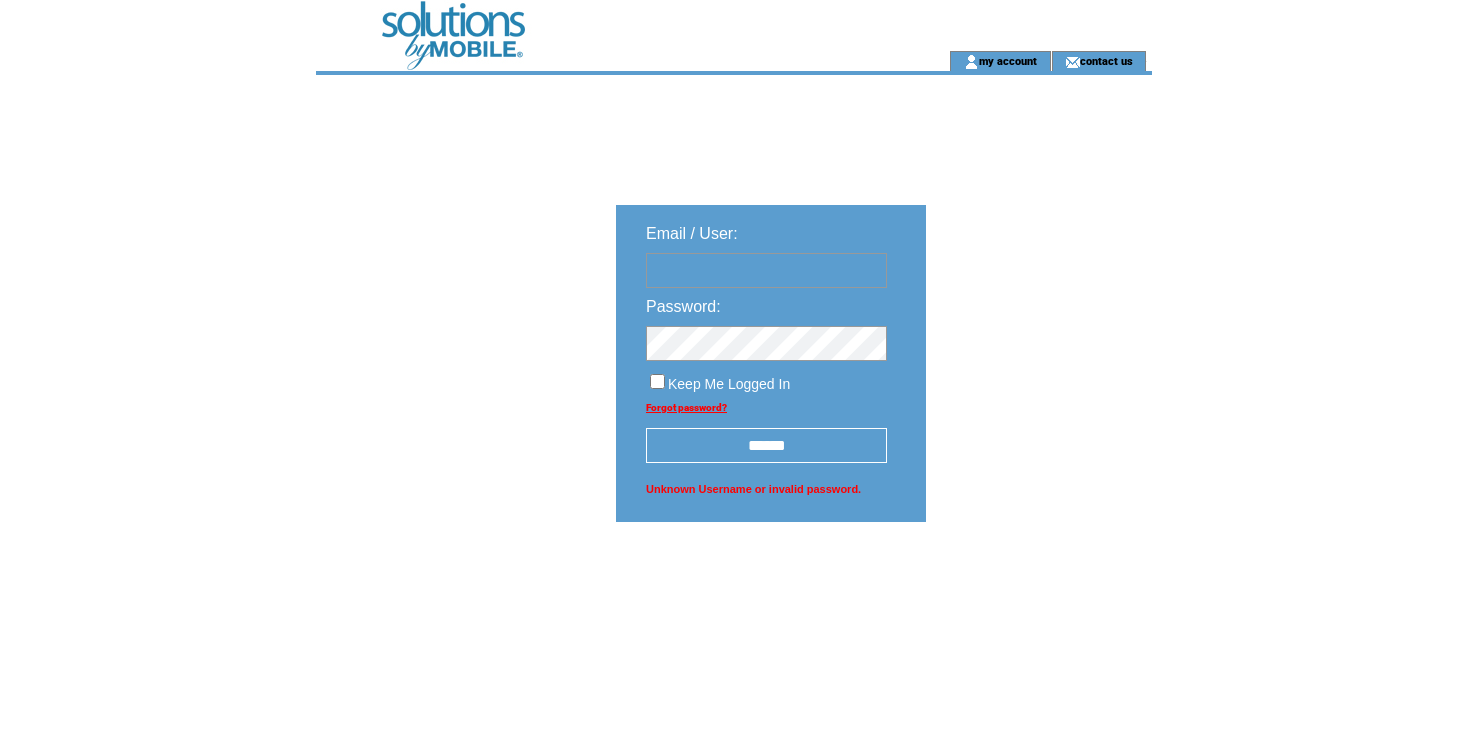 scroll, scrollTop: 0, scrollLeft: 0, axis: both 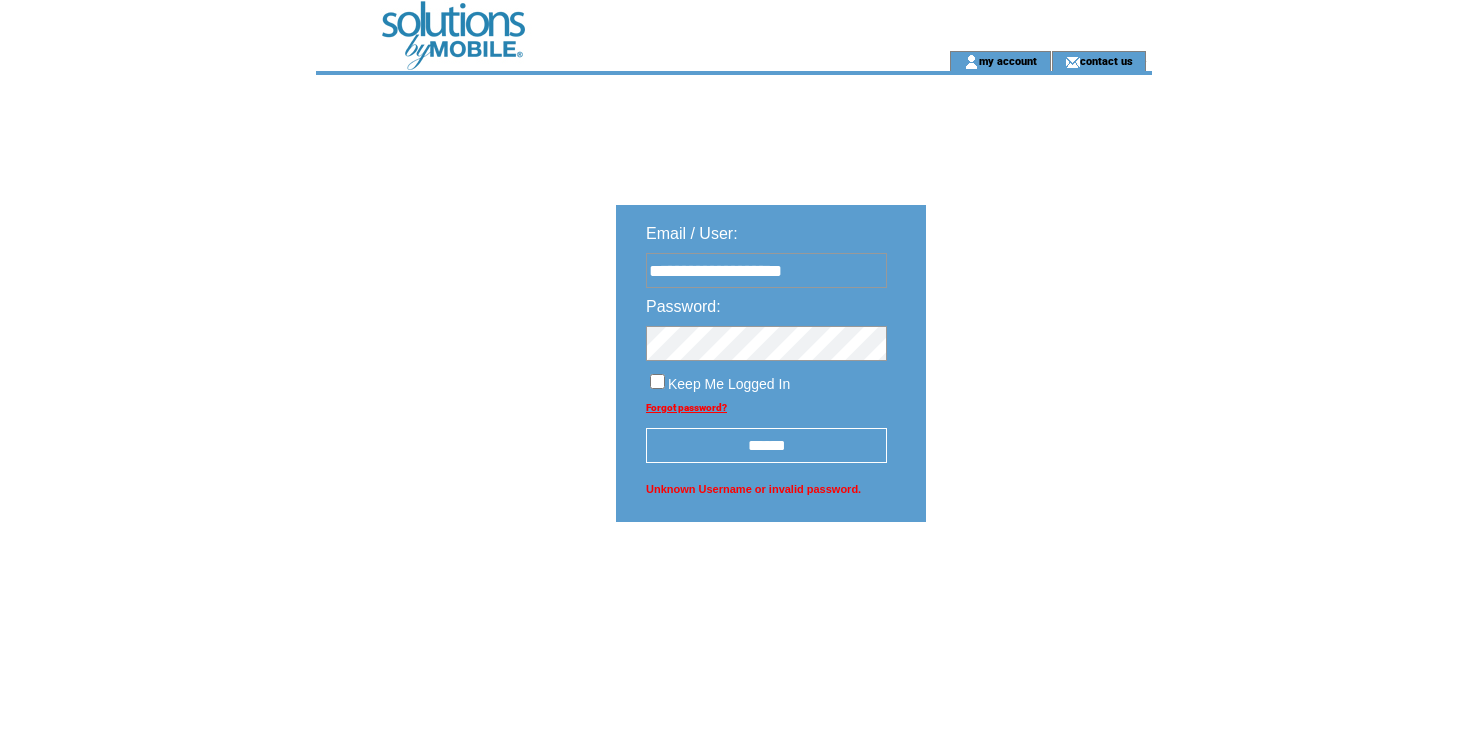 type on "**********" 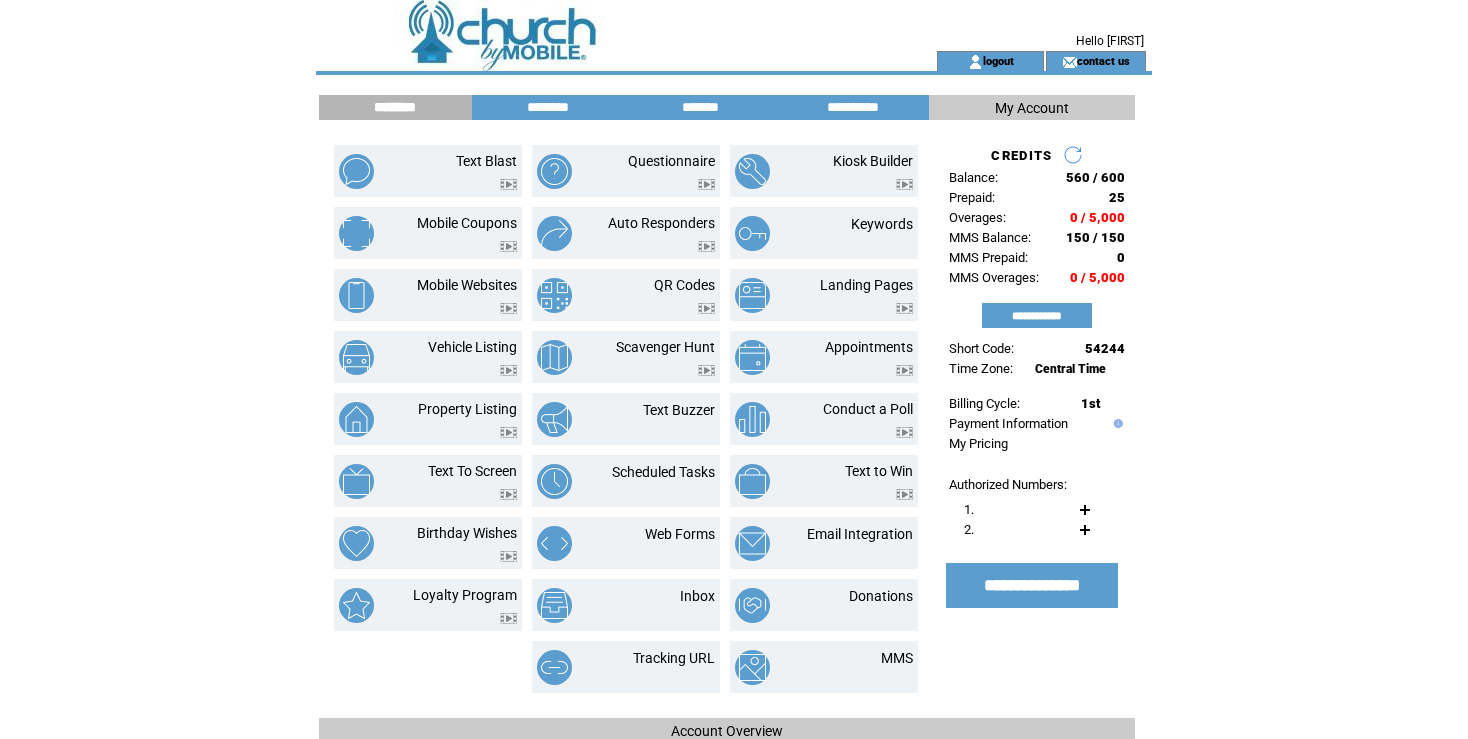 scroll, scrollTop: 0, scrollLeft: 0, axis: both 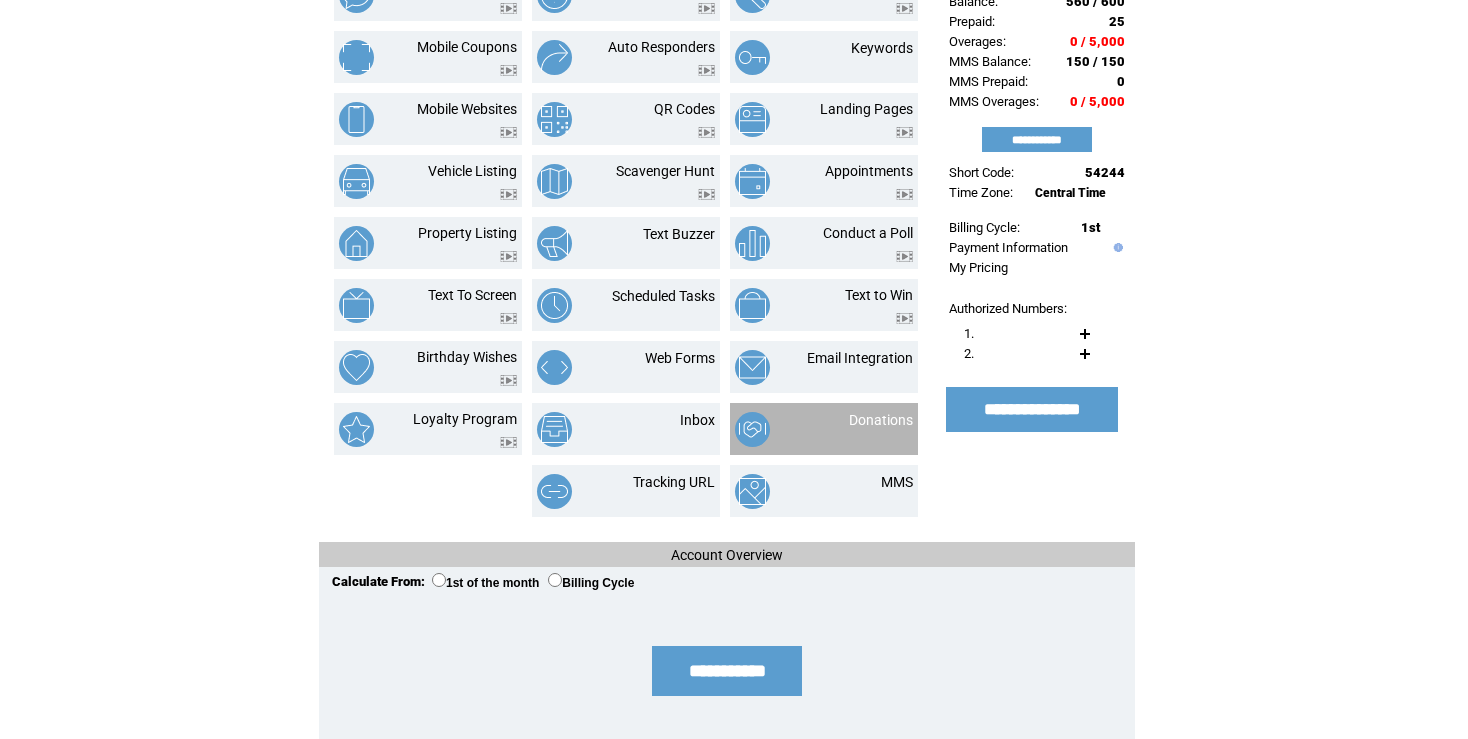 click on "Donations" at bounding box center [858, 429] 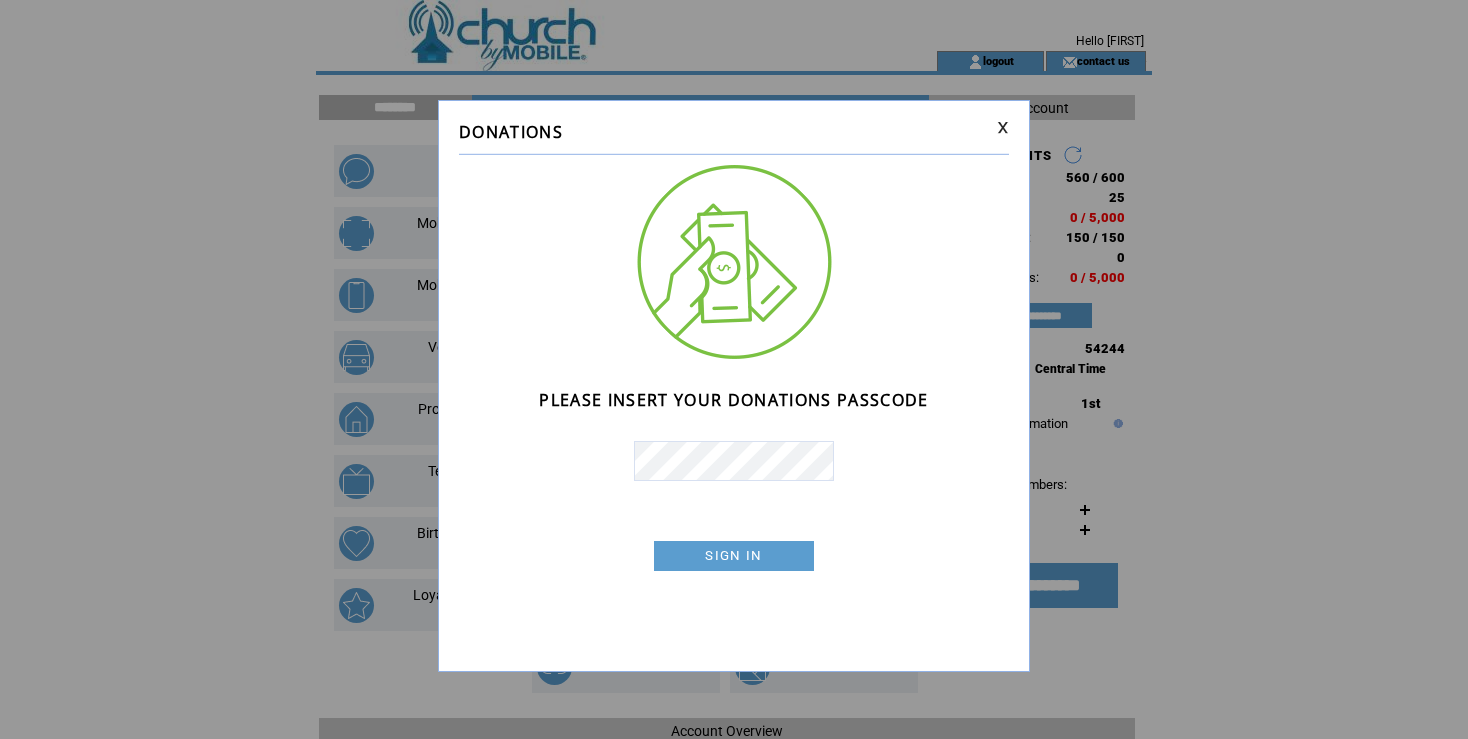 scroll, scrollTop: 0, scrollLeft: 0, axis: both 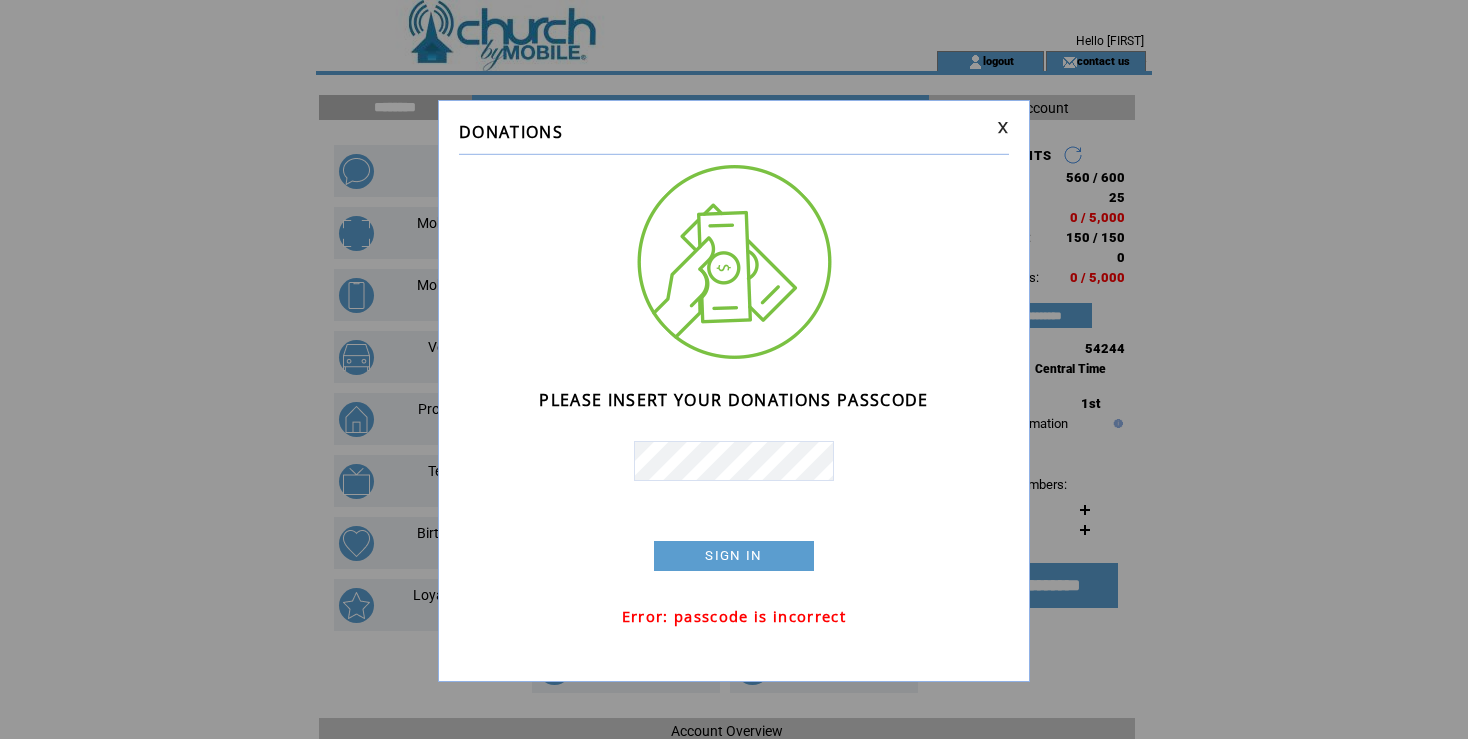 click on "SIGN IN" at bounding box center [734, 556] 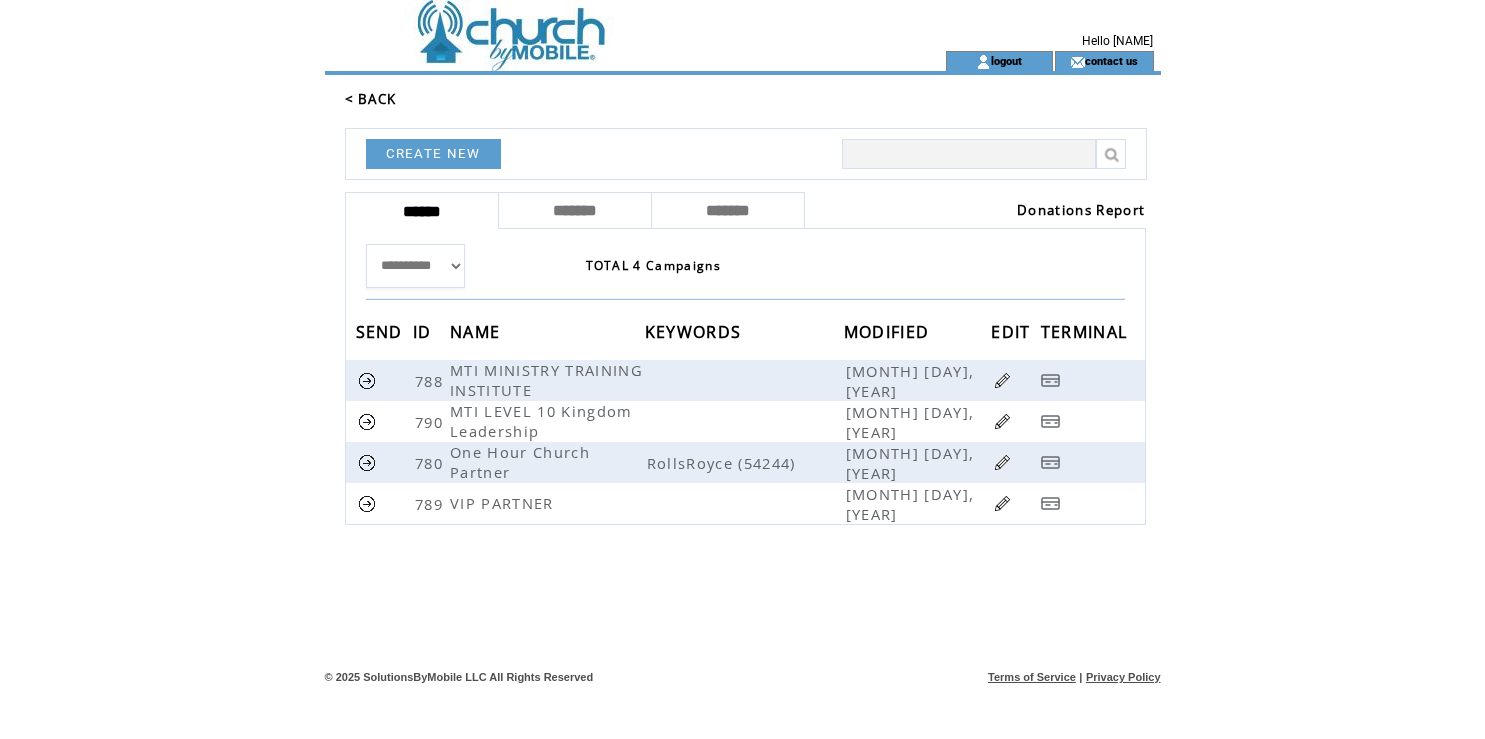 scroll, scrollTop: 0, scrollLeft: 0, axis: both 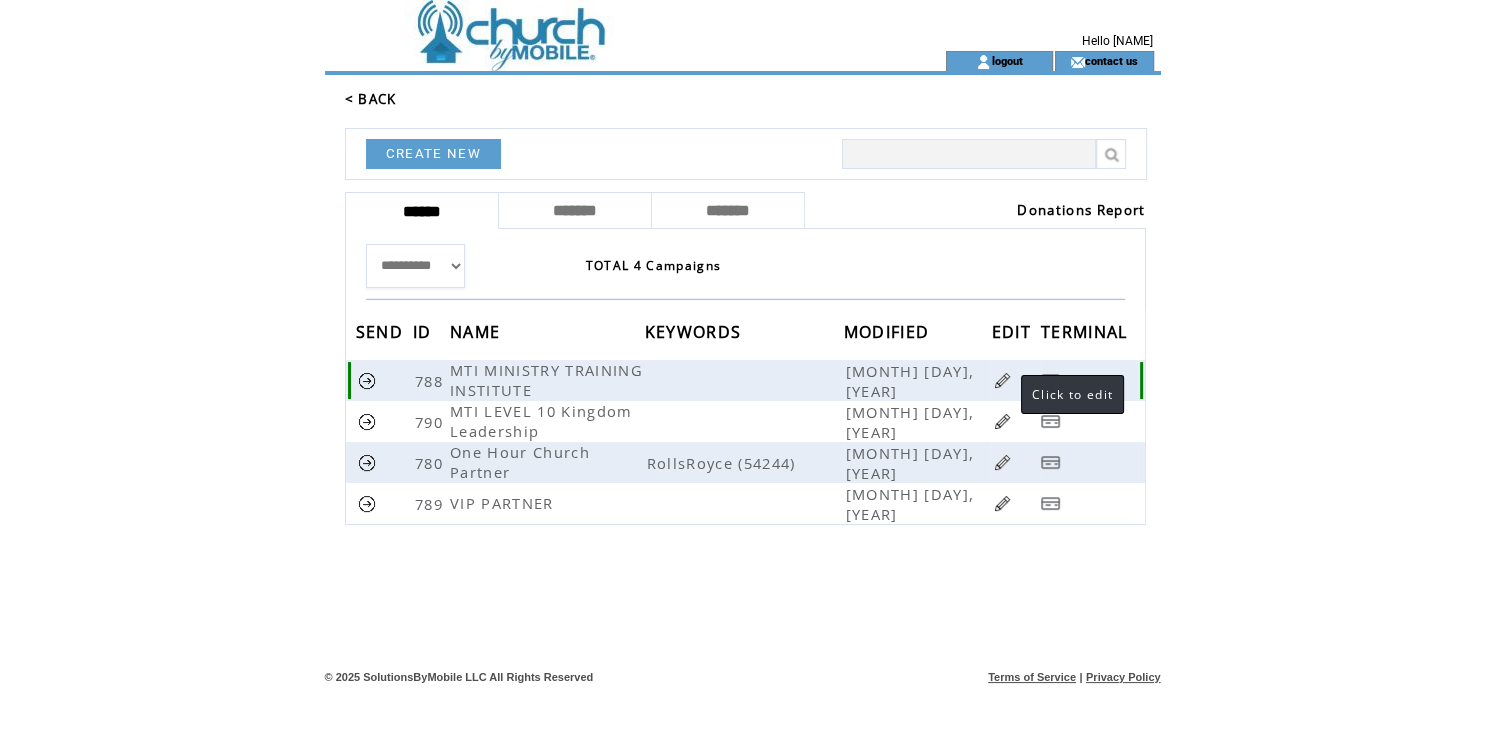 click at bounding box center [1002, 380] 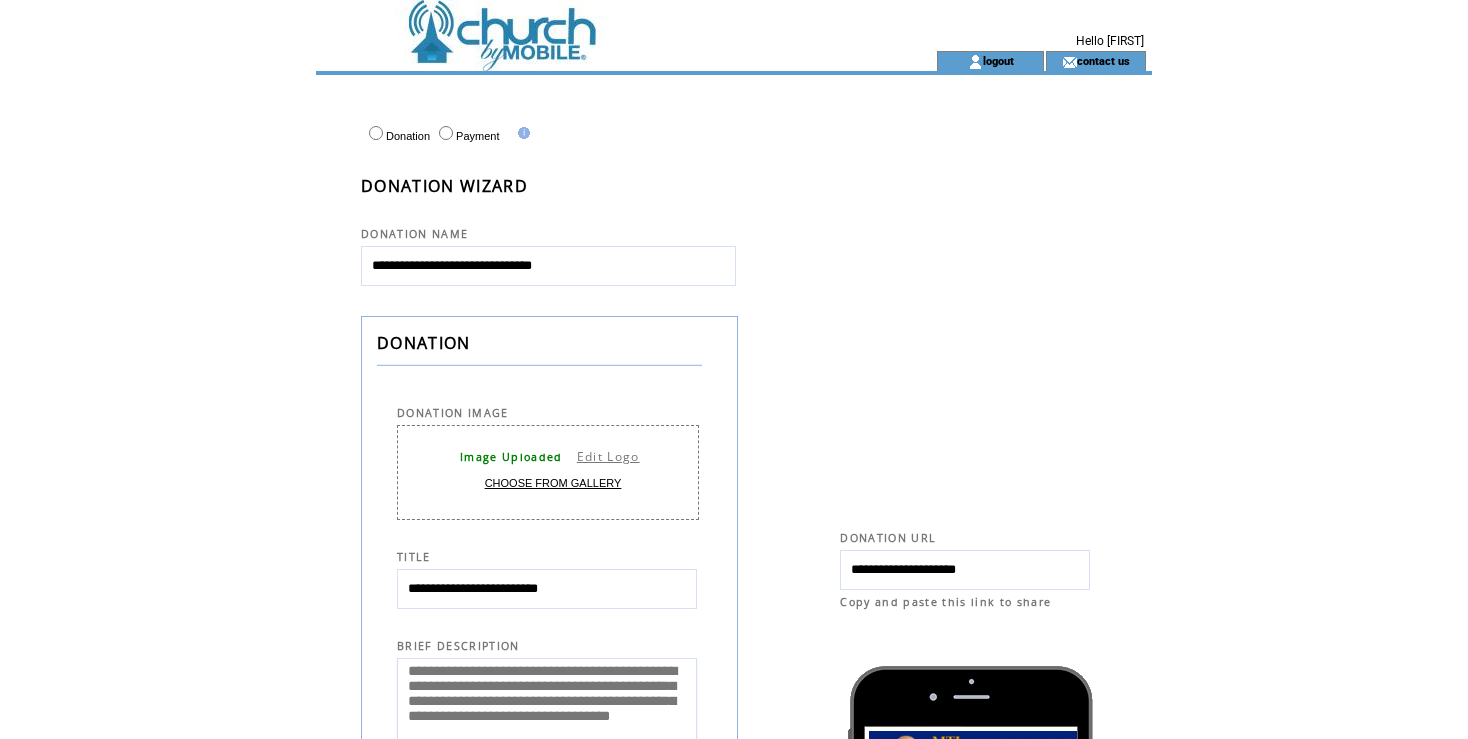 scroll, scrollTop: 0, scrollLeft: 0, axis: both 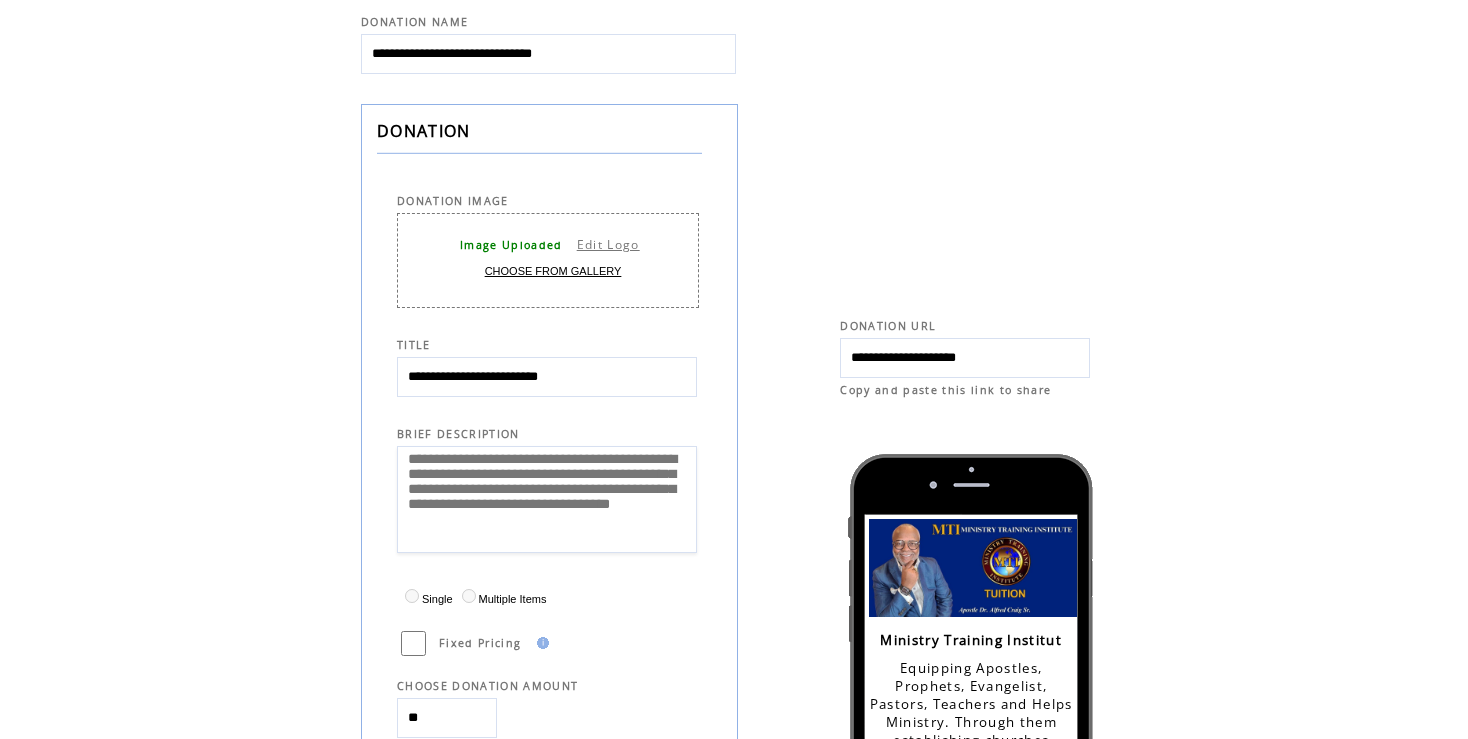 click on "**********" at bounding box center [547, 377] 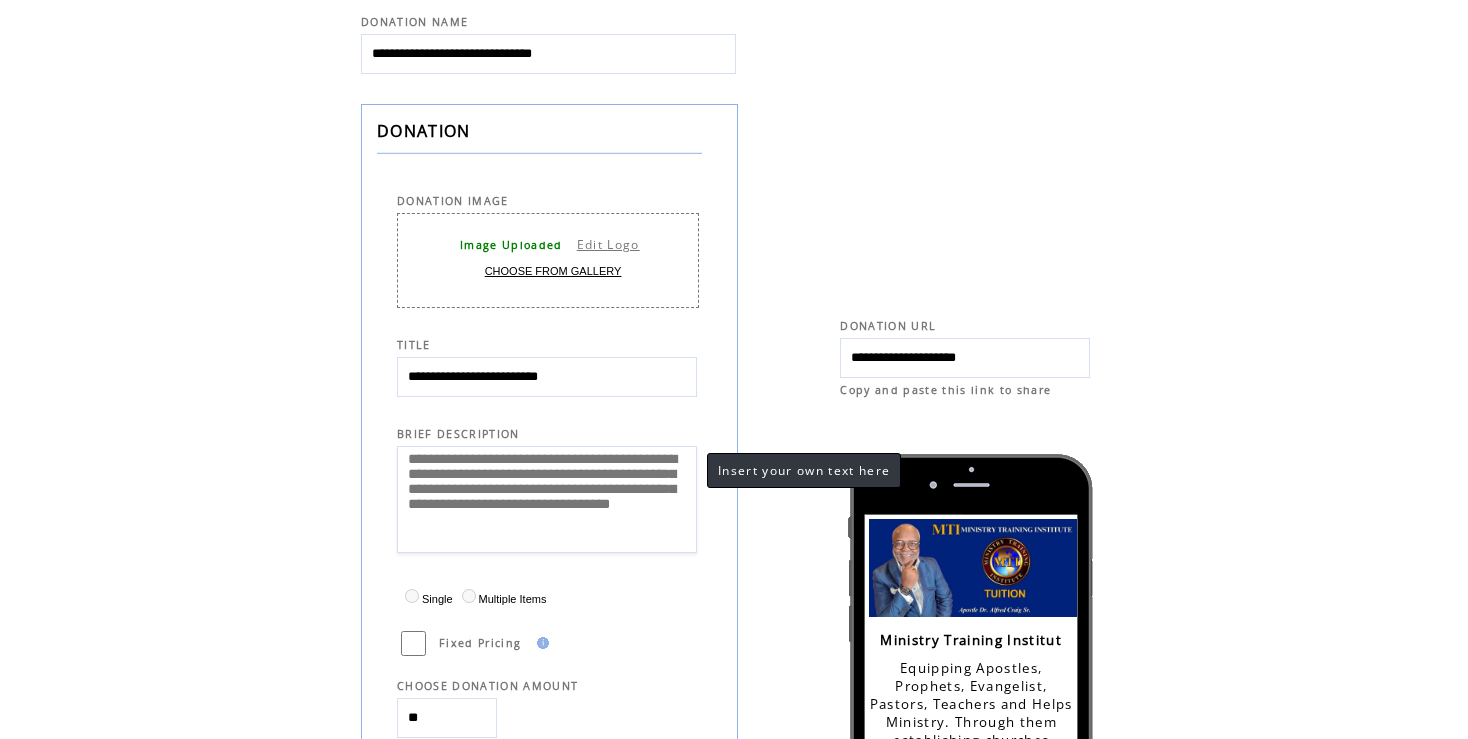 scroll, scrollTop: 40, scrollLeft: 0, axis: vertical 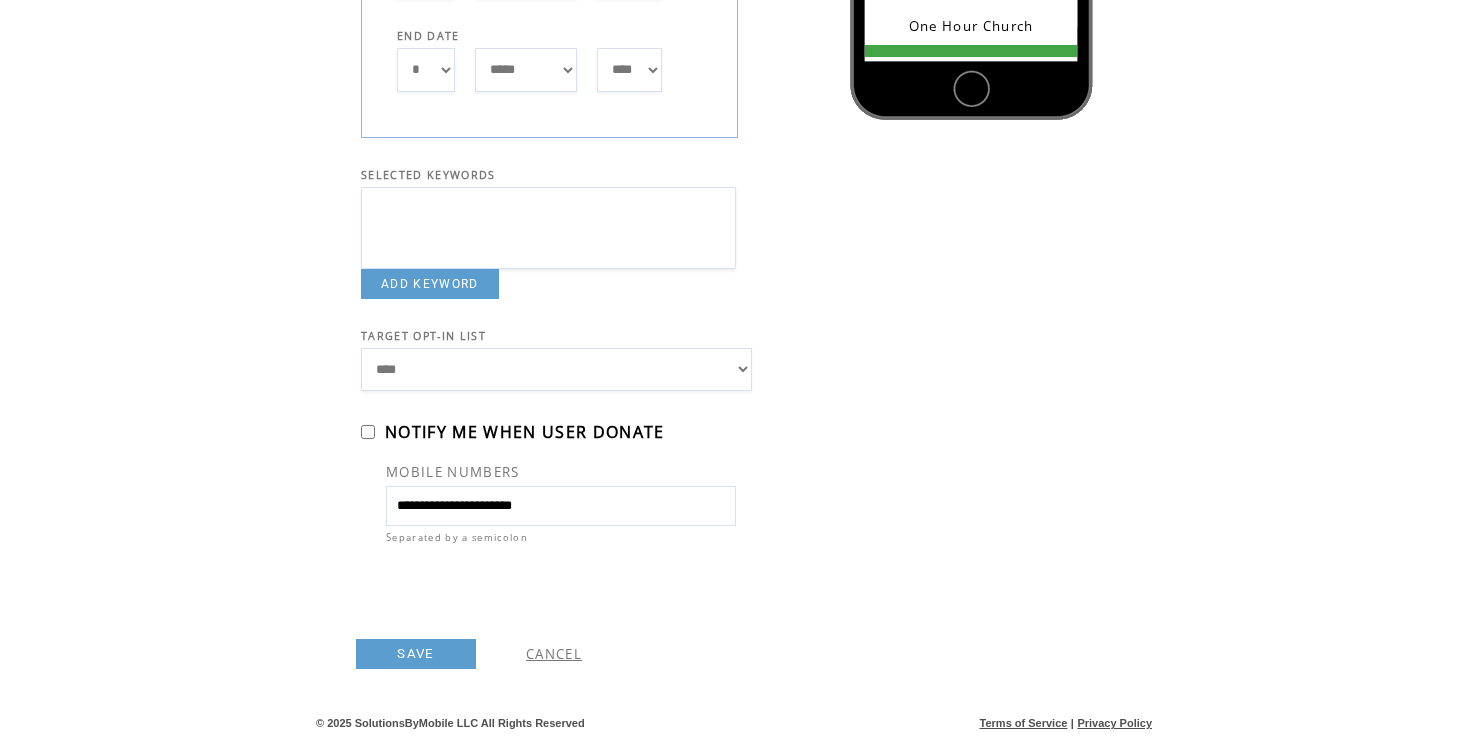click on "**********" at bounding box center [561, 506] 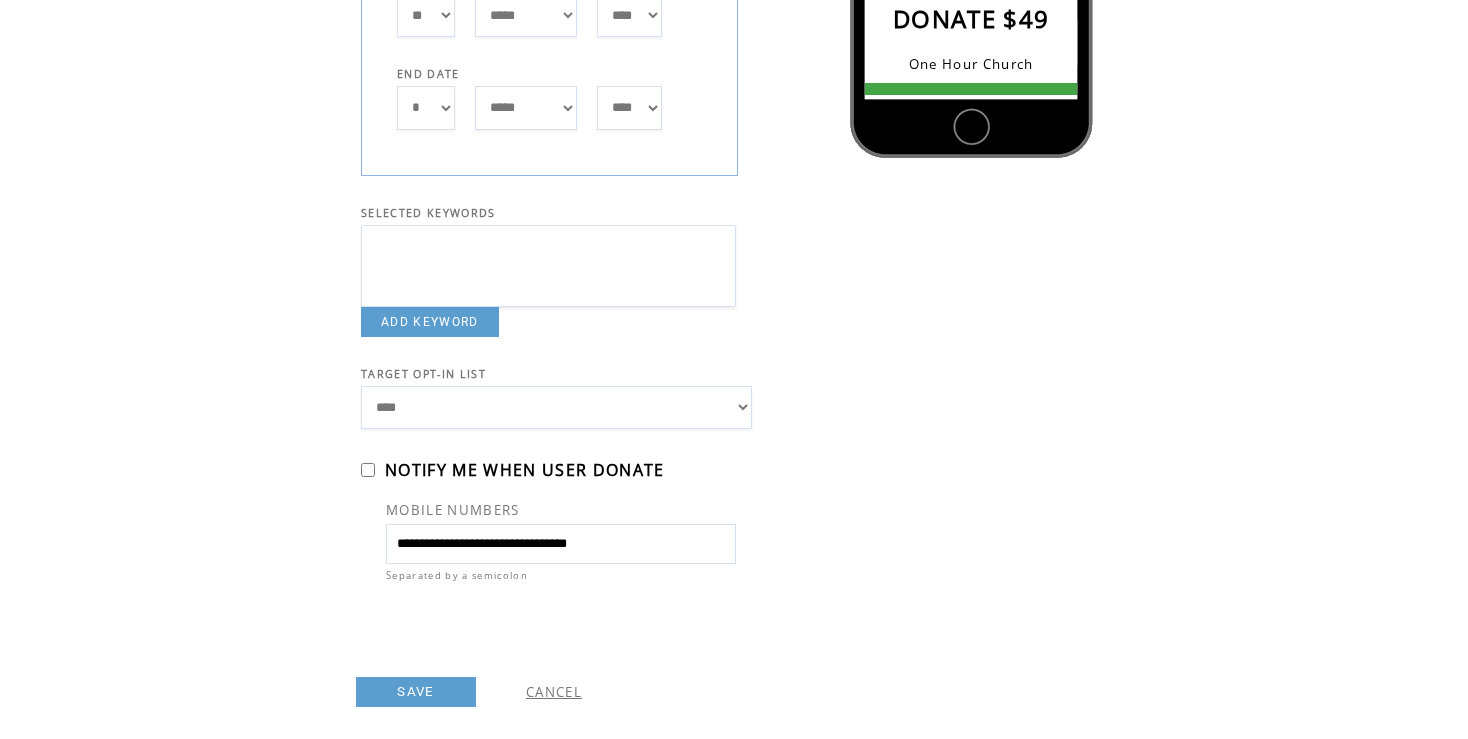 scroll, scrollTop: 1003, scrollLeft: 0, axis: vertical 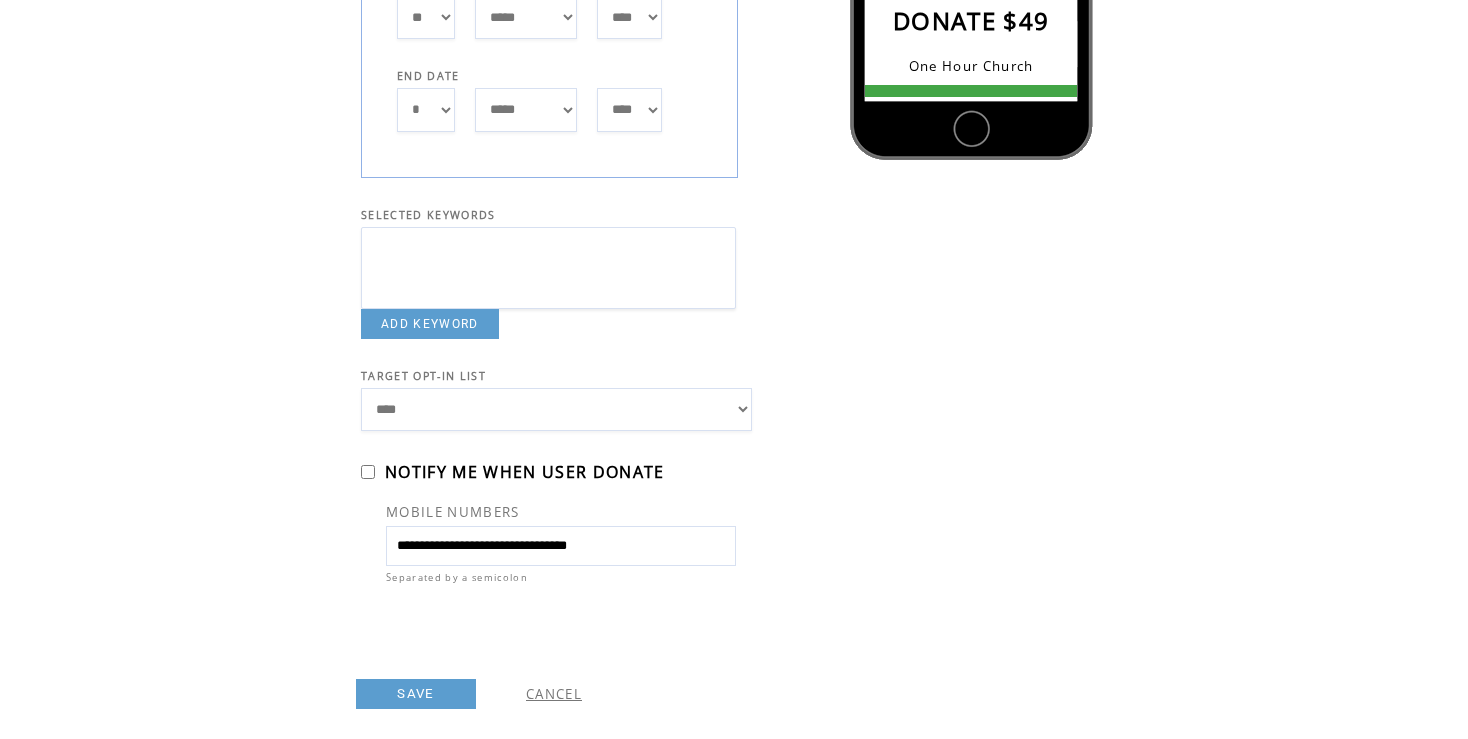 type on "**********" 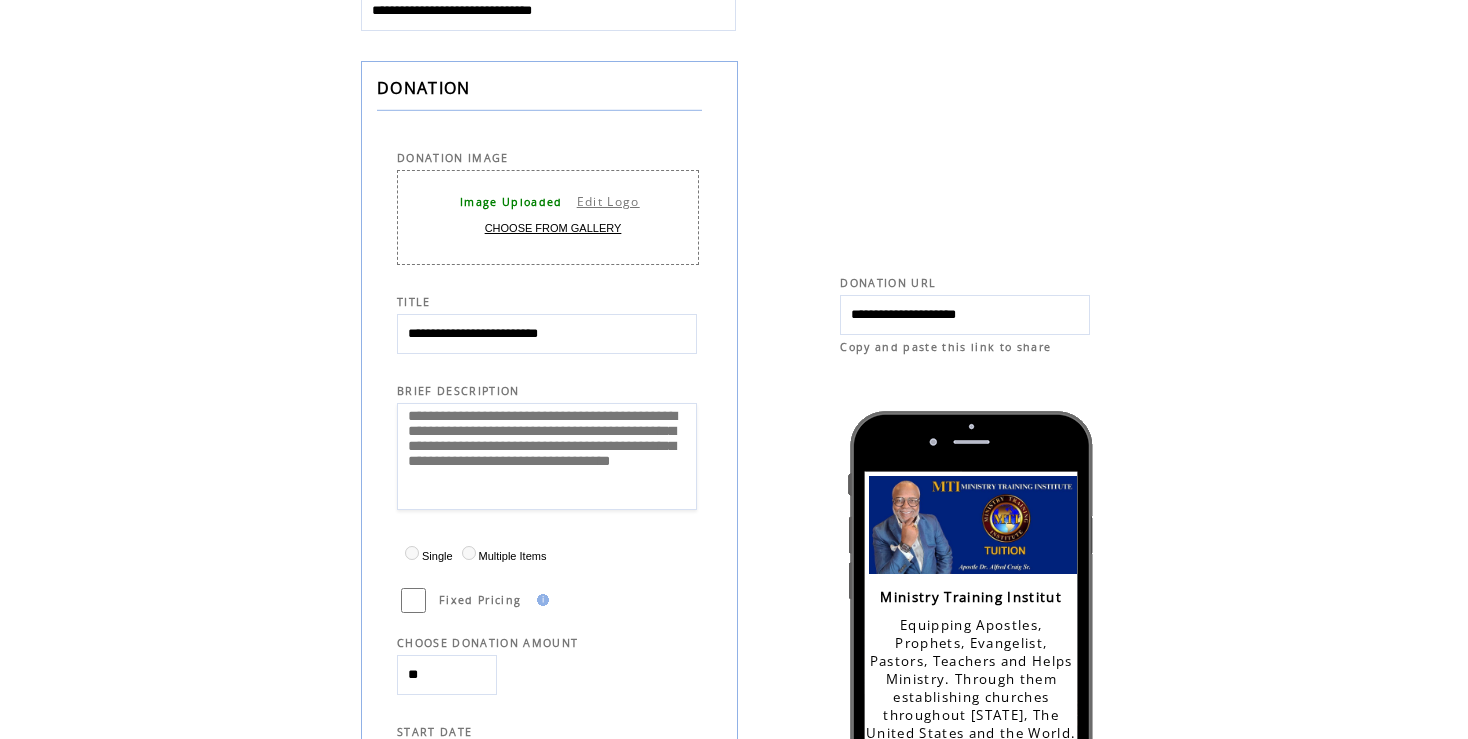 scroll, scrollTop: 252, scrollLeft: 0, axis: vertical 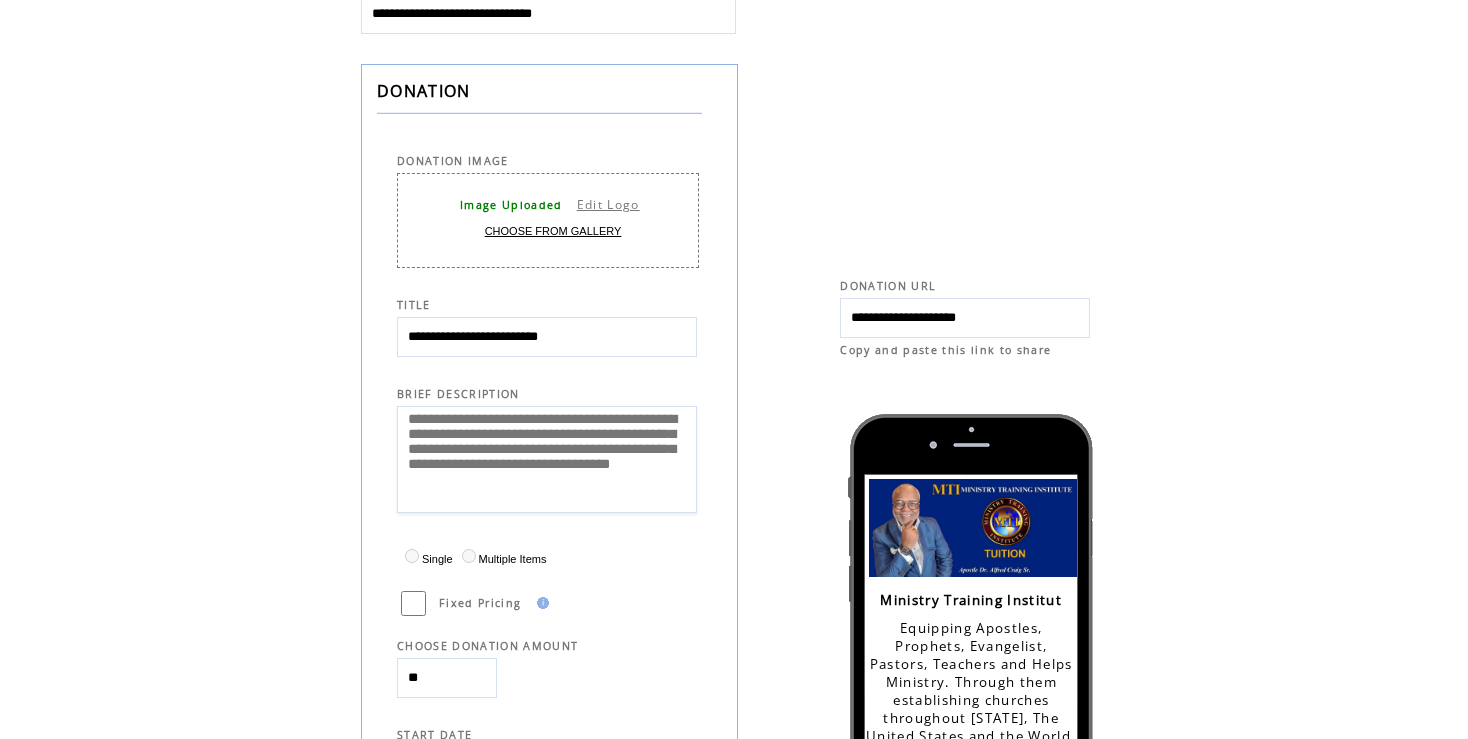click on "**********" at bounding box center [547, 337] 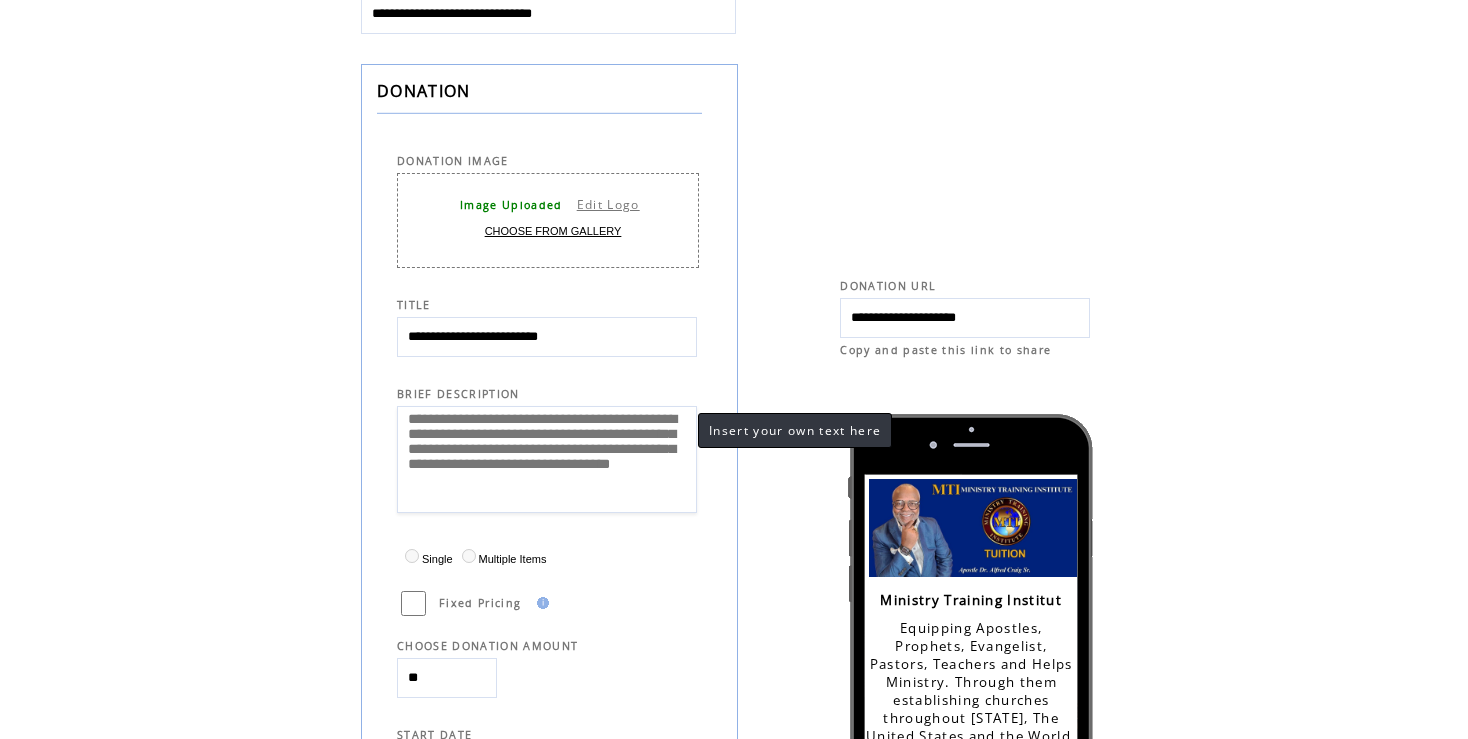 scroll, scrollTop: 0, scrollLeft: 0, axis: both 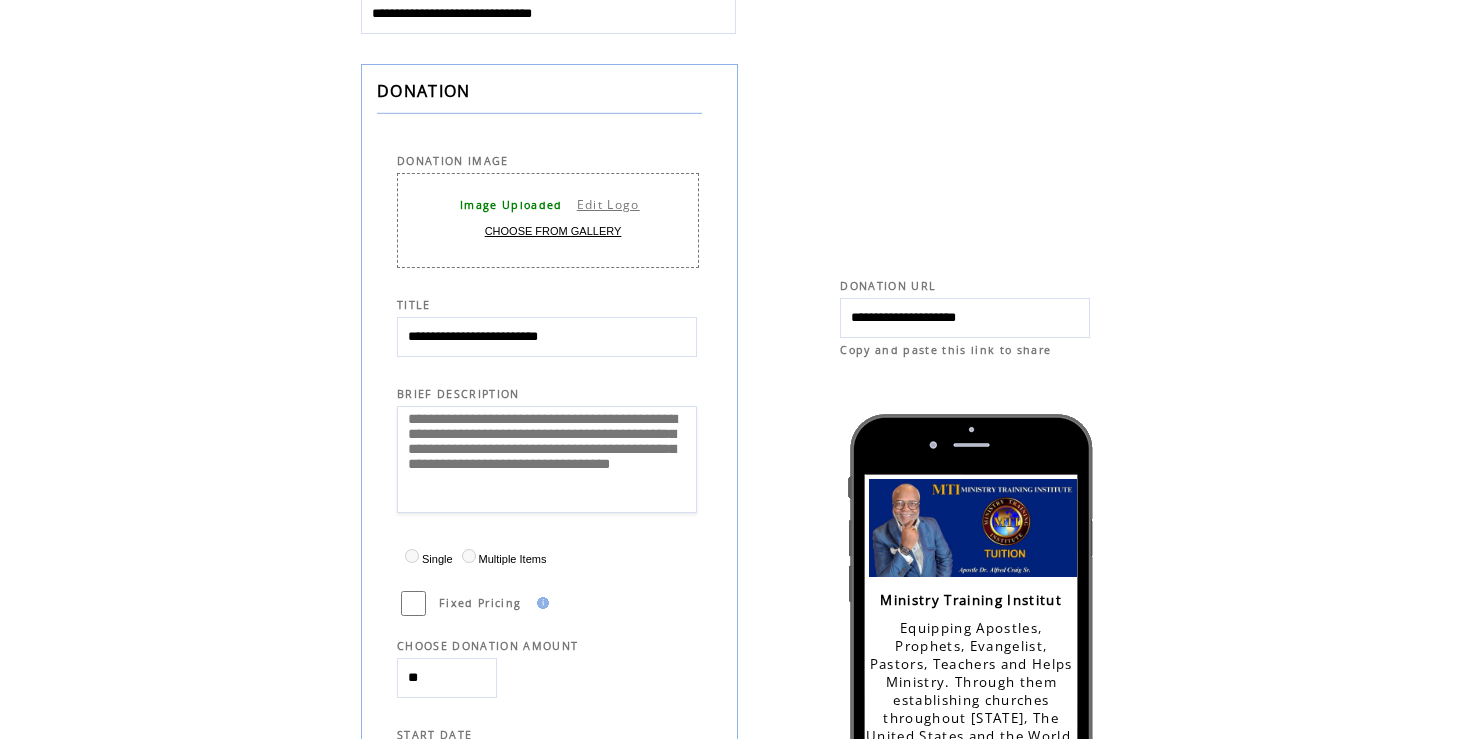 drag, startPoint x: 402, startPoint y: 330, endPoint x: 620, endPoint y: 340, distance: 218.22923 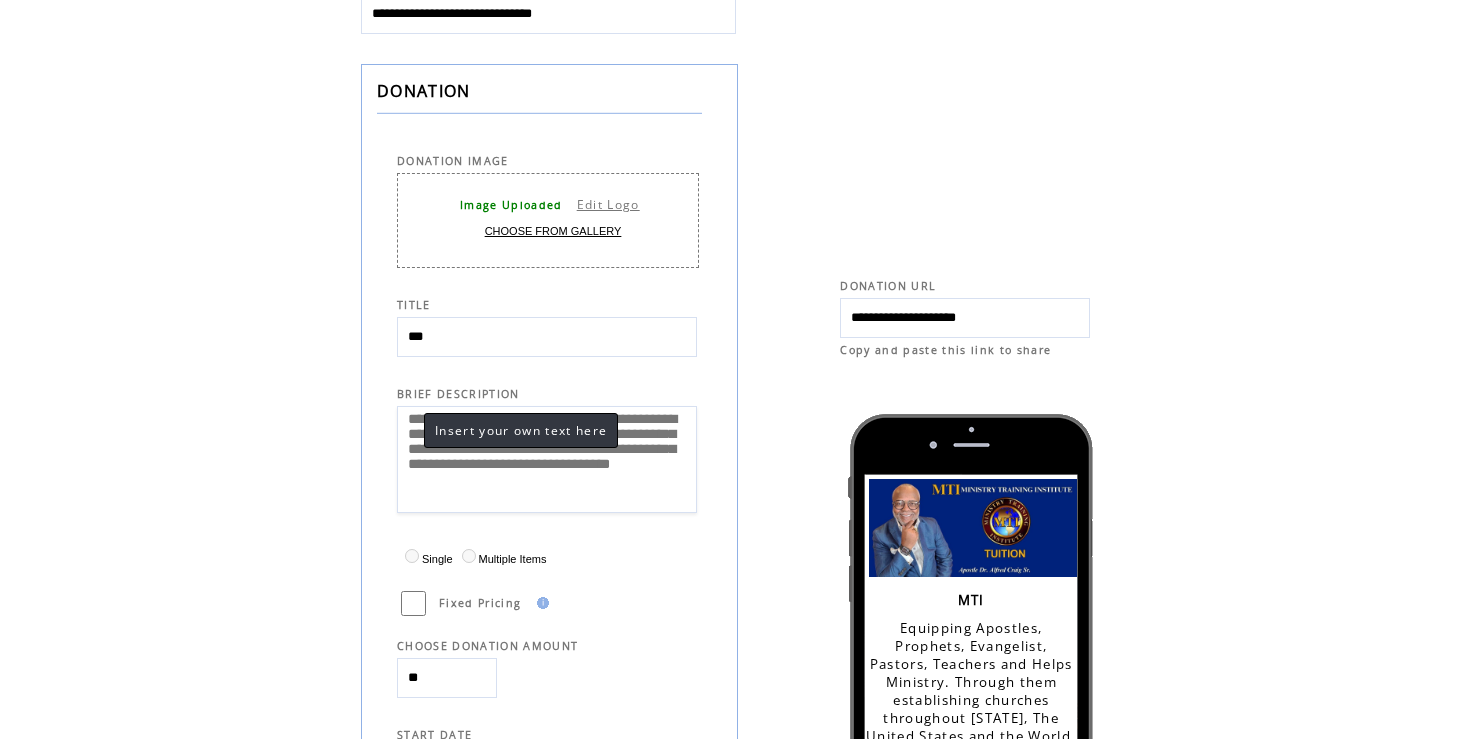 type on "***" 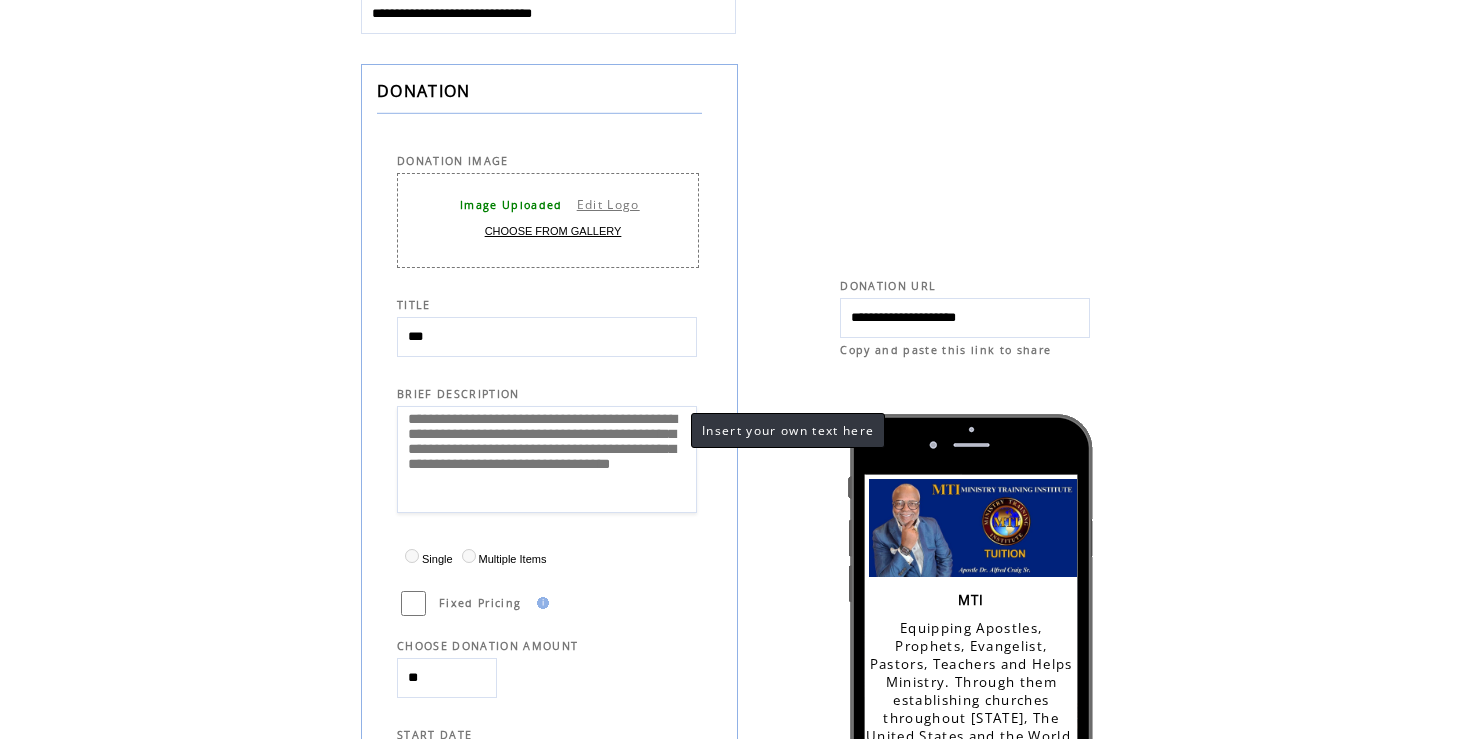scroll, scrollTop: 0, scrollLeft: 0, axis: both 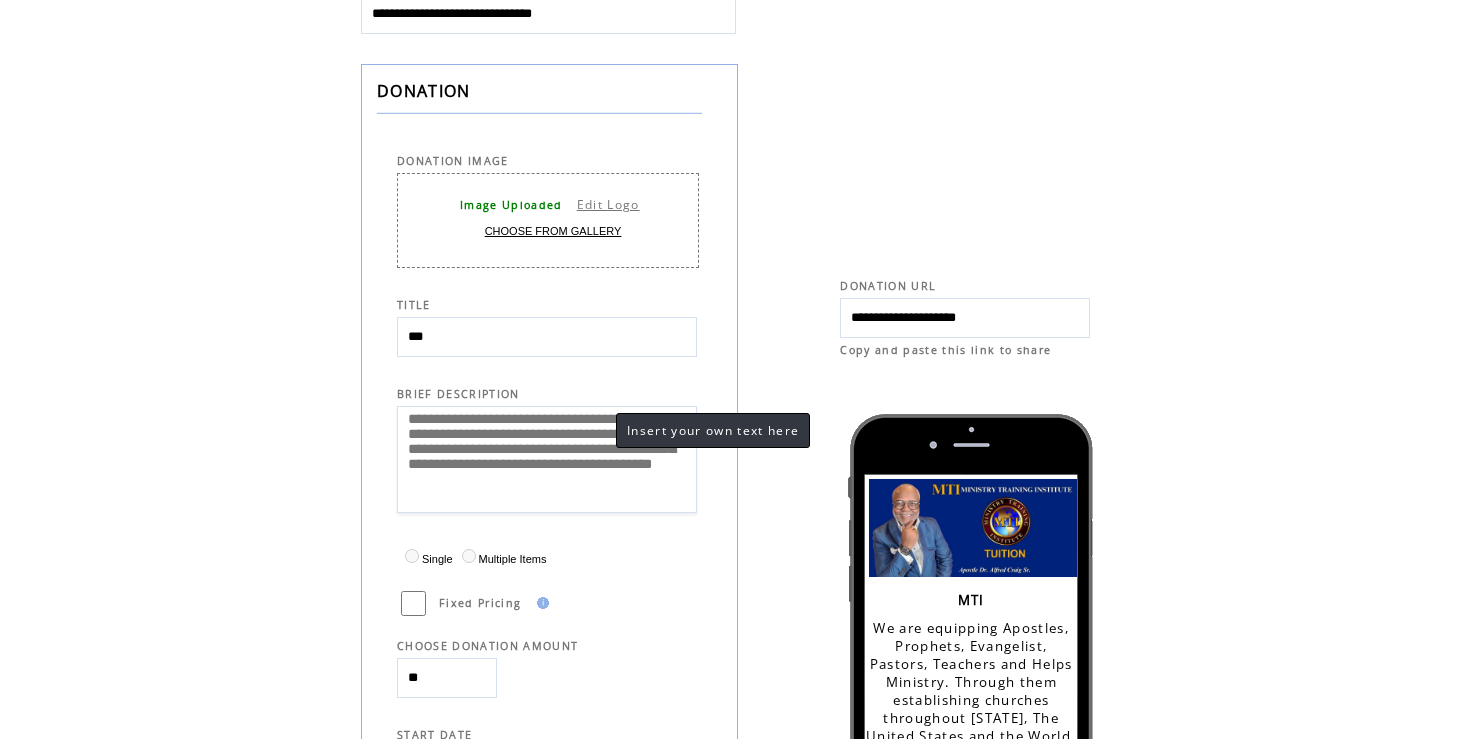 click on "**********" at bounding box center (547, 459) 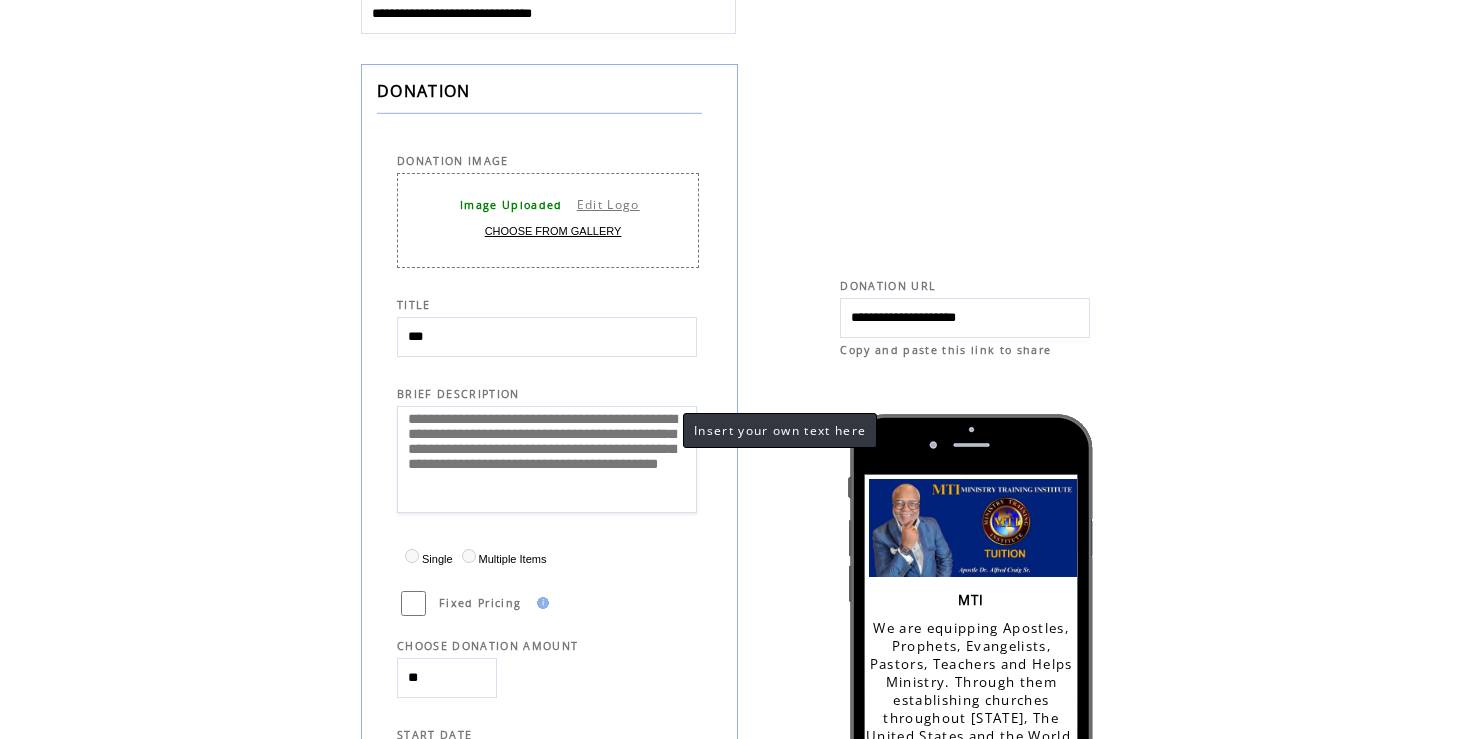 scroll, scrollTop: 2, scrollLeft: 0, axis: vertical 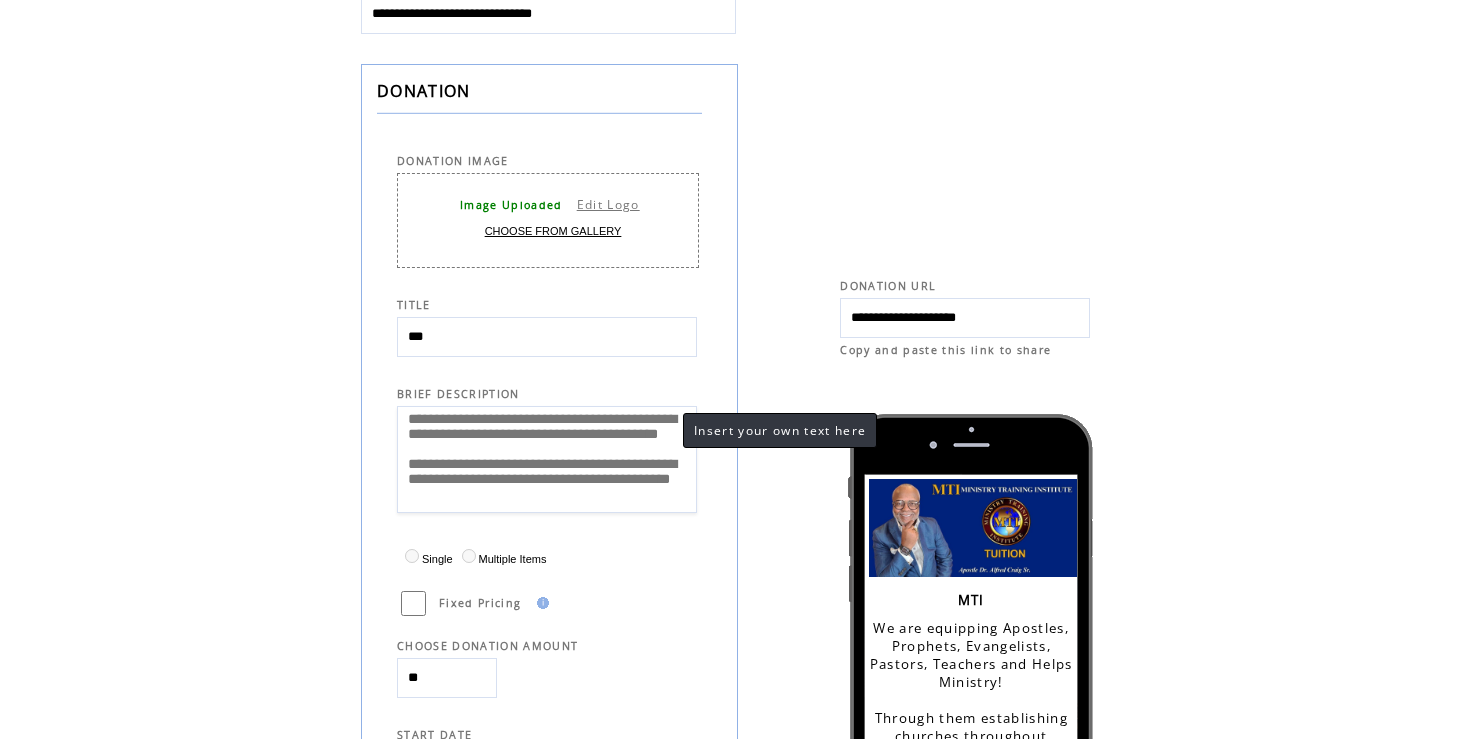 click on "**********" at bounding box center (547, 459) 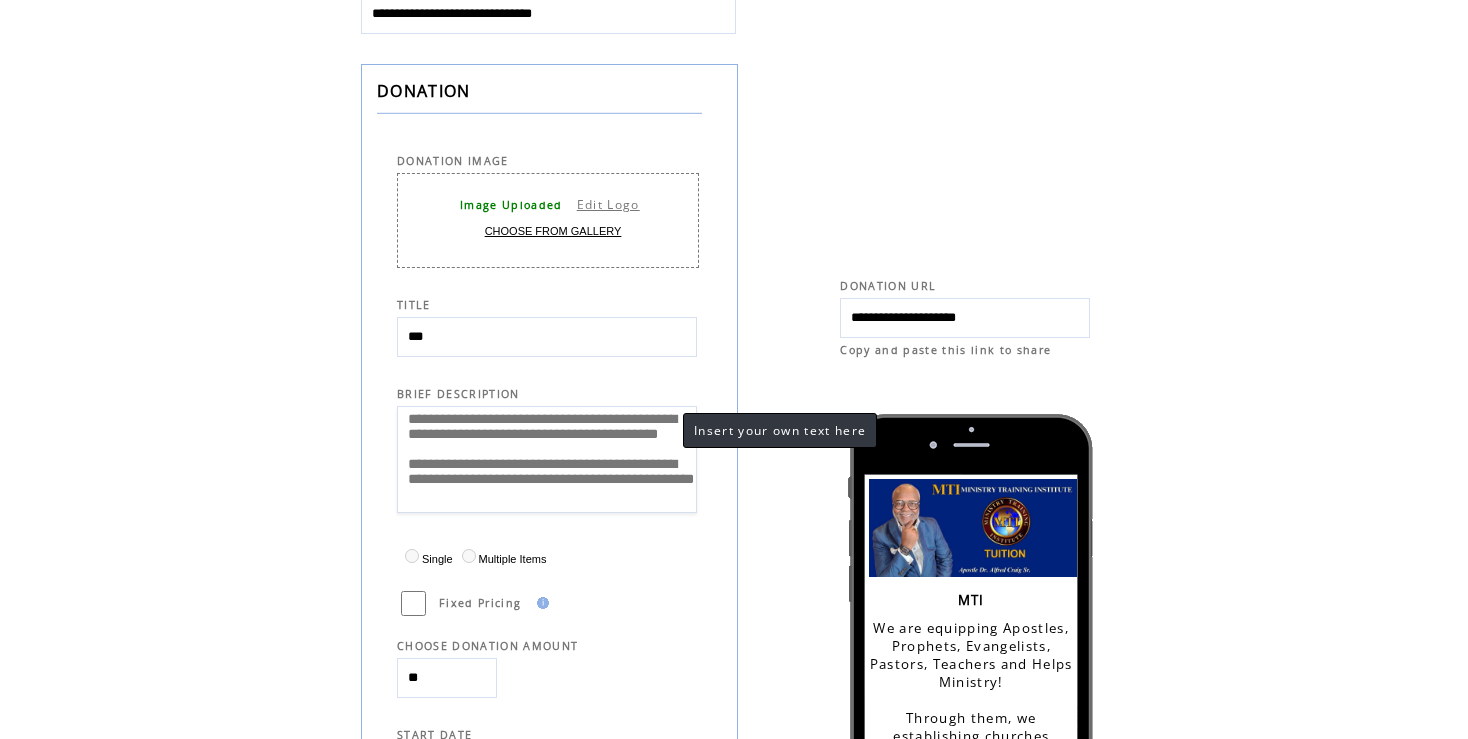 click on "**********" at bounding box center (547, 459) 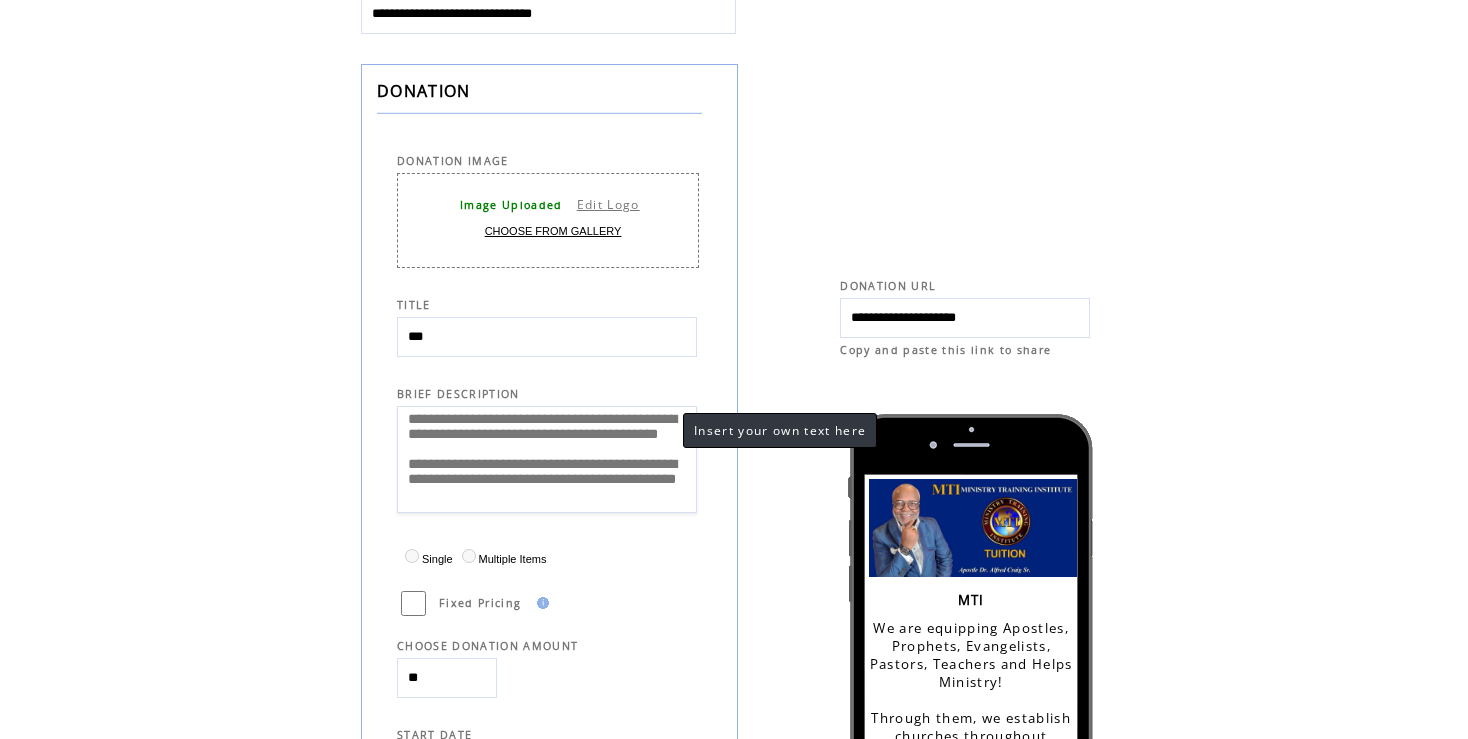 click on "**********" at bounding box center (547, 459) 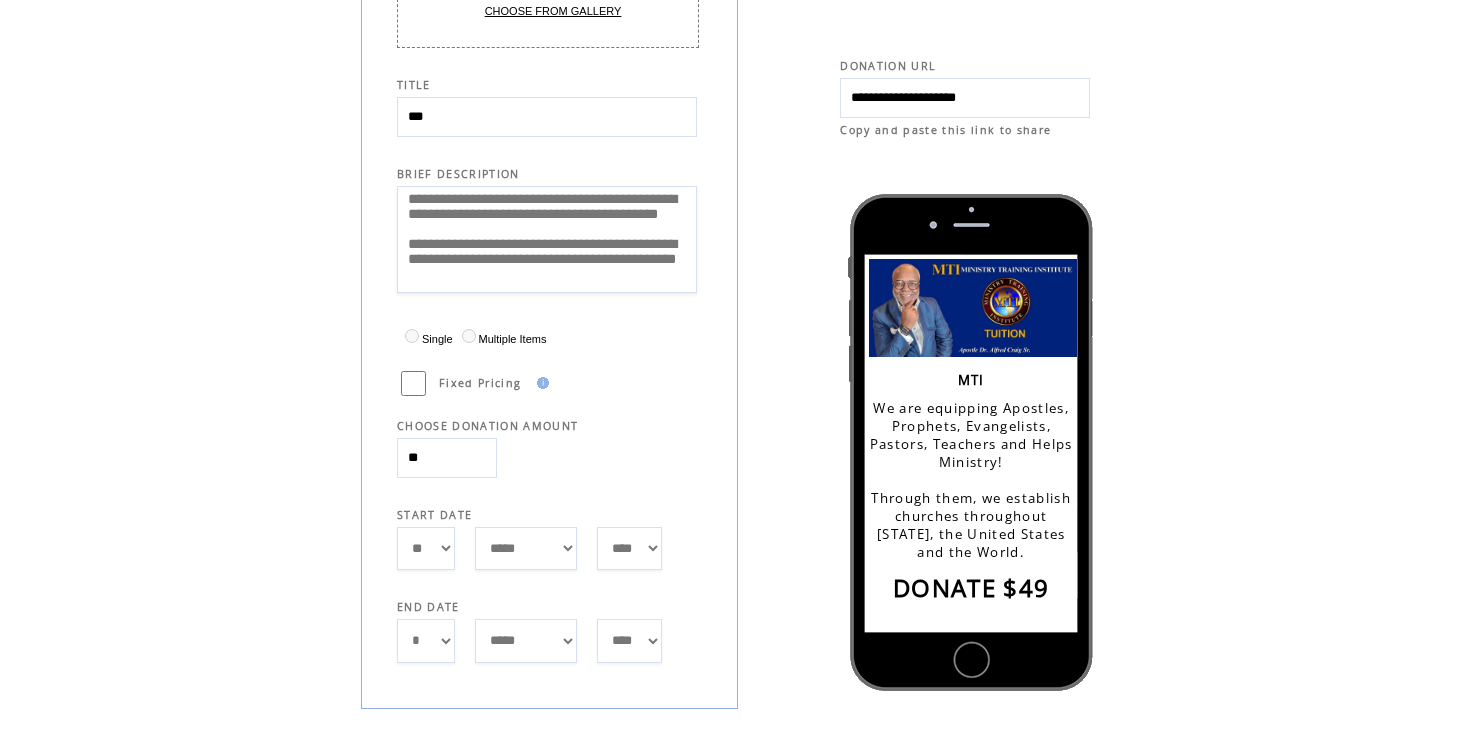scroll, scrollTop: 465, scrollLeft: 0, axis: vertical 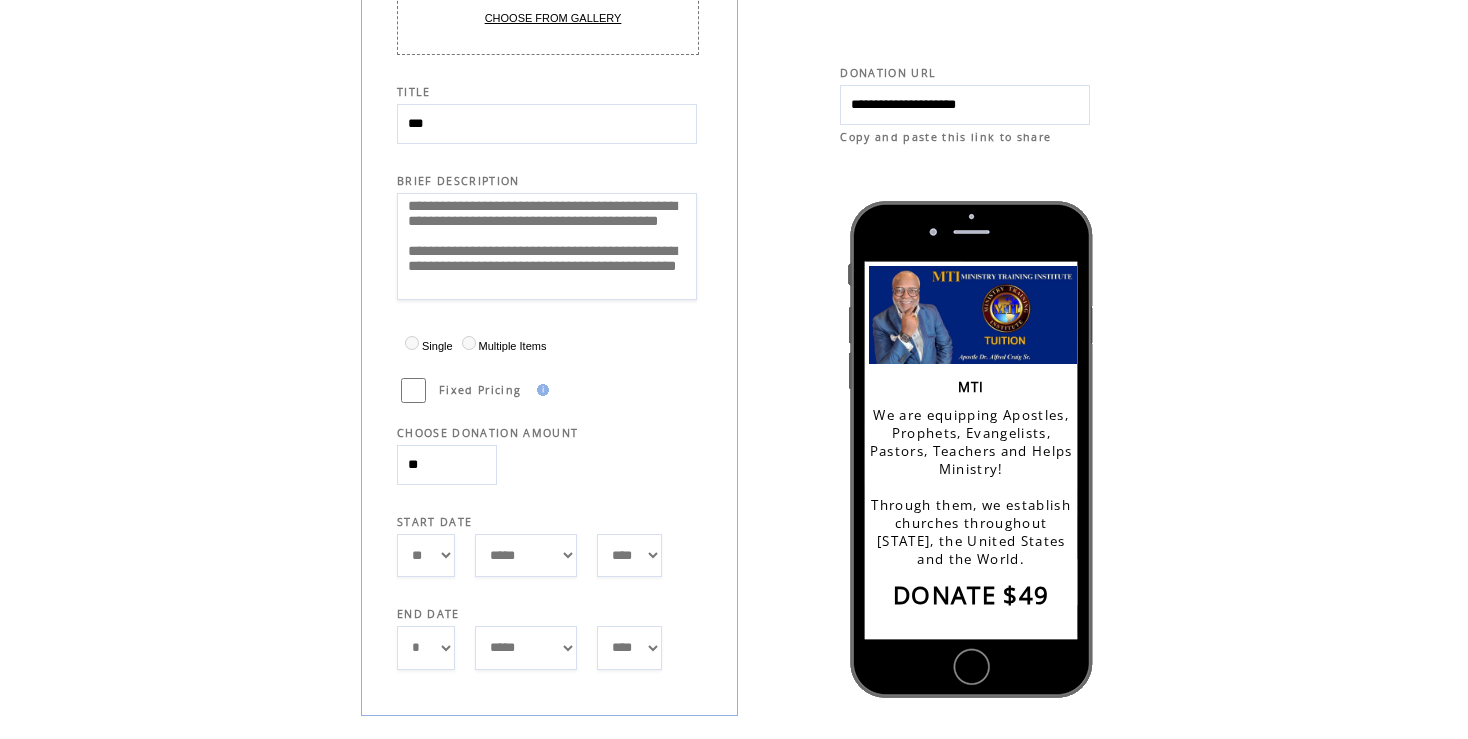 type on "**********" 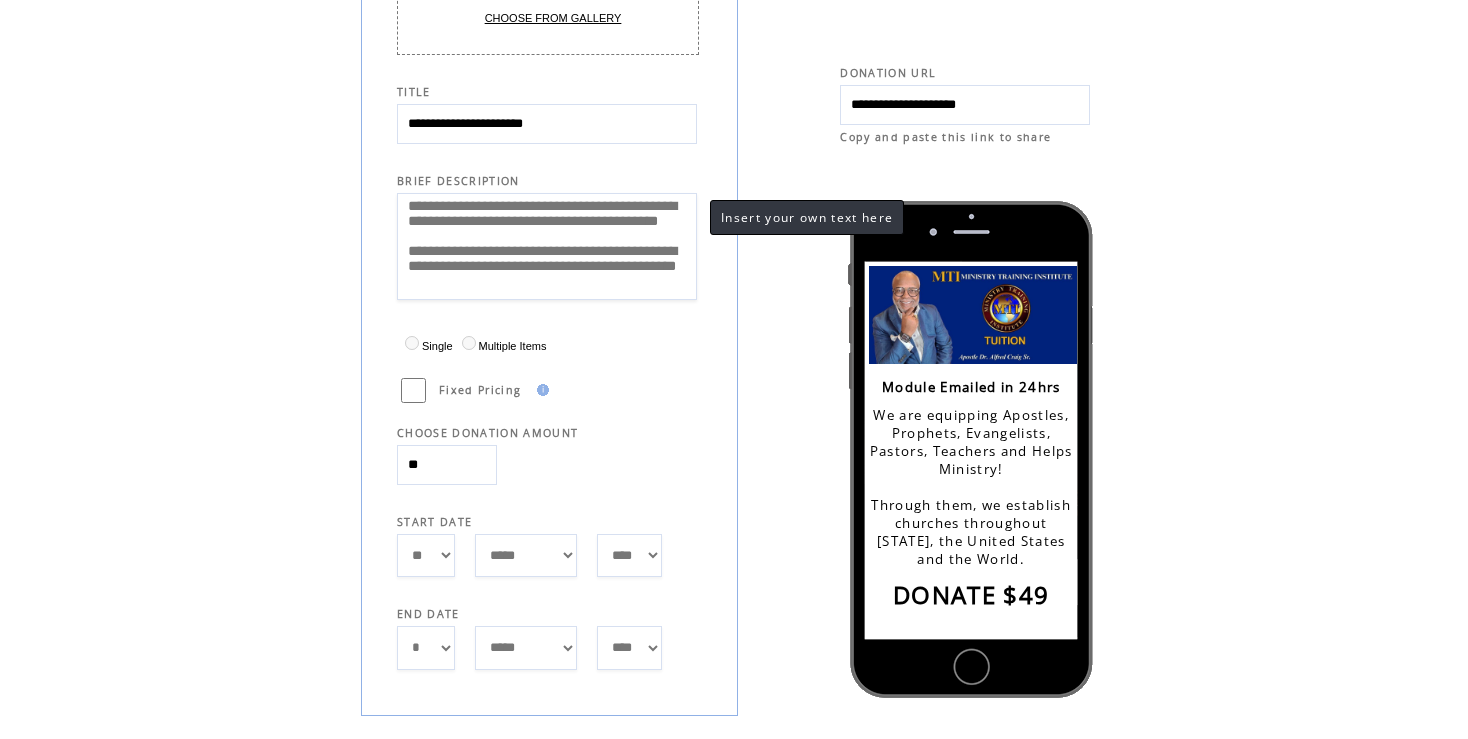 type on "**********" 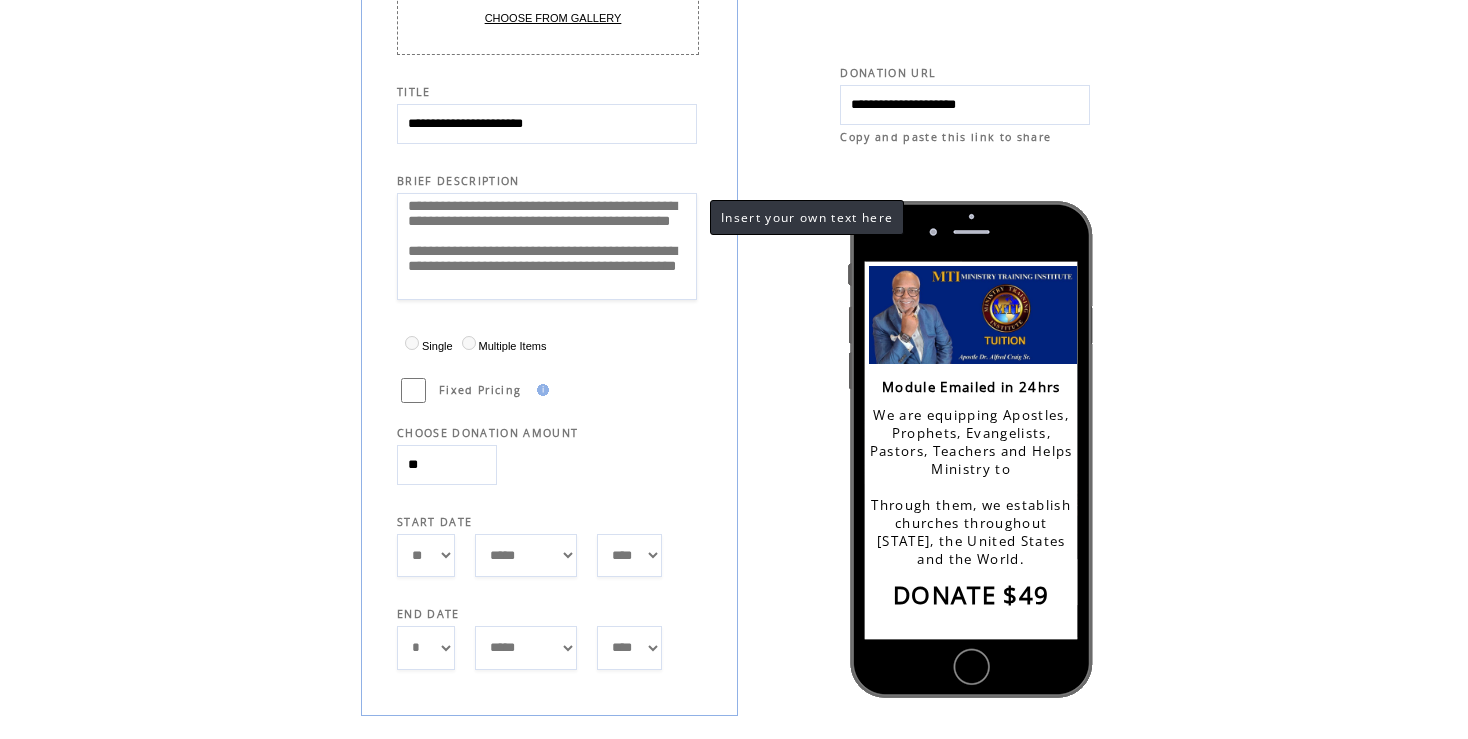 drag, startPoint x: 557, startPoint y: 288, endPoint x: 408, endPoint y: 298, distance: 149.33519 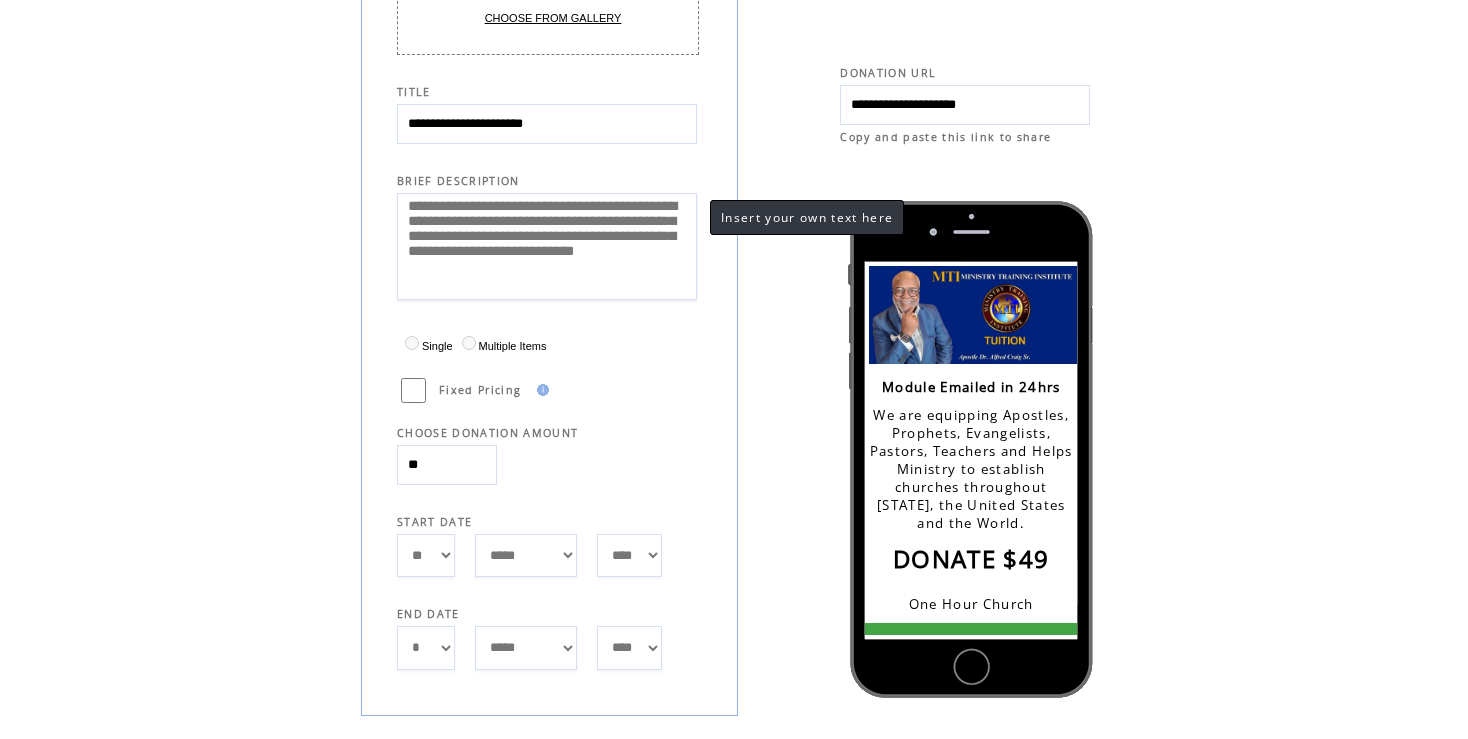 scroll, scrollTop: 40, scrollLeft: 0, axis: vertical 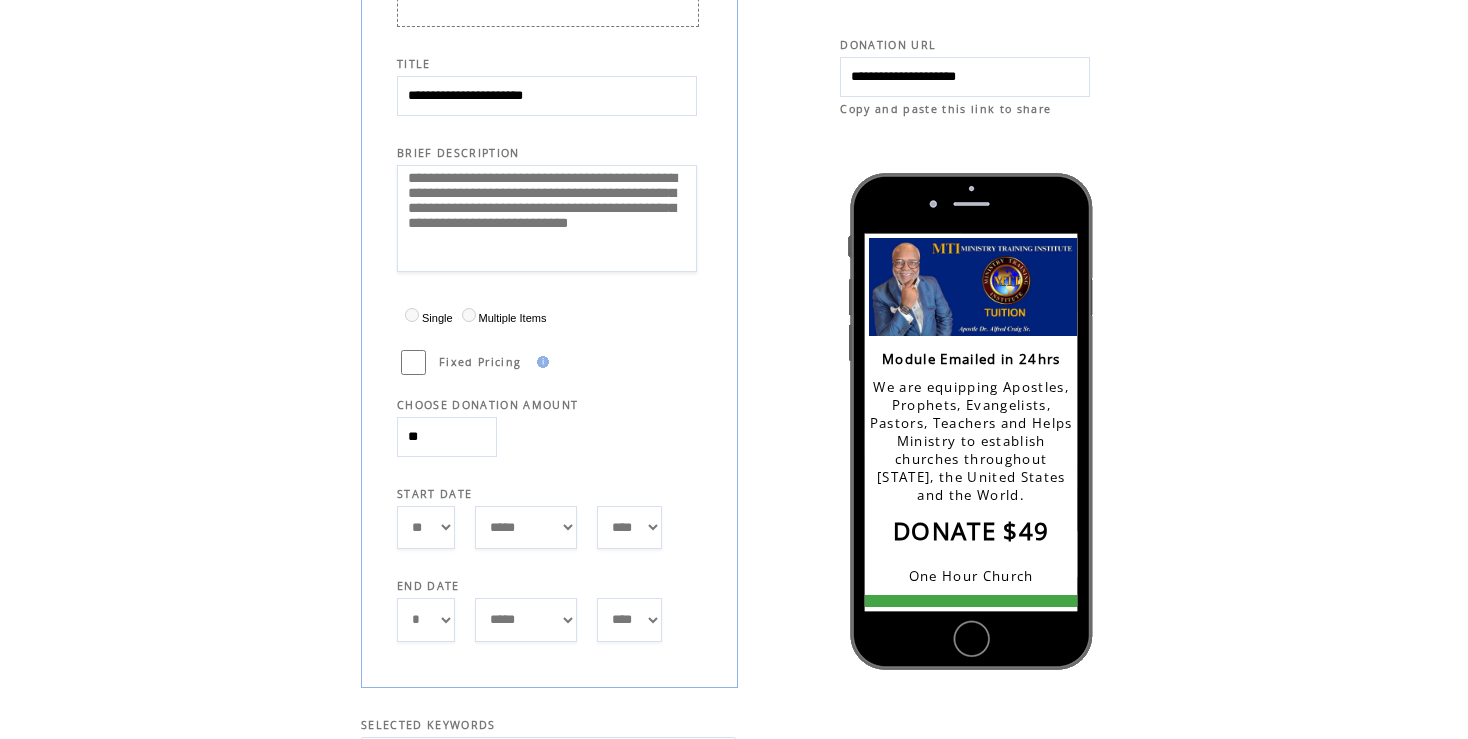type on "**********" 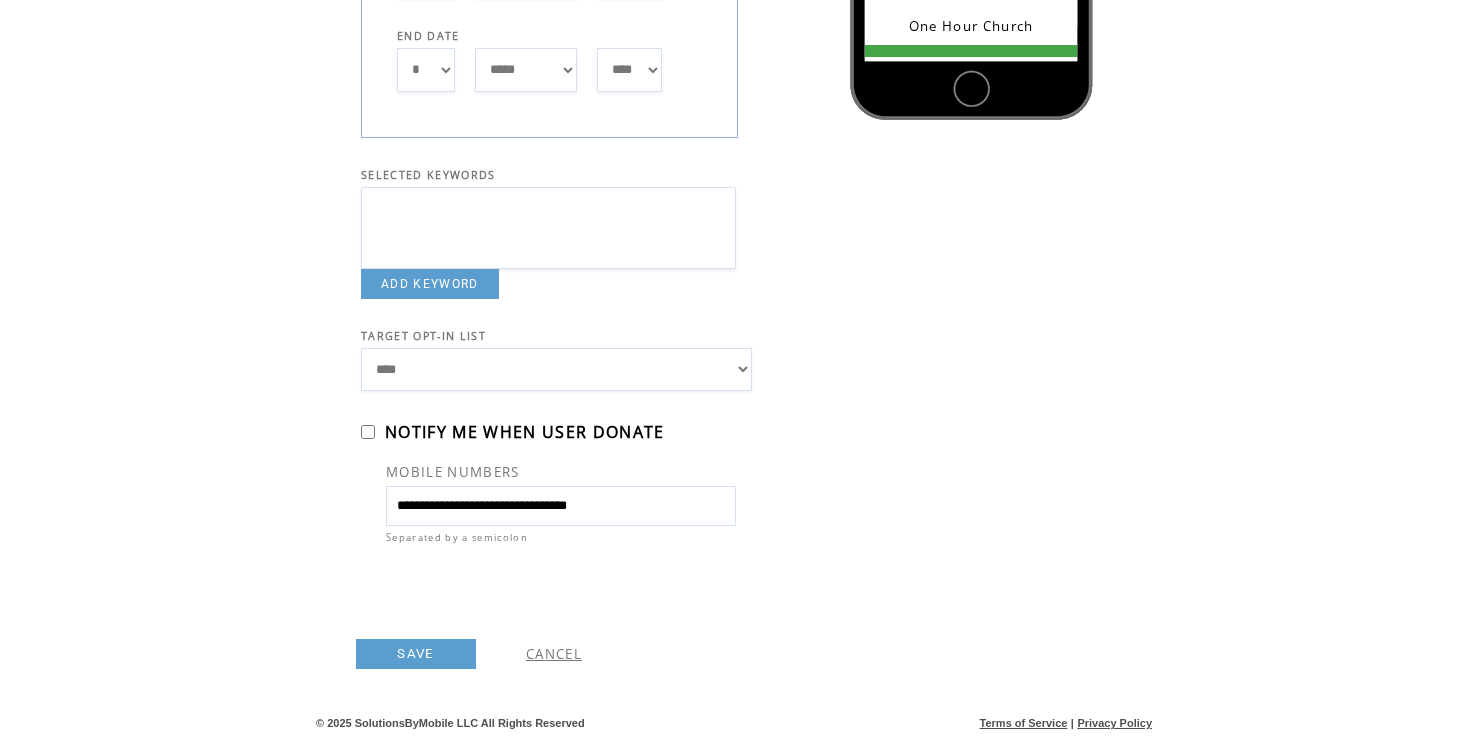 scroll, scrollTop: 1071, scrollLeft: 0, axis: vertical 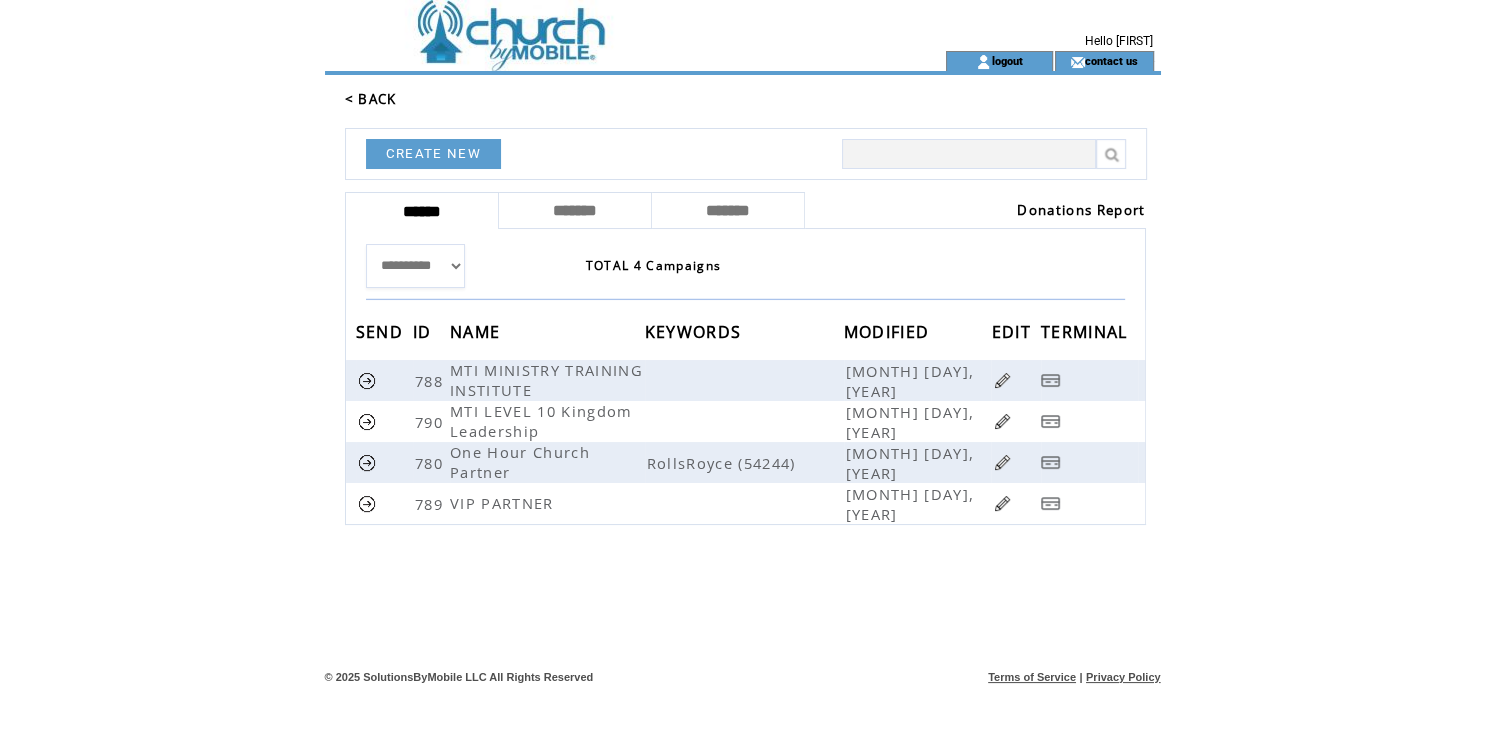 click on "< BACK" at bounding box center [371, 99] 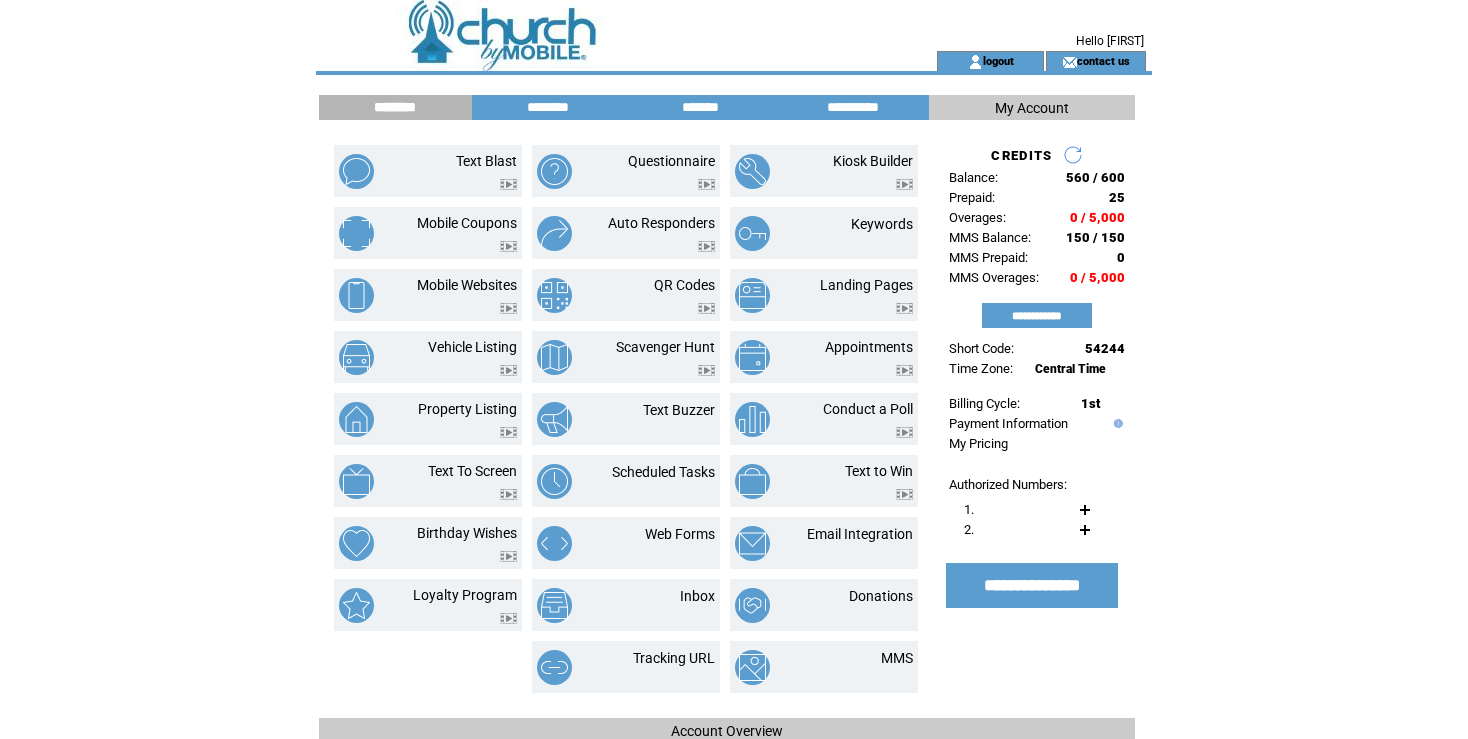 scroll, scrollTop: 0, scrollLeft: 0, axis: both 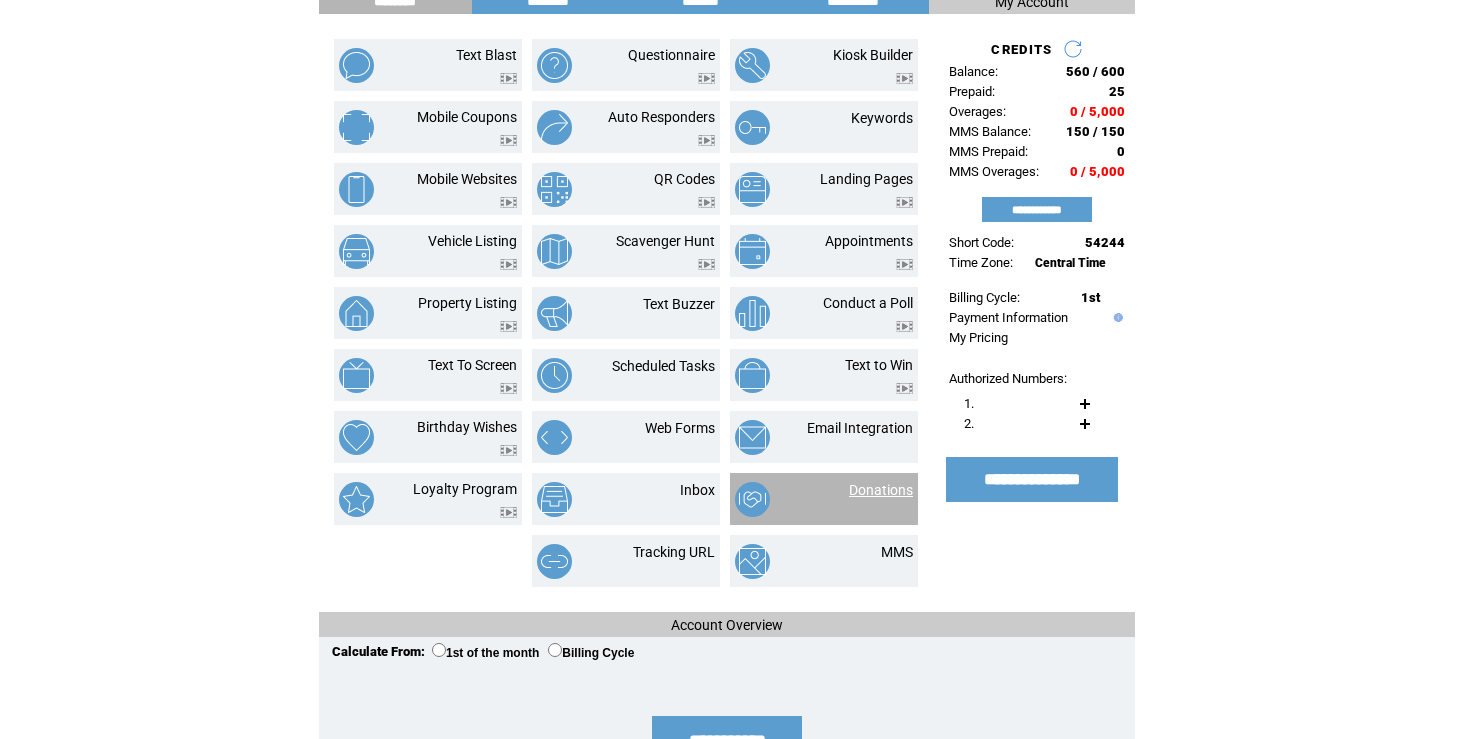 click on "Donations" at bounding box center [881, 490] 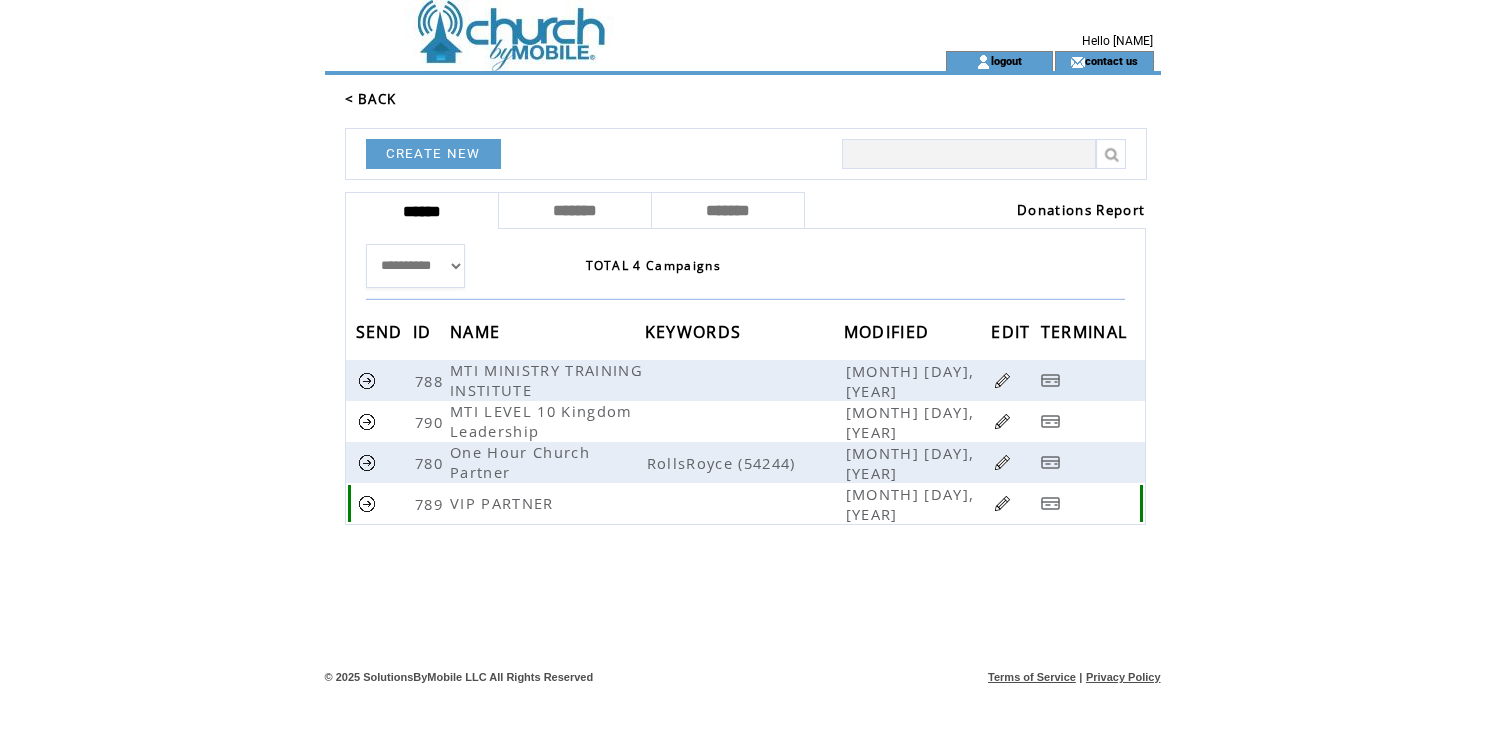 scroll, scrollTop: 0, scrollLeft: 0, axis: both 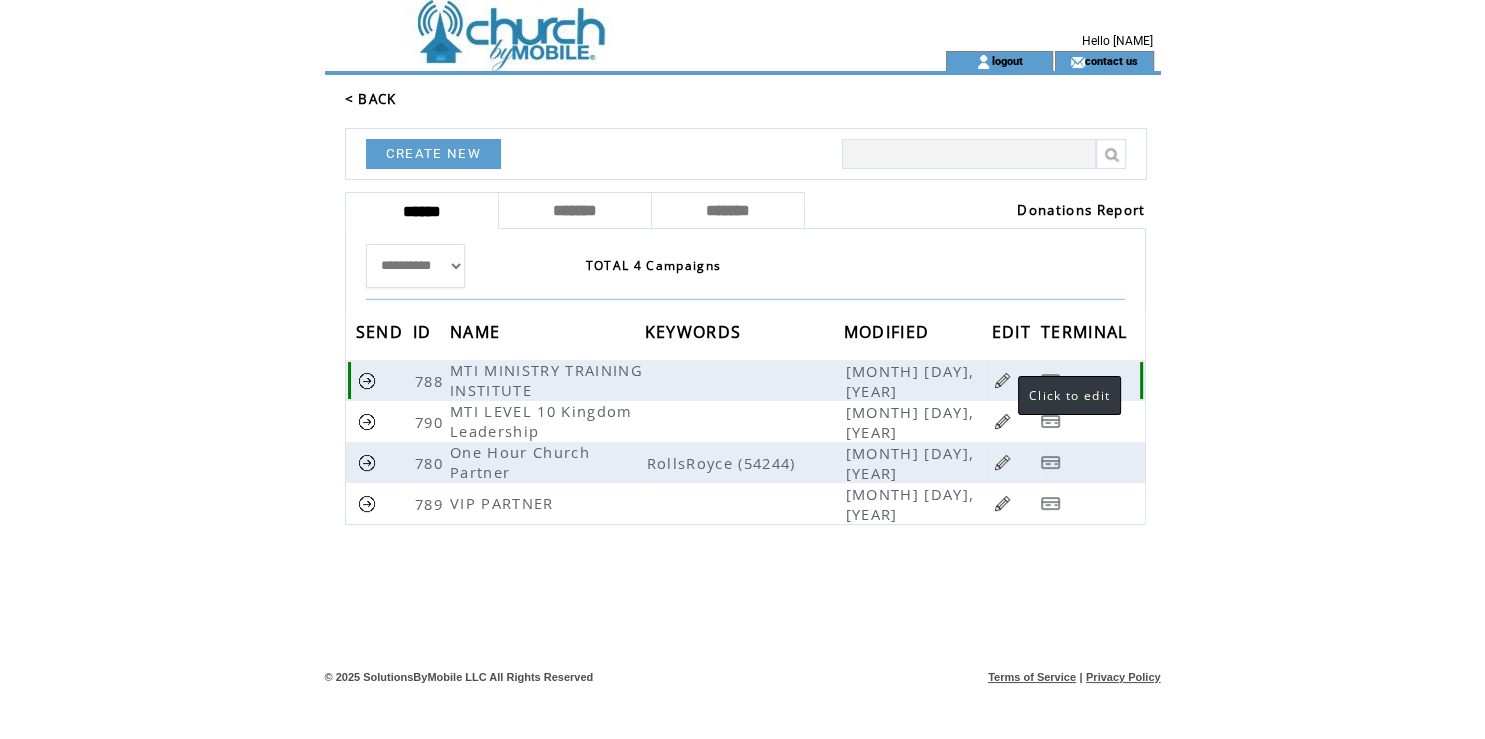 click at bounding box center [1002, 380] 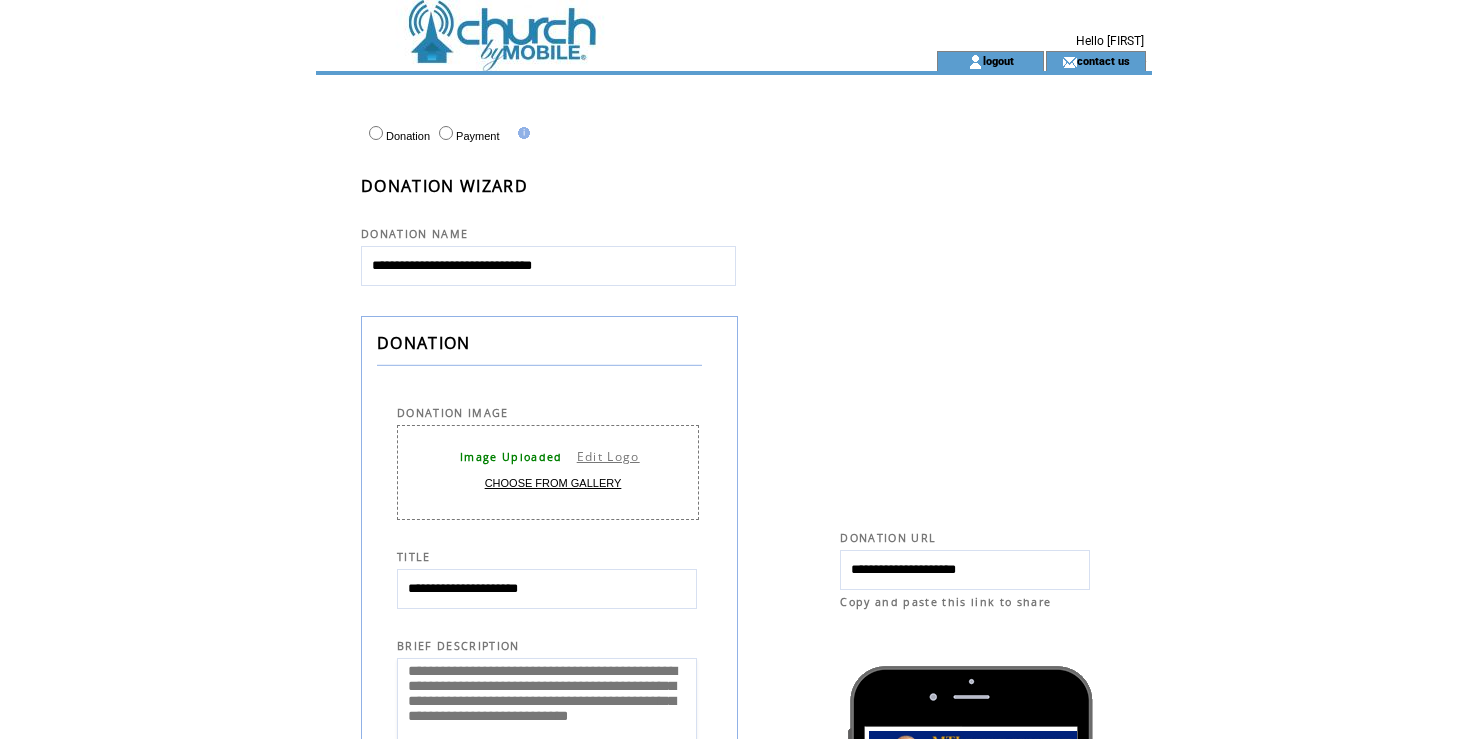 scroll, scrollTop: 0, scrollLeft: 0, axis: both 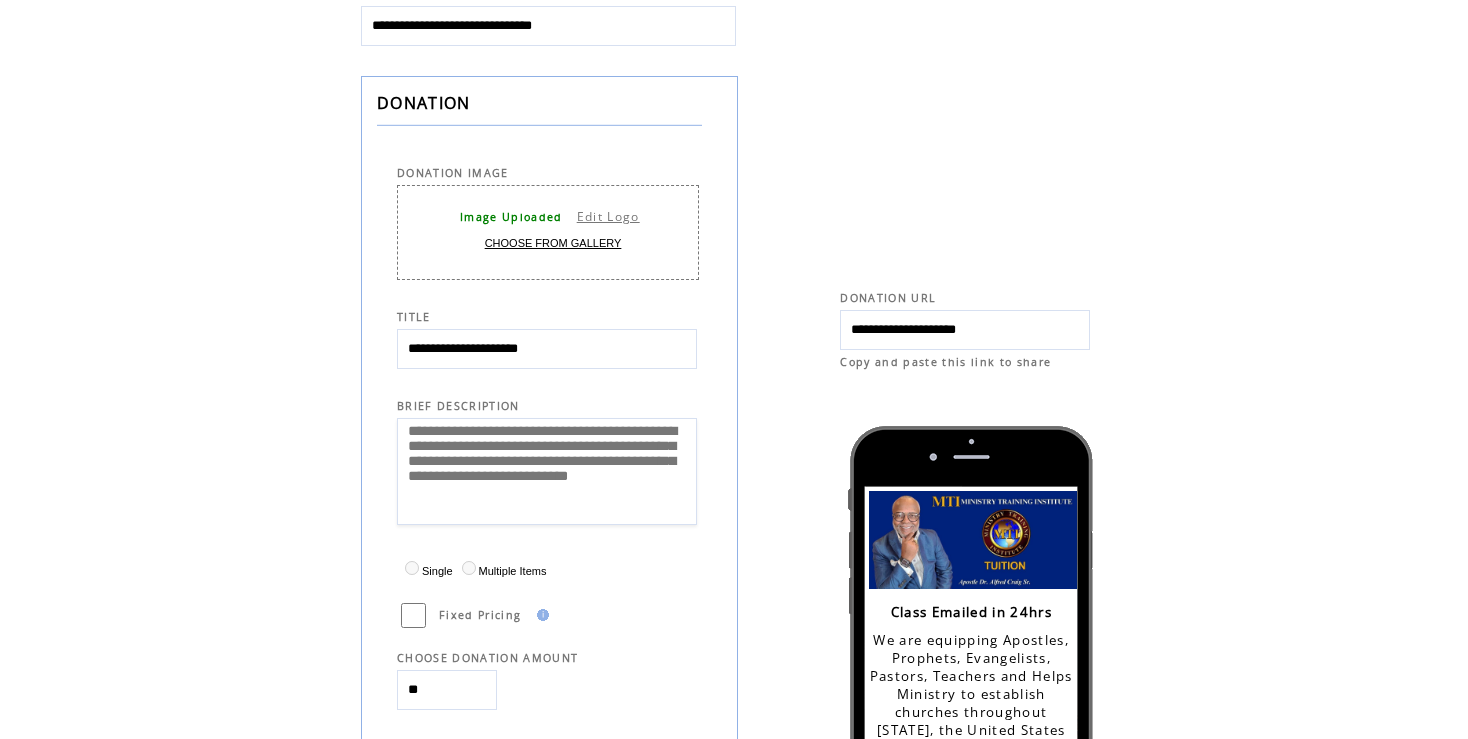 click on "**********" at bounding box center (547, 349) 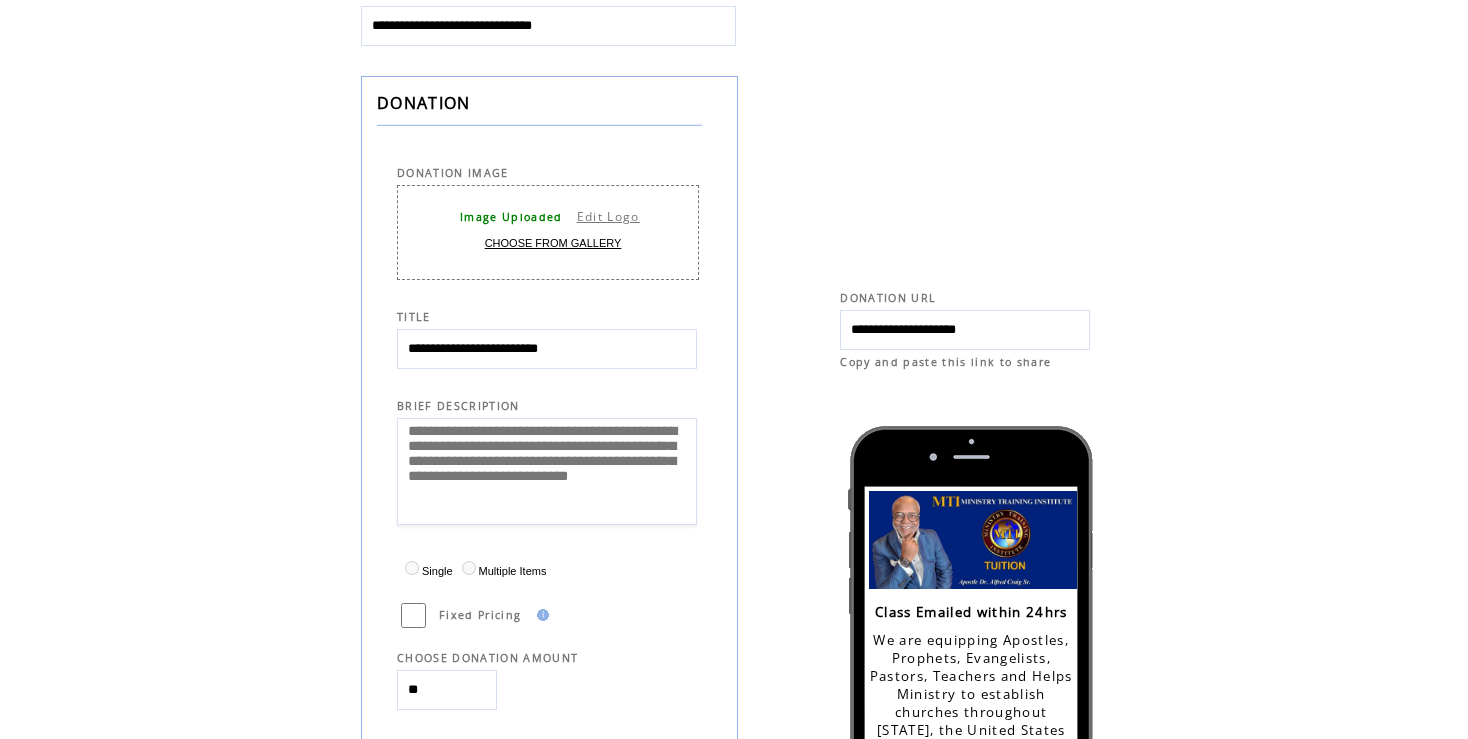click on "**********" at bounding box center [547, 349] 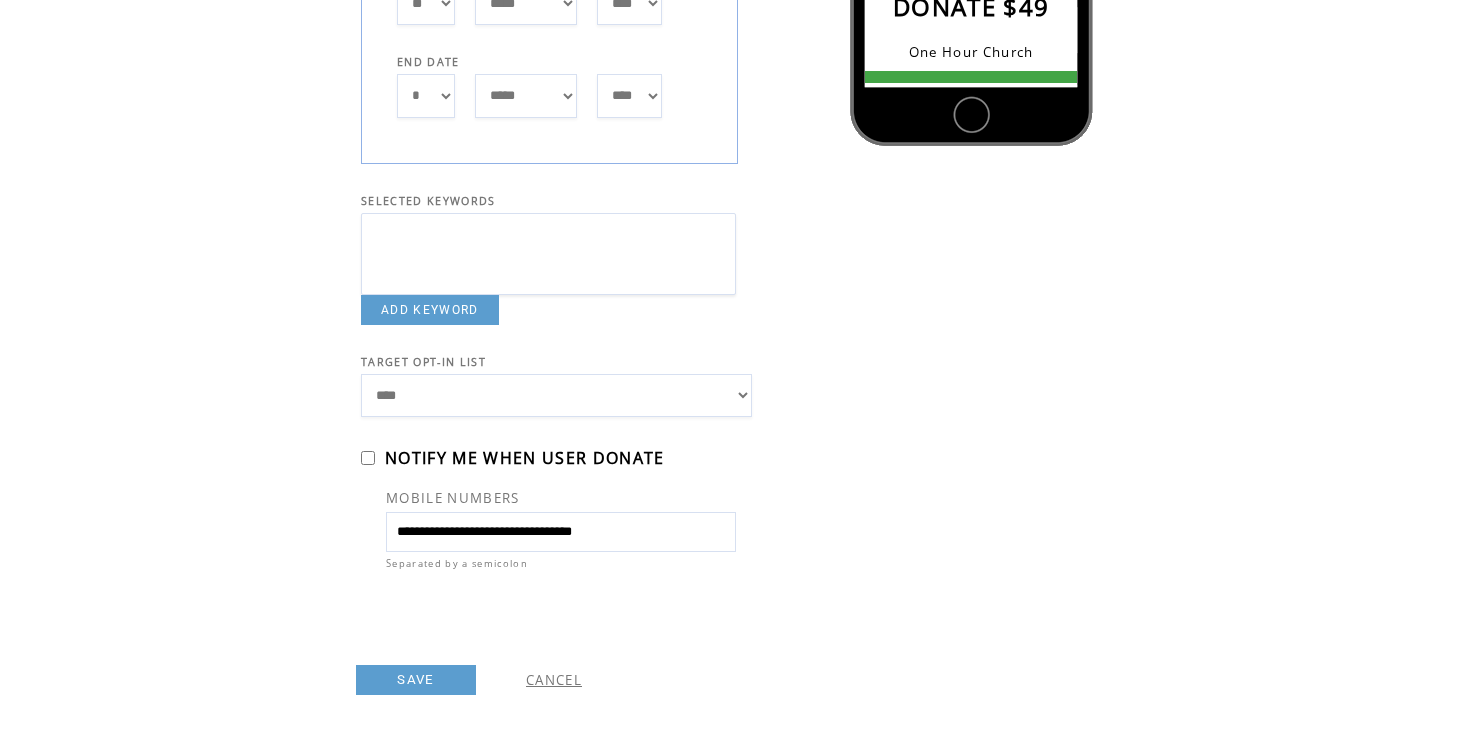 scroll, scrollTop: 1071, scrollLeft: 0, axis: vertical 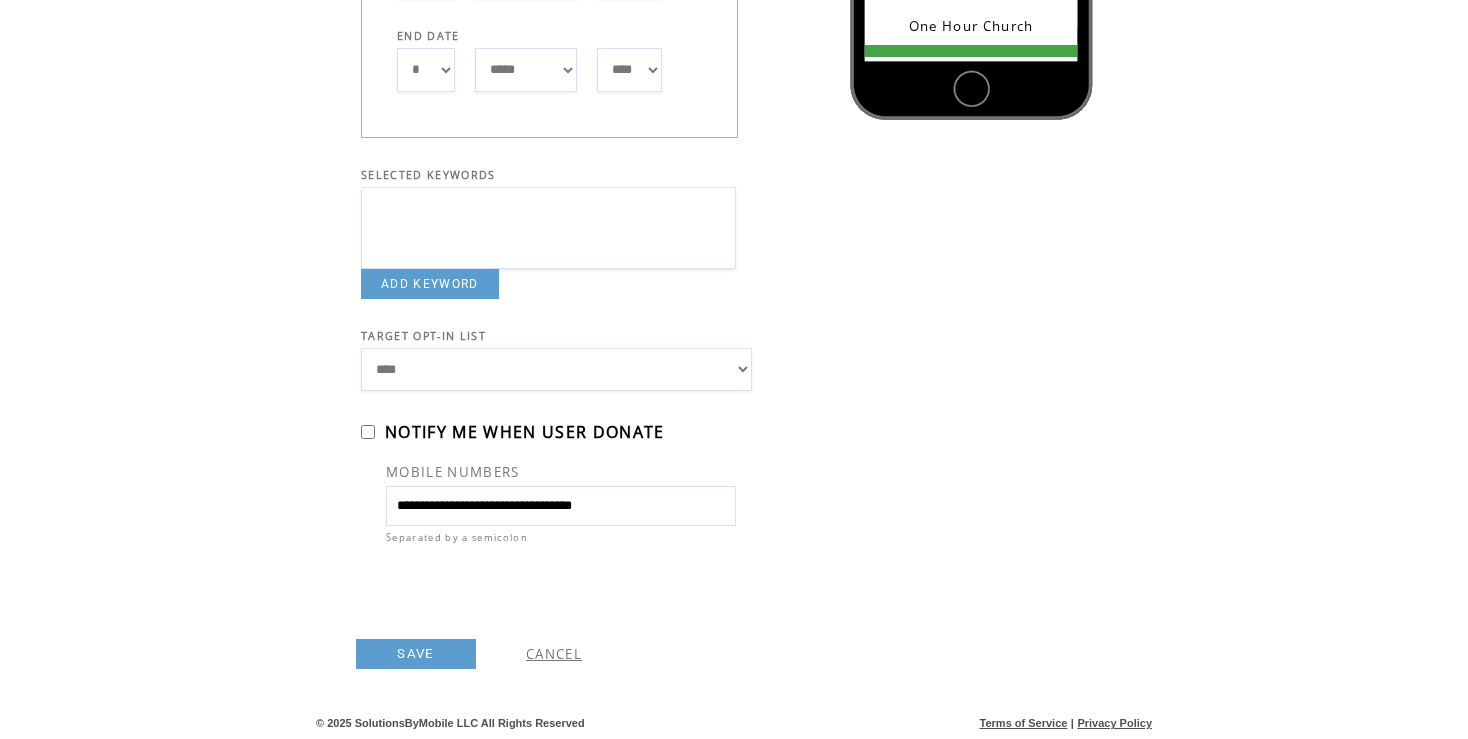 type on "**********" 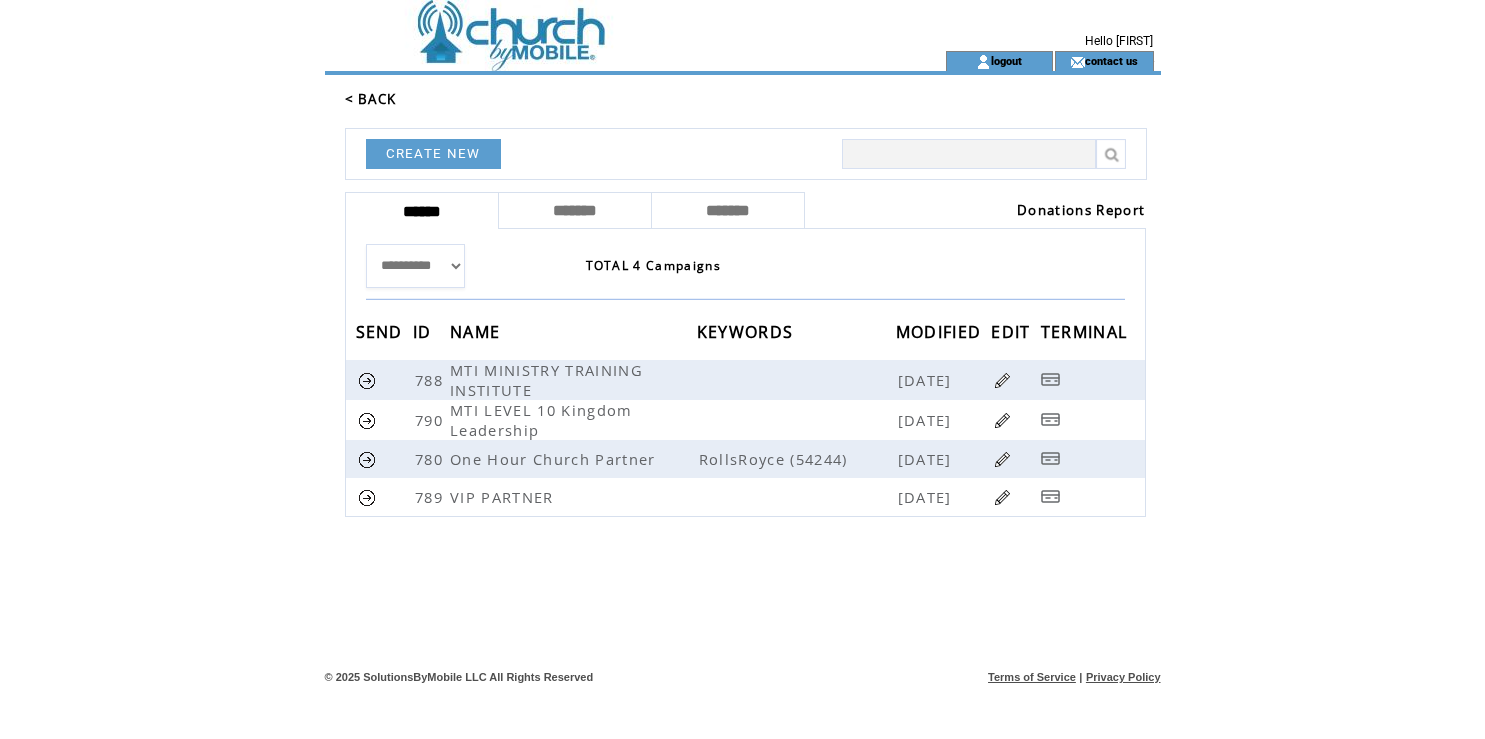 scroll, scrollTop: 0, scrollLeft: 0, axis: both 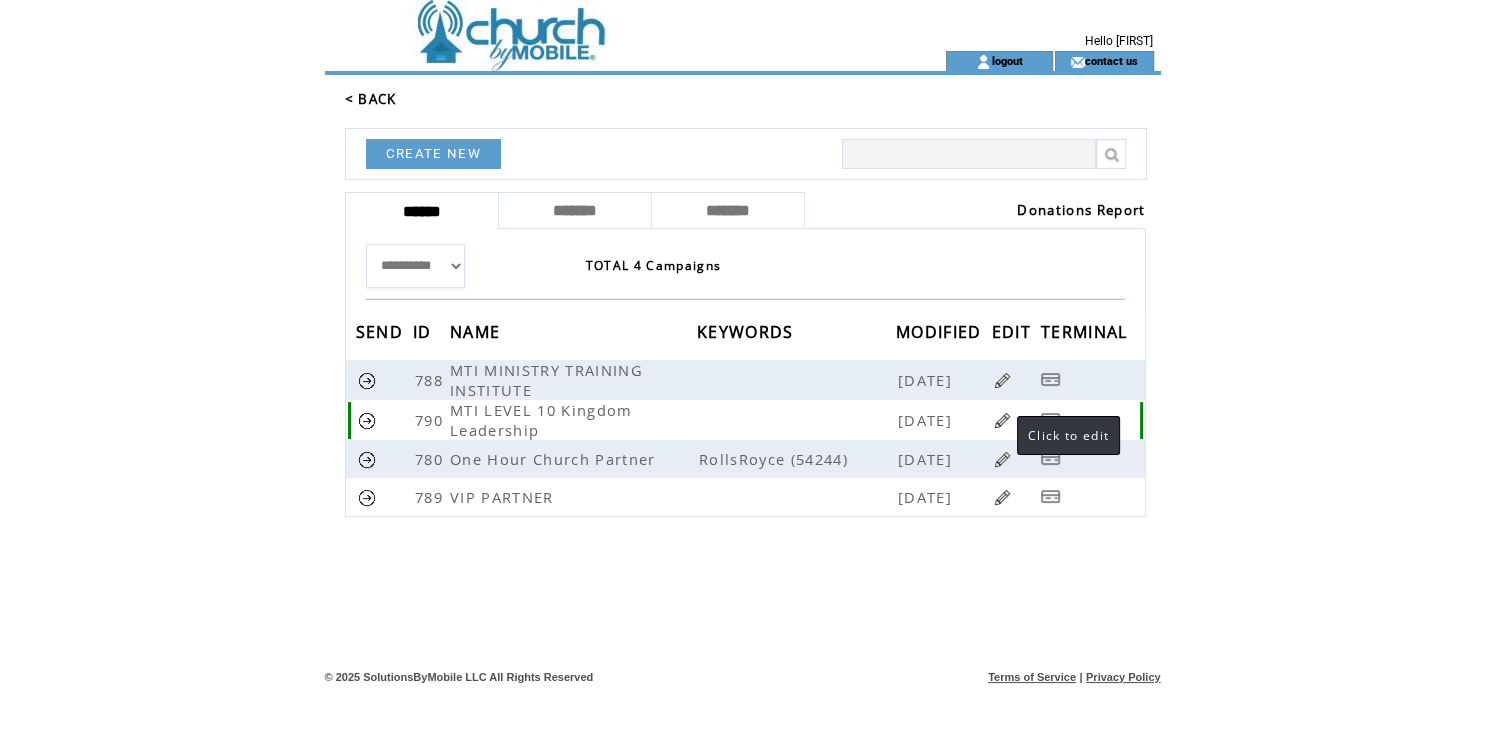 click at bounding box center (1002, 420) 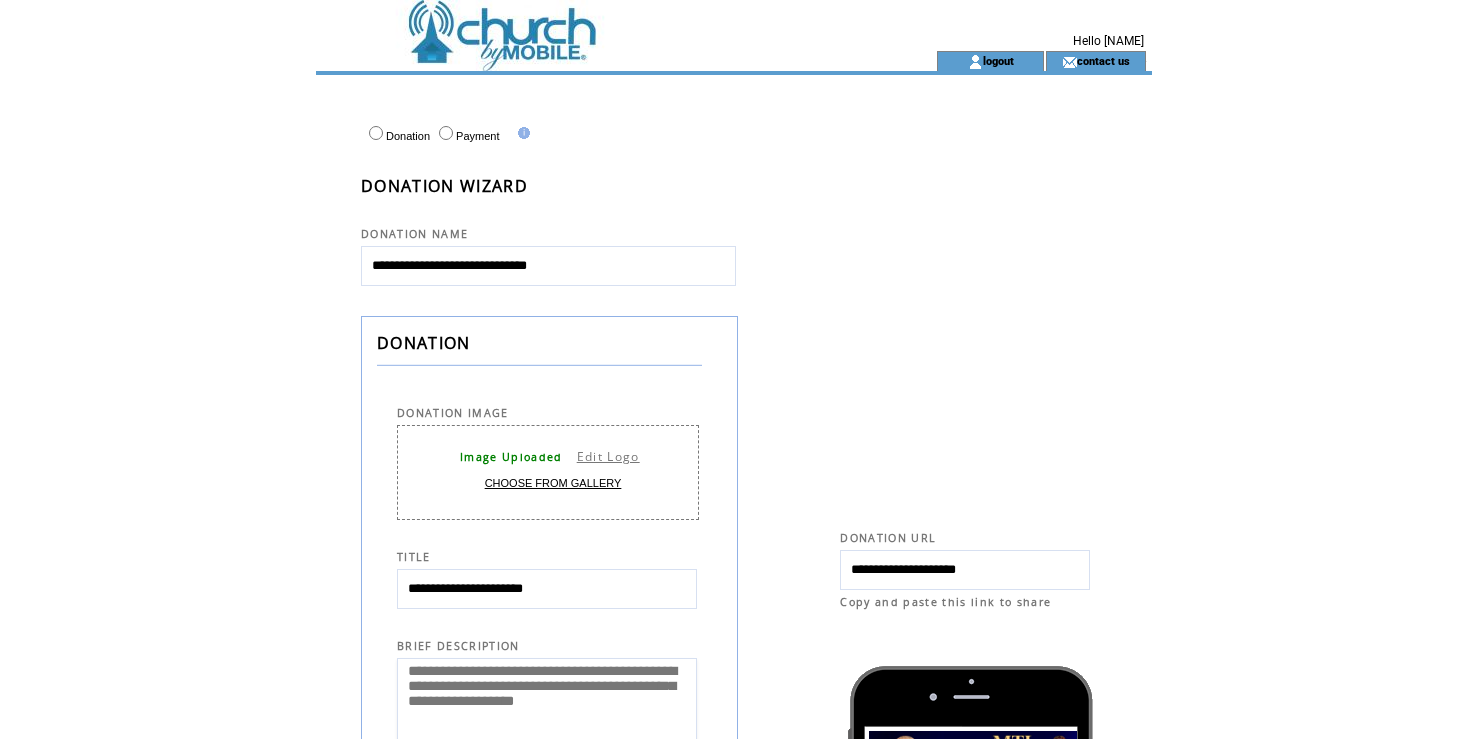 scroll, scrollTop: 0, scrollLeft: 0, axis: both 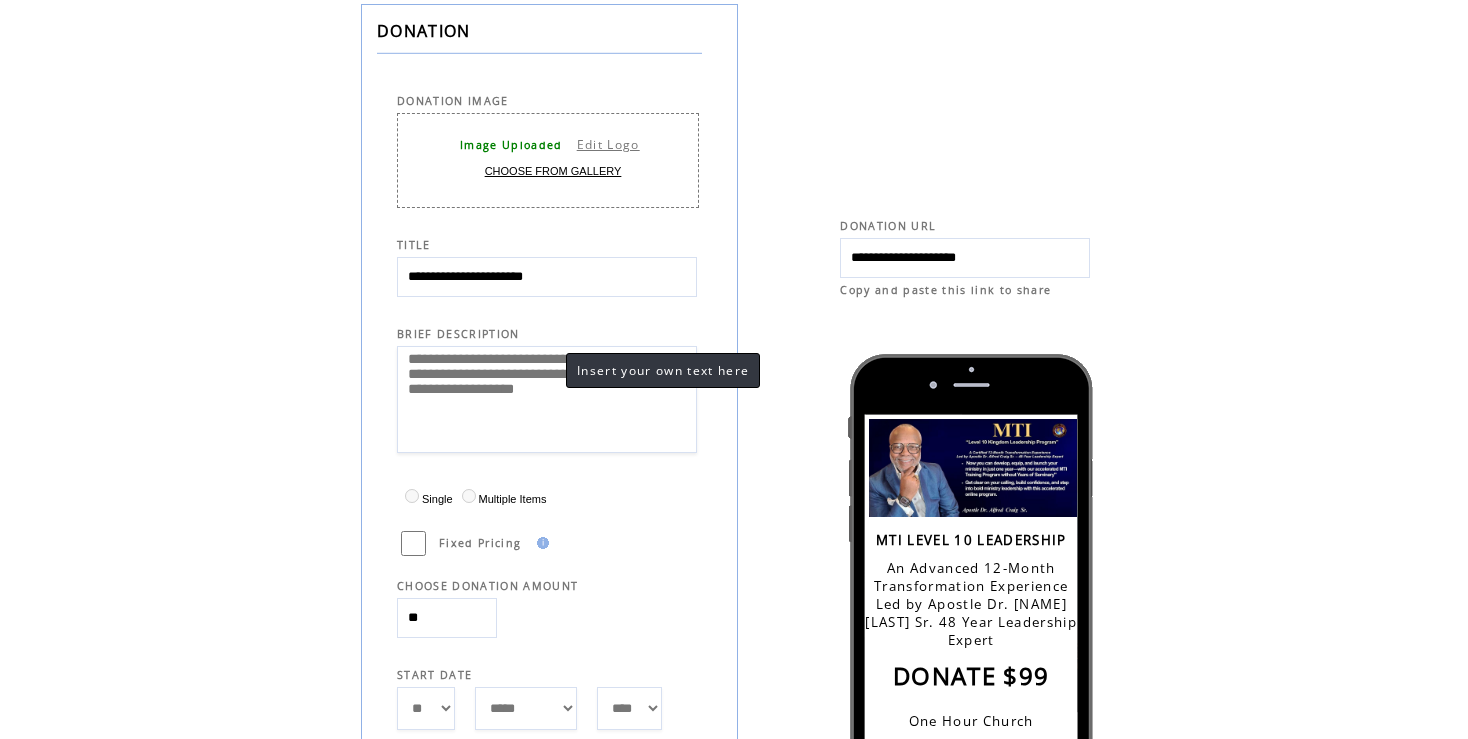 click on "**********" at bounding box center [547, 399] 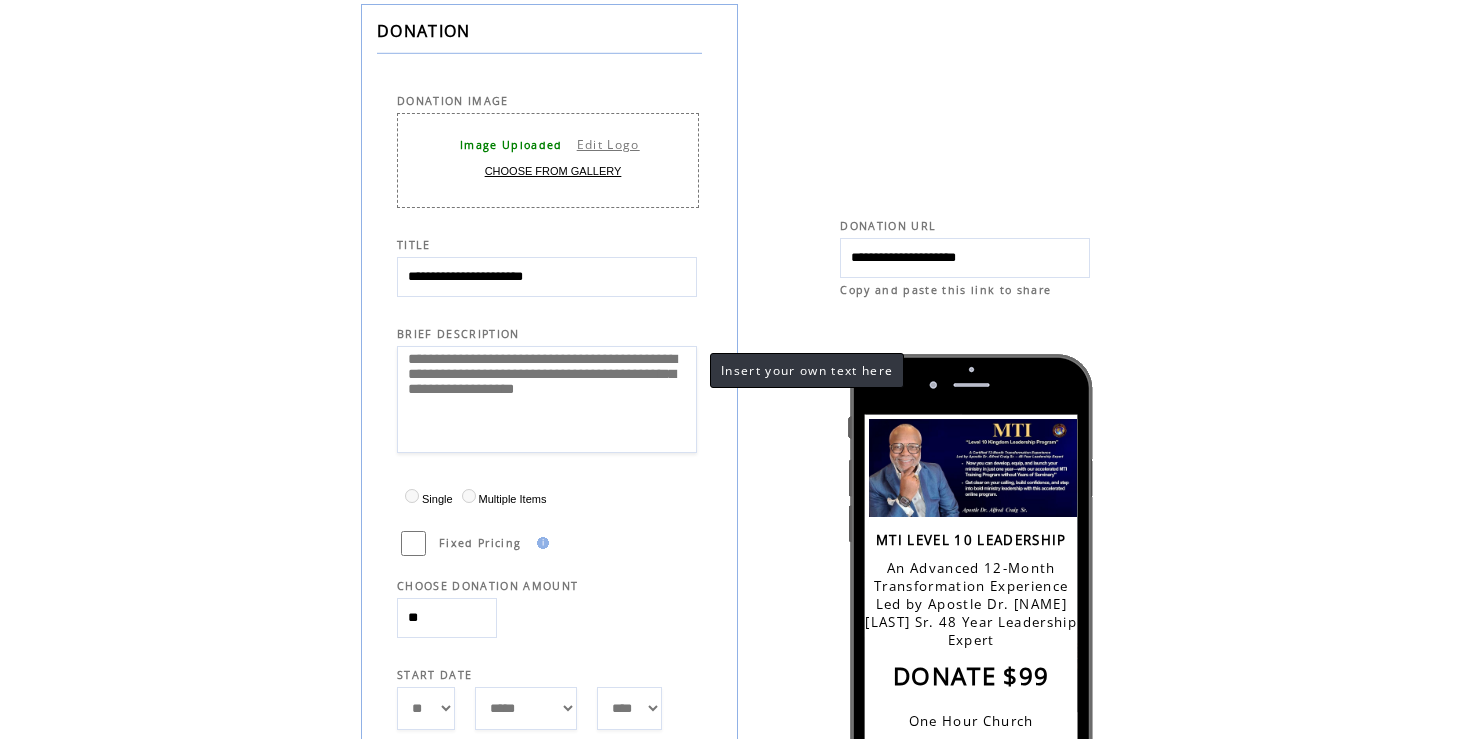 click on "**********" at bounding box center (547, 399) 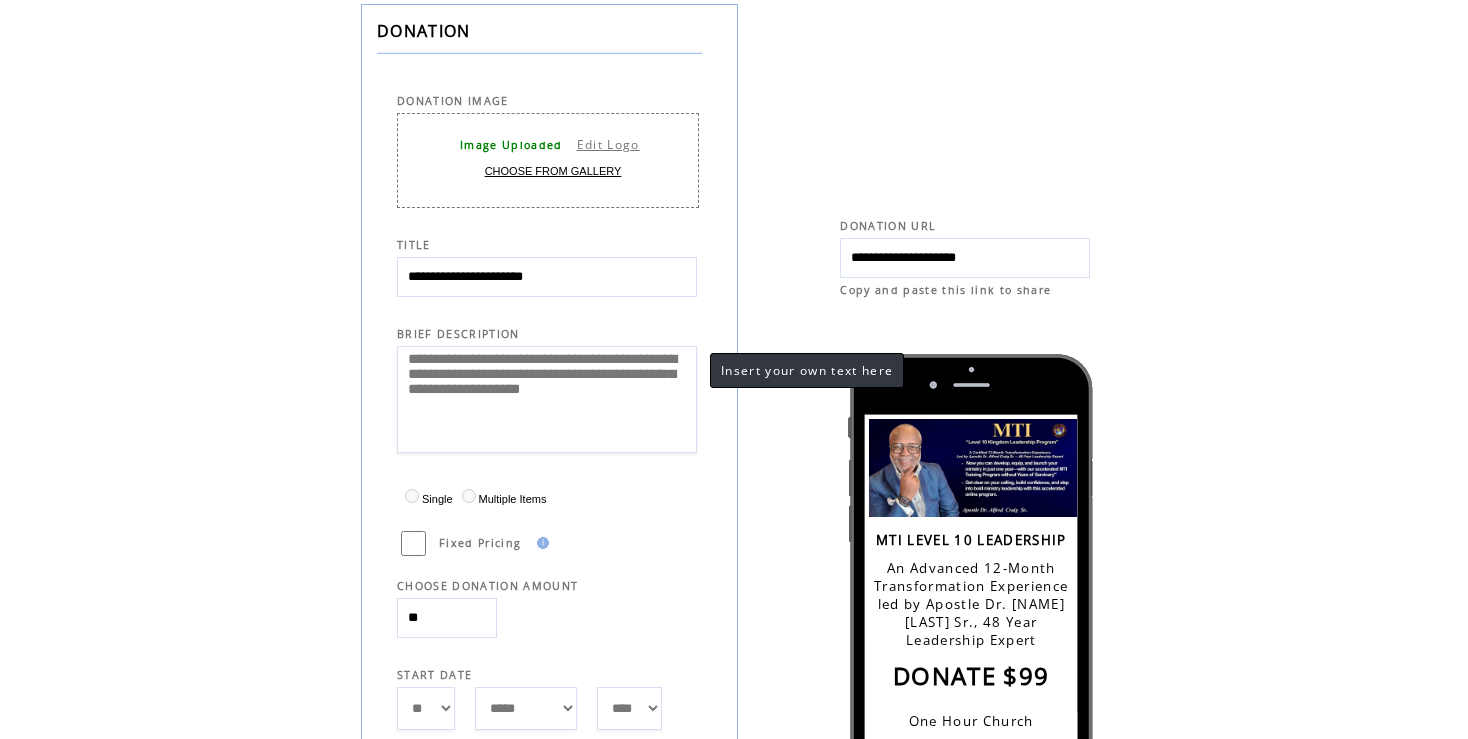 click on "**********" at bounding box center [547, 399] 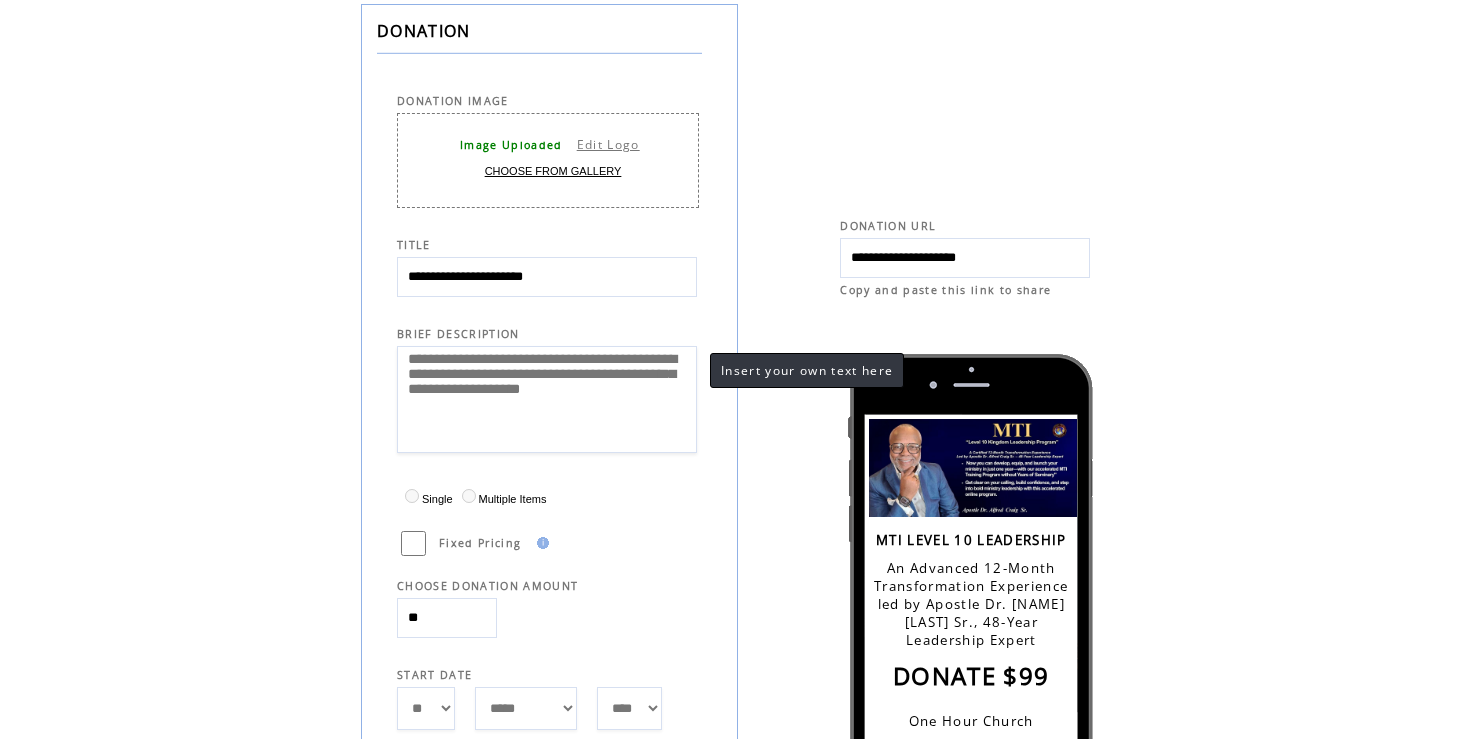 click on "**********" at bounding box center (547, 399) 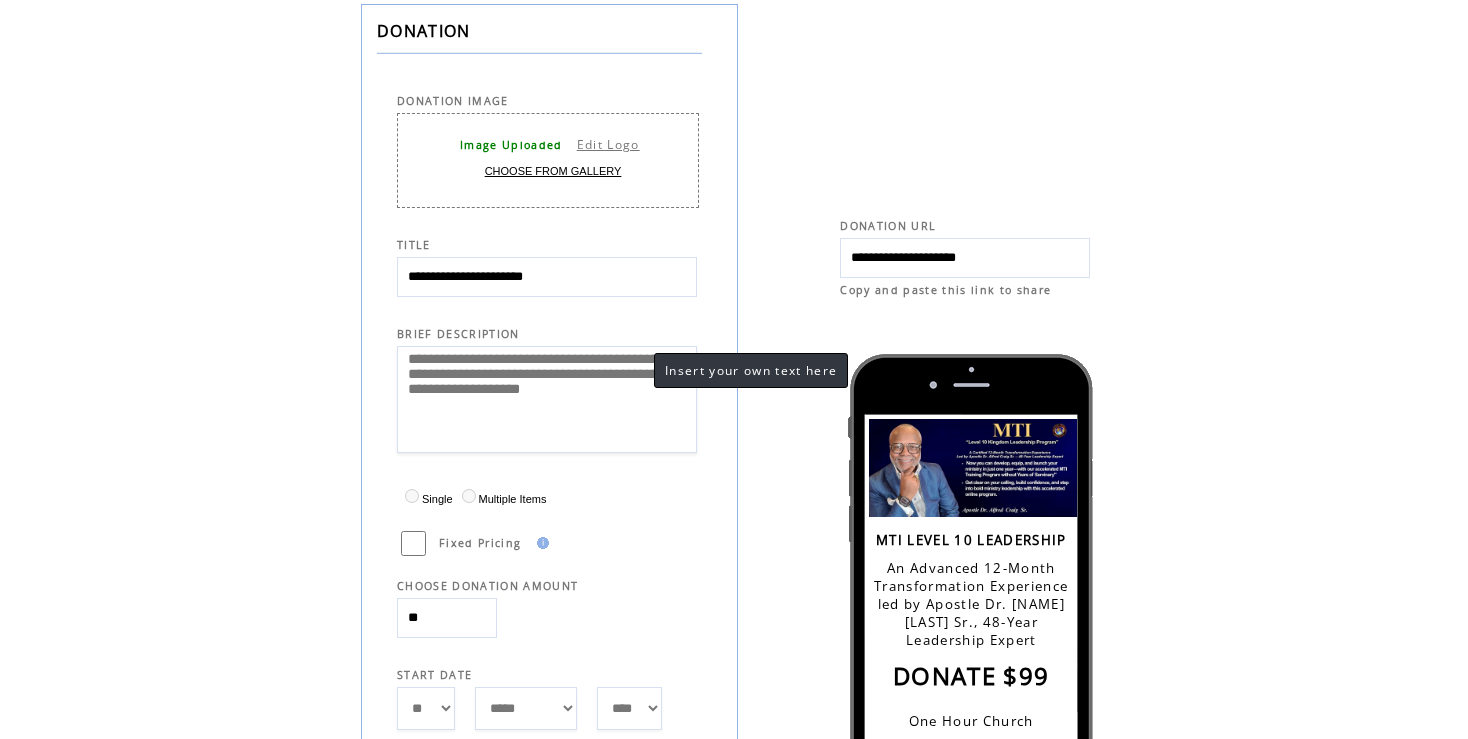 click on "**********" at bounding box center [547, 399] 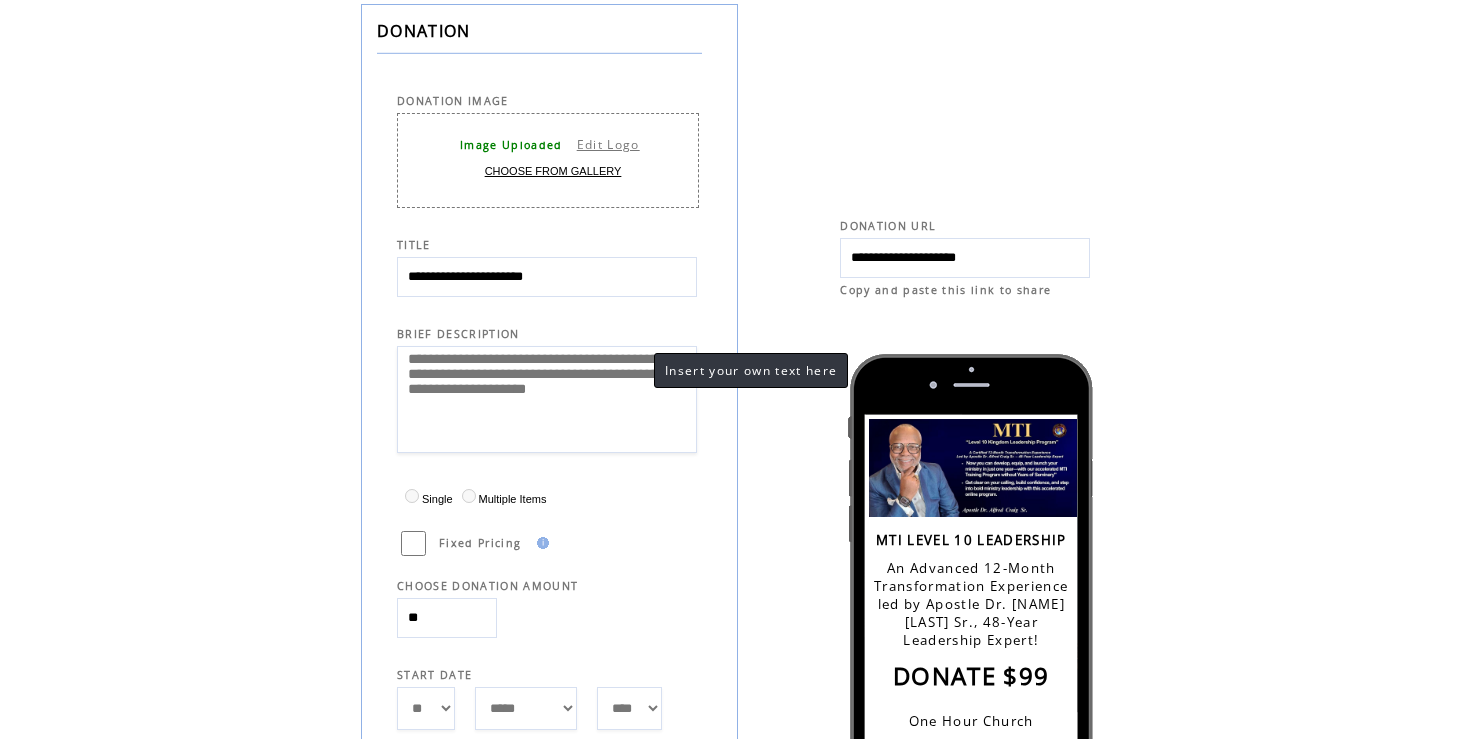 click on "**********" at bounding box center (547, 399) 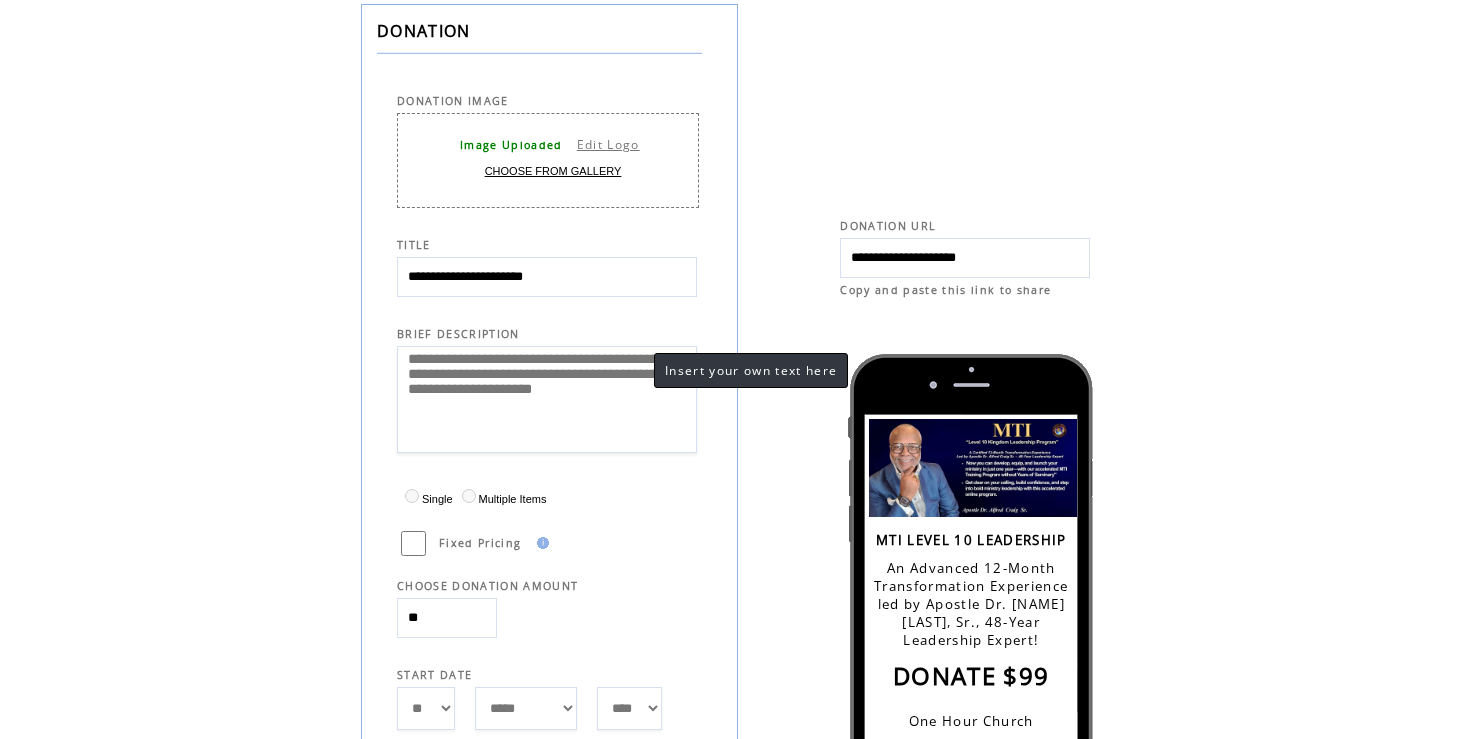 click on "**********" at bounding box center [547, 399] 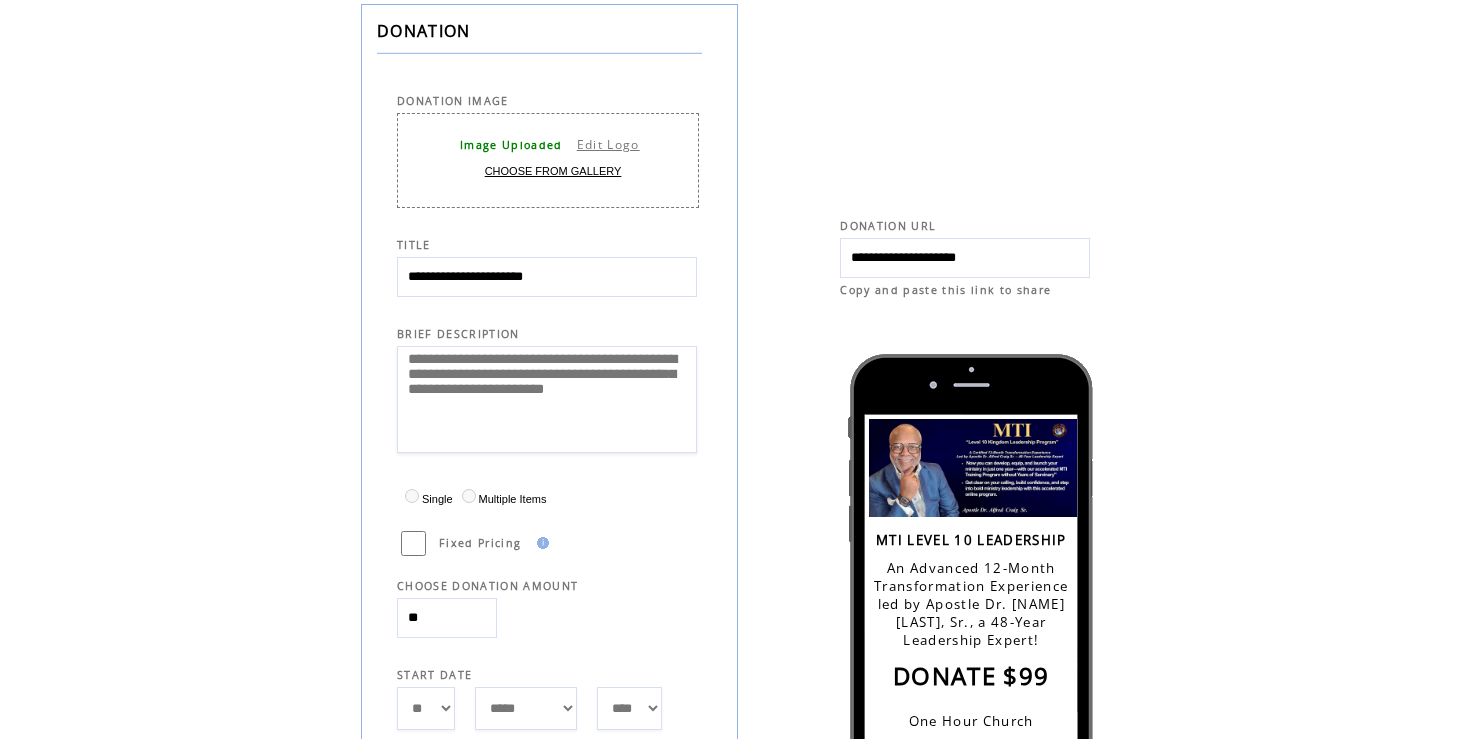 type on "**********" 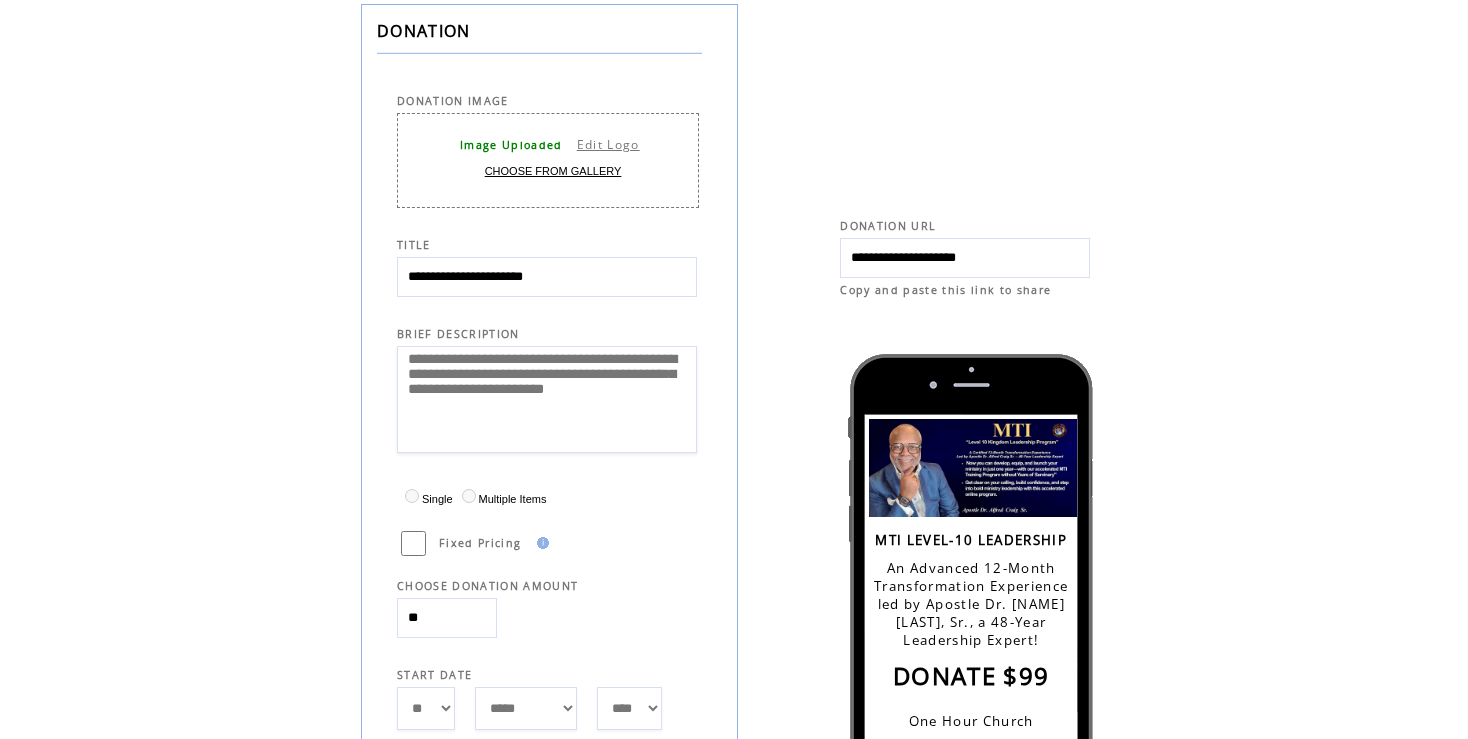 click on "**********" at bounding box center [547, 277] 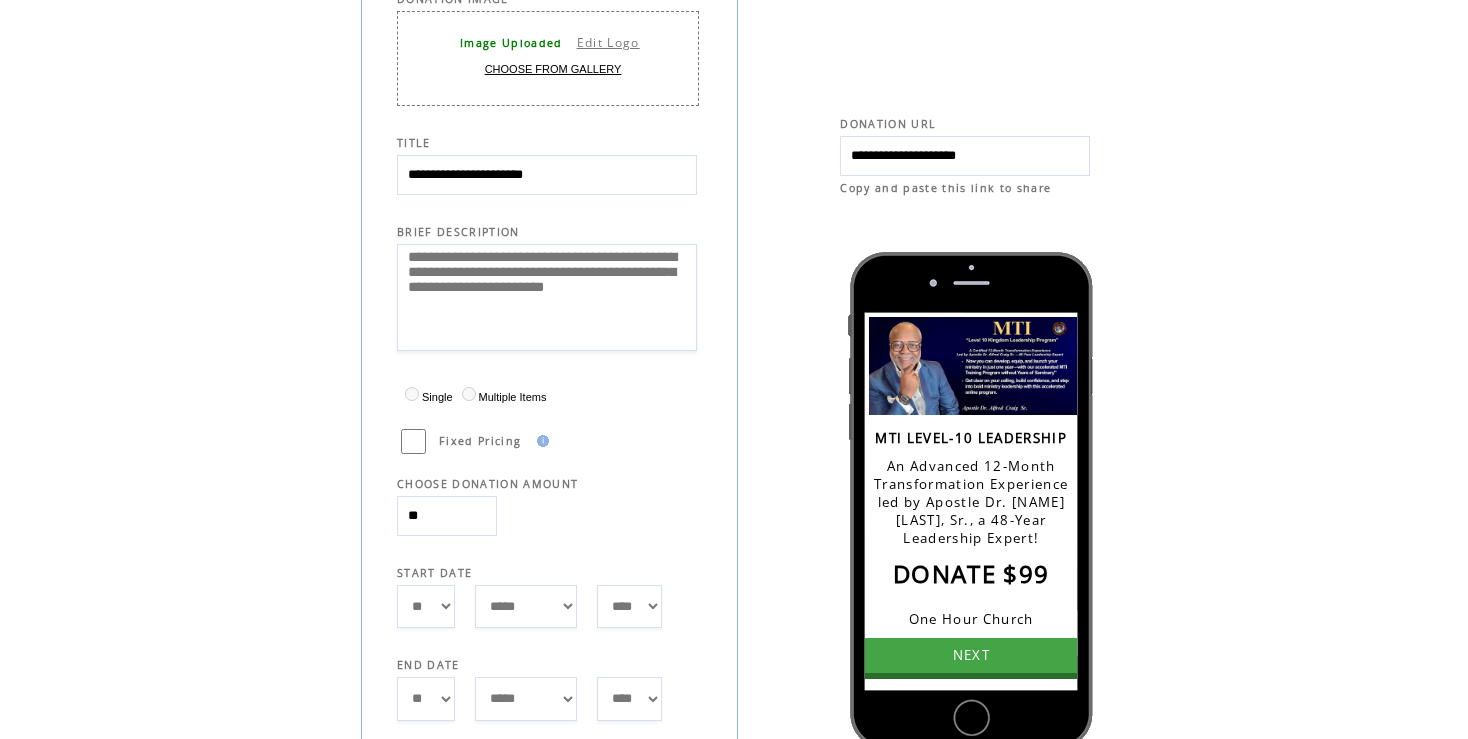 scroll, scrollTop: 412, scrollLeft: 0, axis: vertical 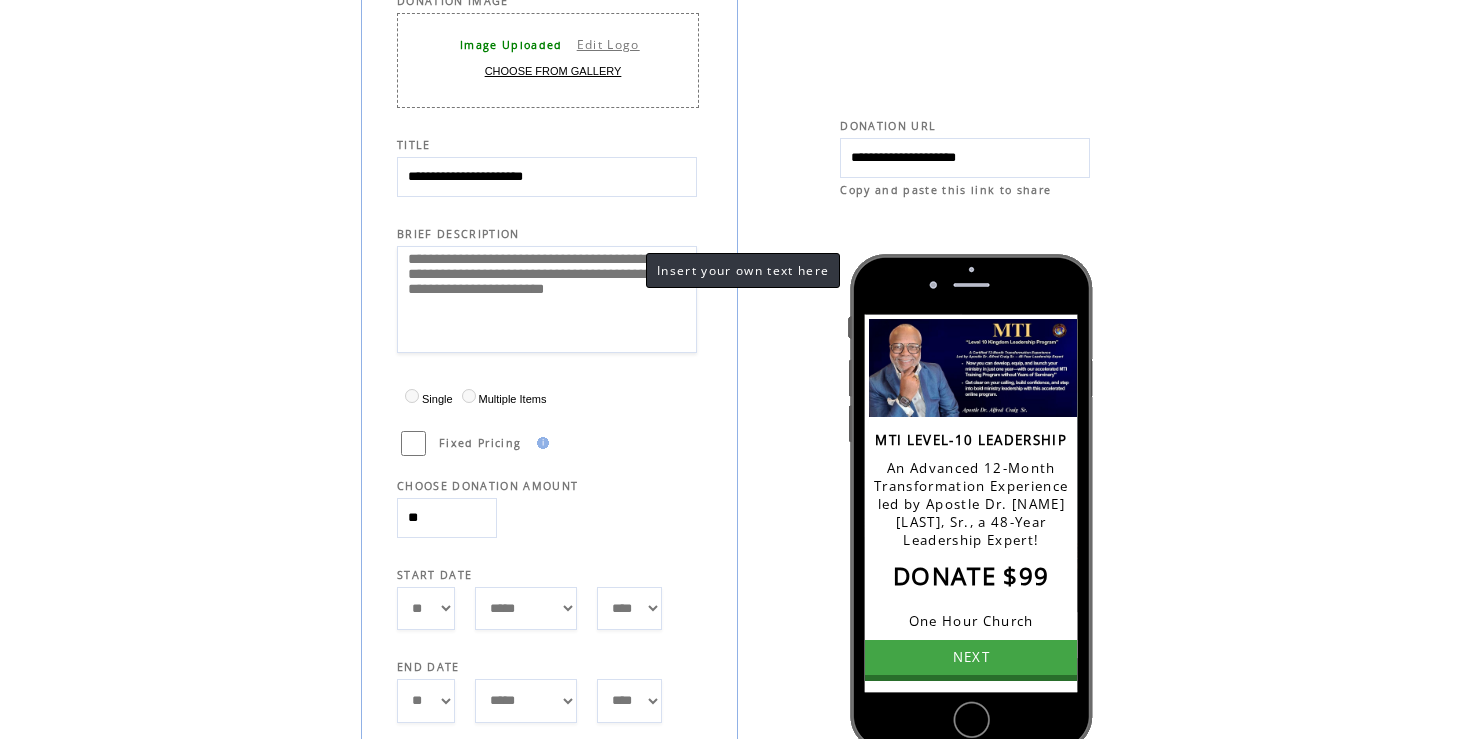 type on "**********" 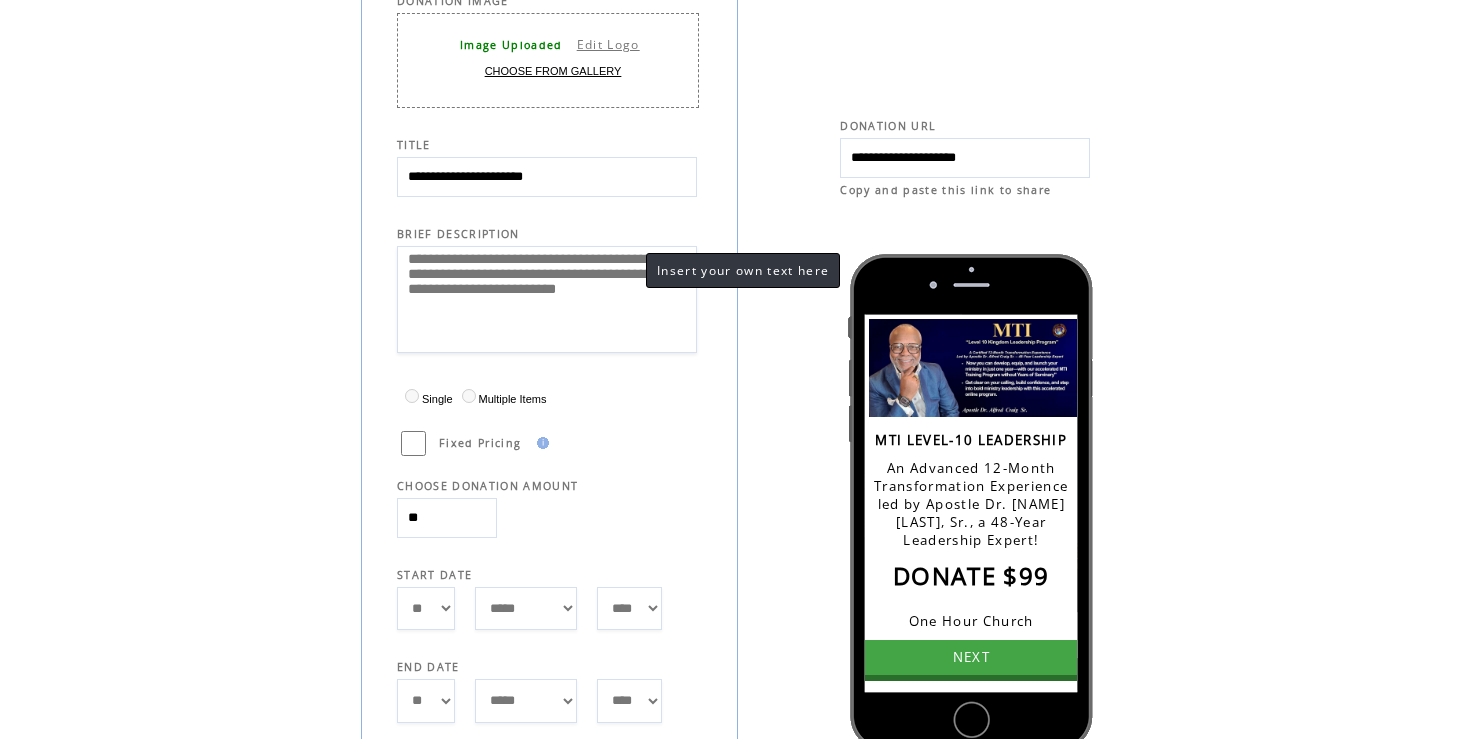 scroll, scrollTop: 20, scrollLeft: 0, axis: vertical 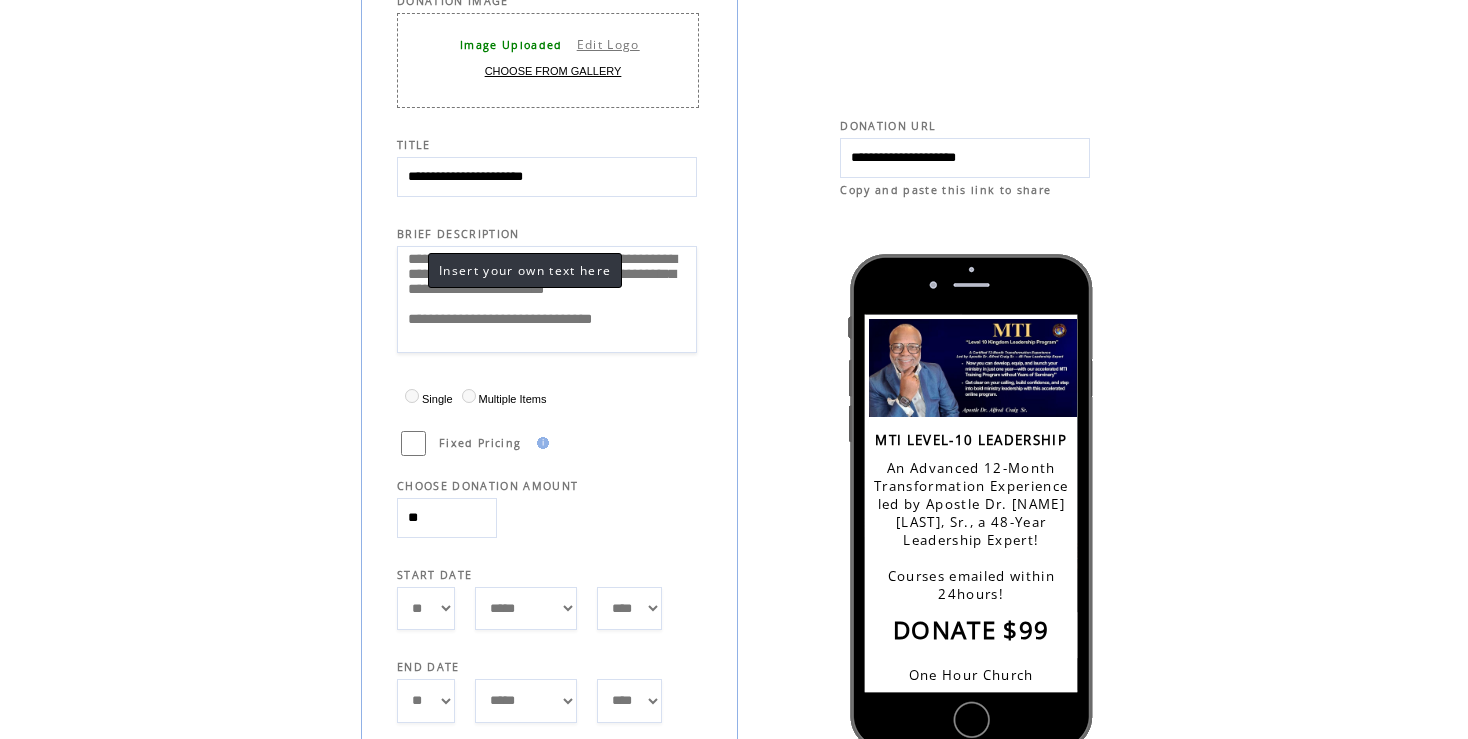 click on "**********" at bounding box center [547, 299] 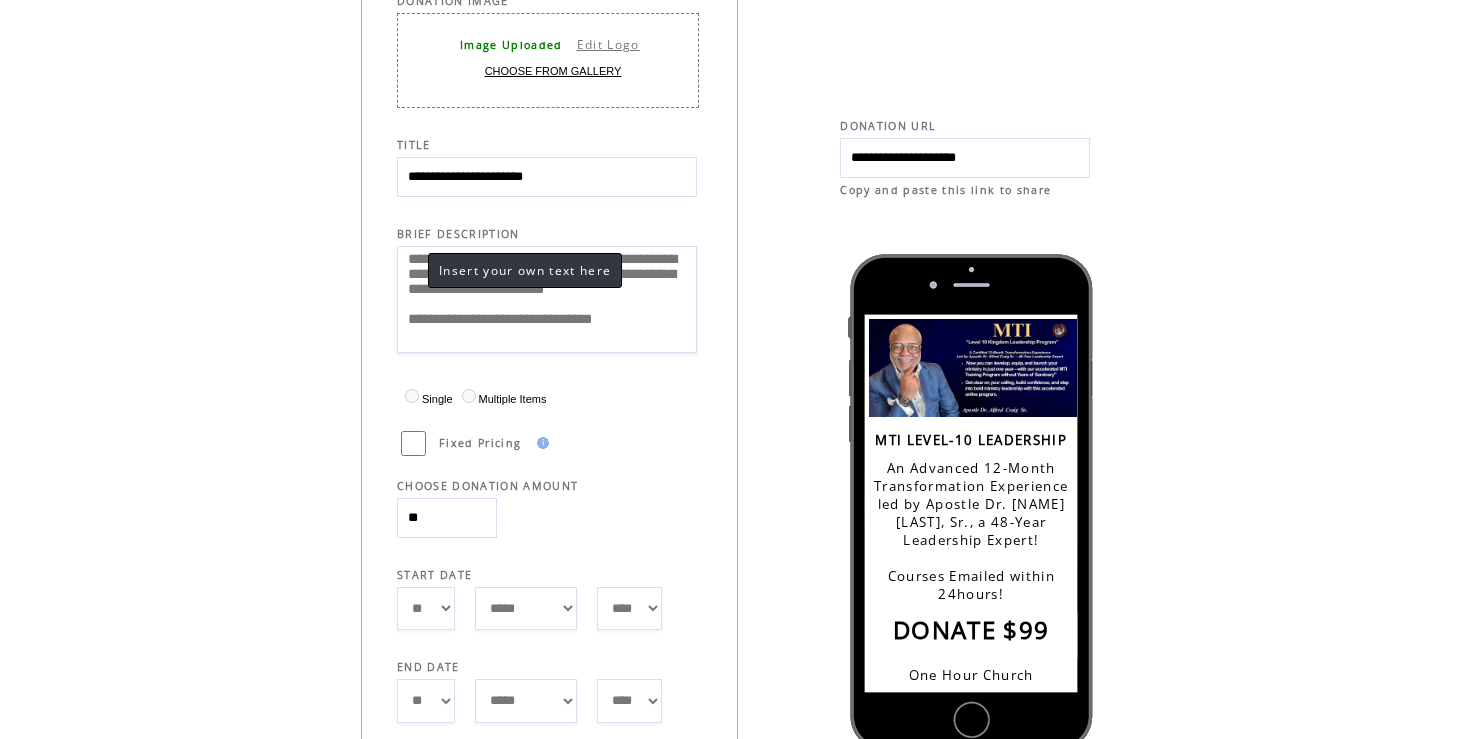 drag, startPoint x: 410, startPoint y: 347, endPoint x: 673, endPoint y: 347, distance: 263 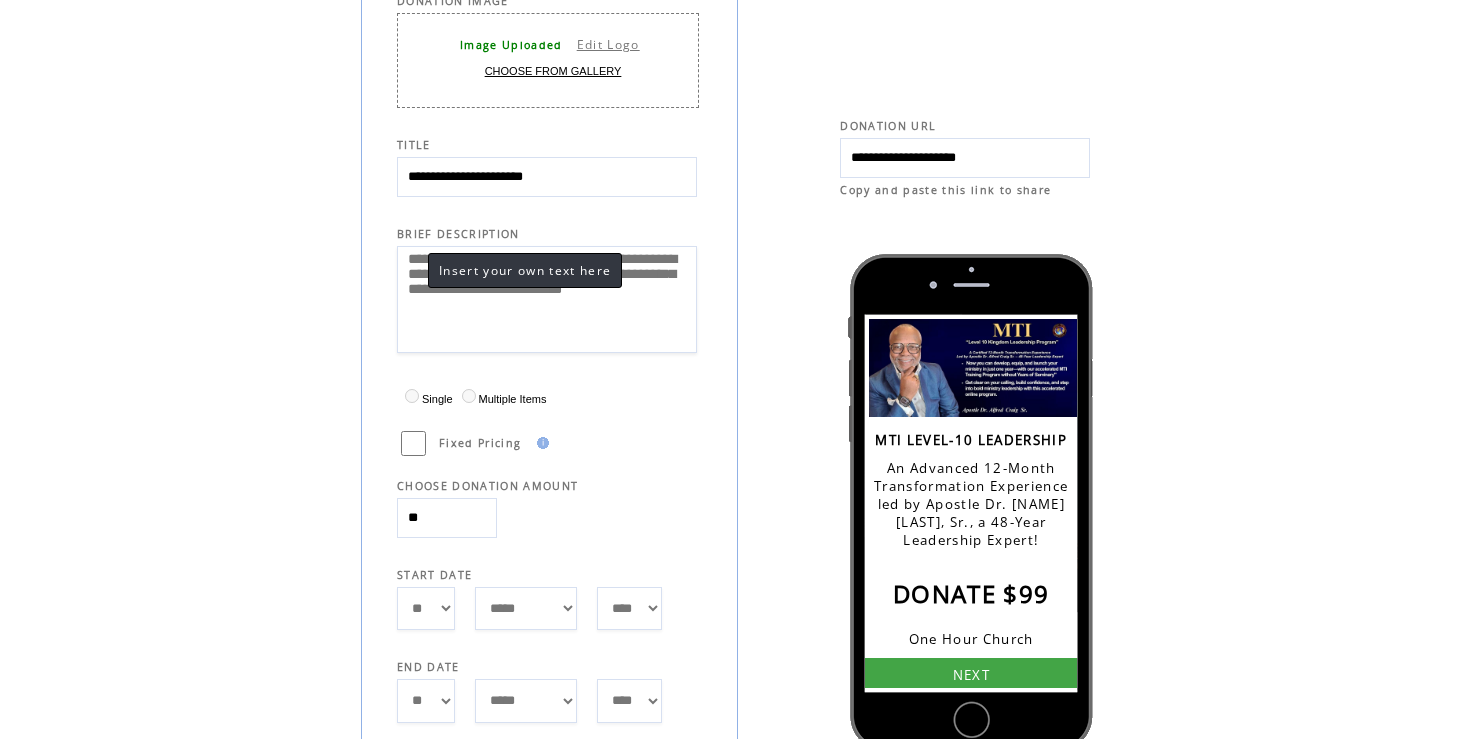 click on "**********" at bounding box center [547, 299] 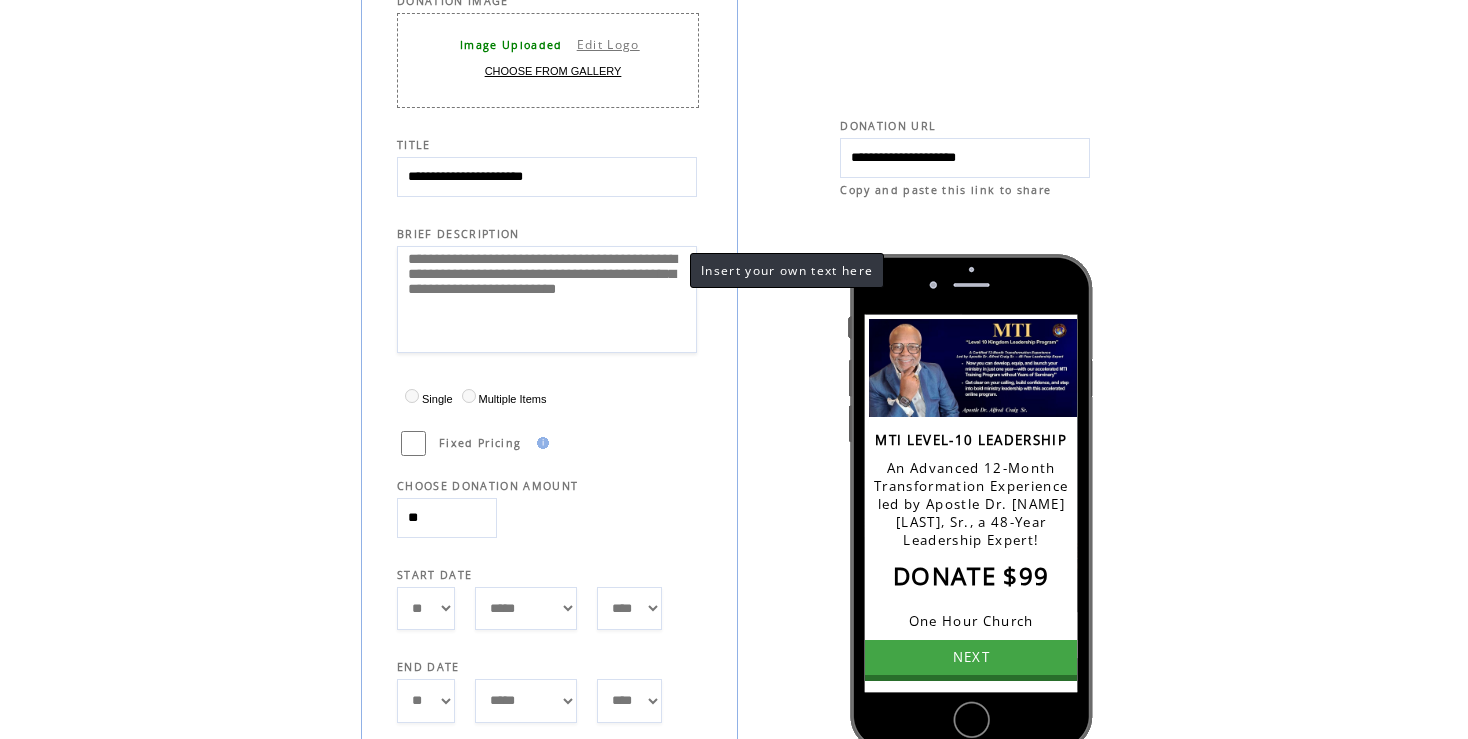 scroll, scrollTop: 20, scrollLeft: 0, axis: vertical 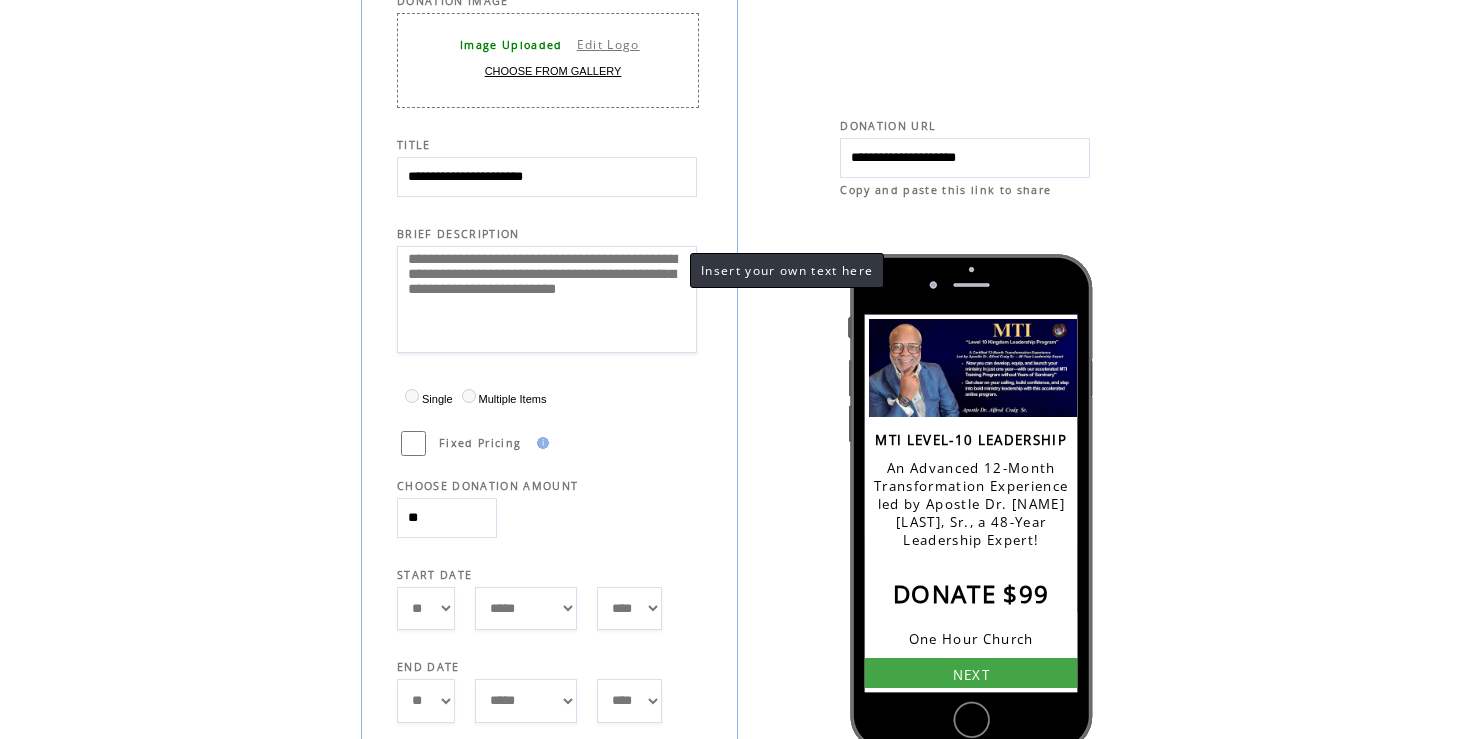 paste on "**********" 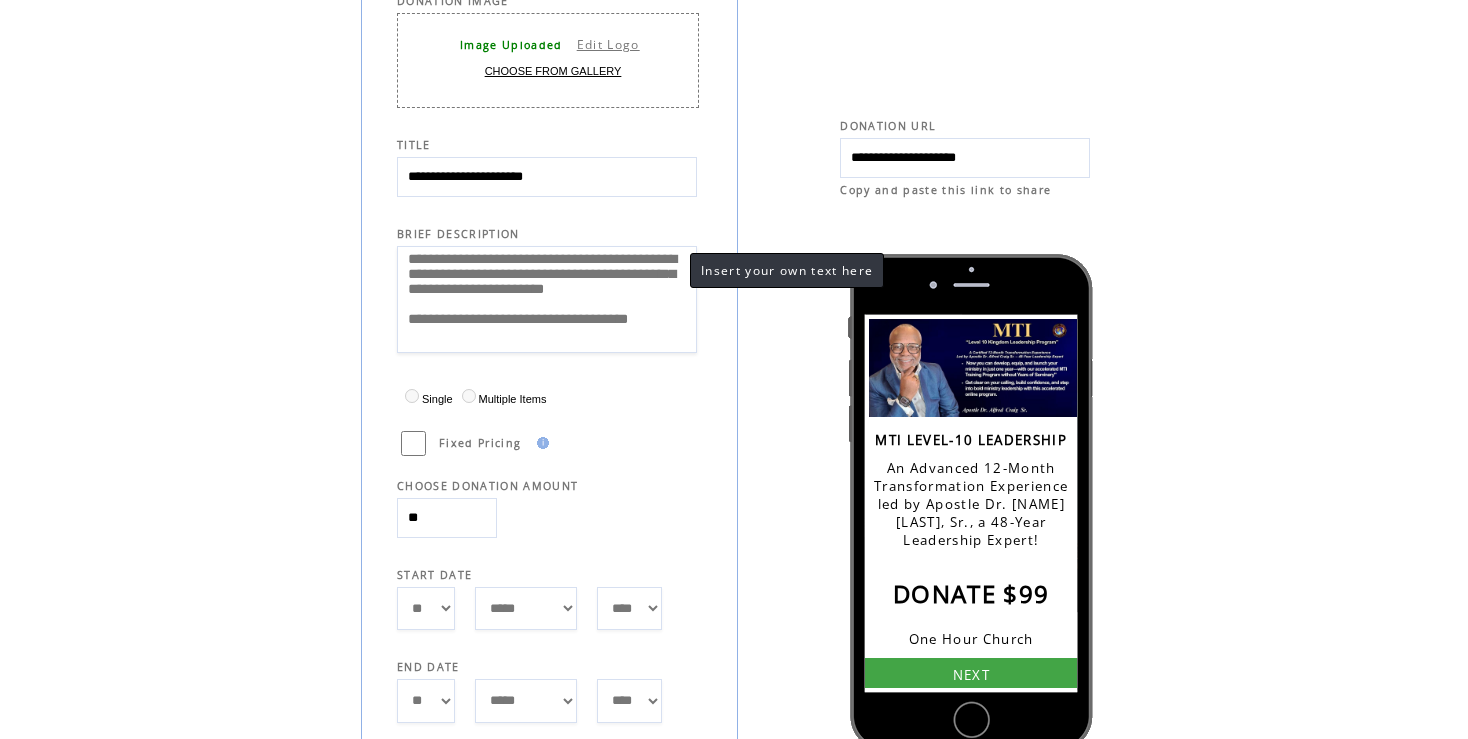 scroll, scrollTop: 40, scrollLeft: 0, axis: vertical 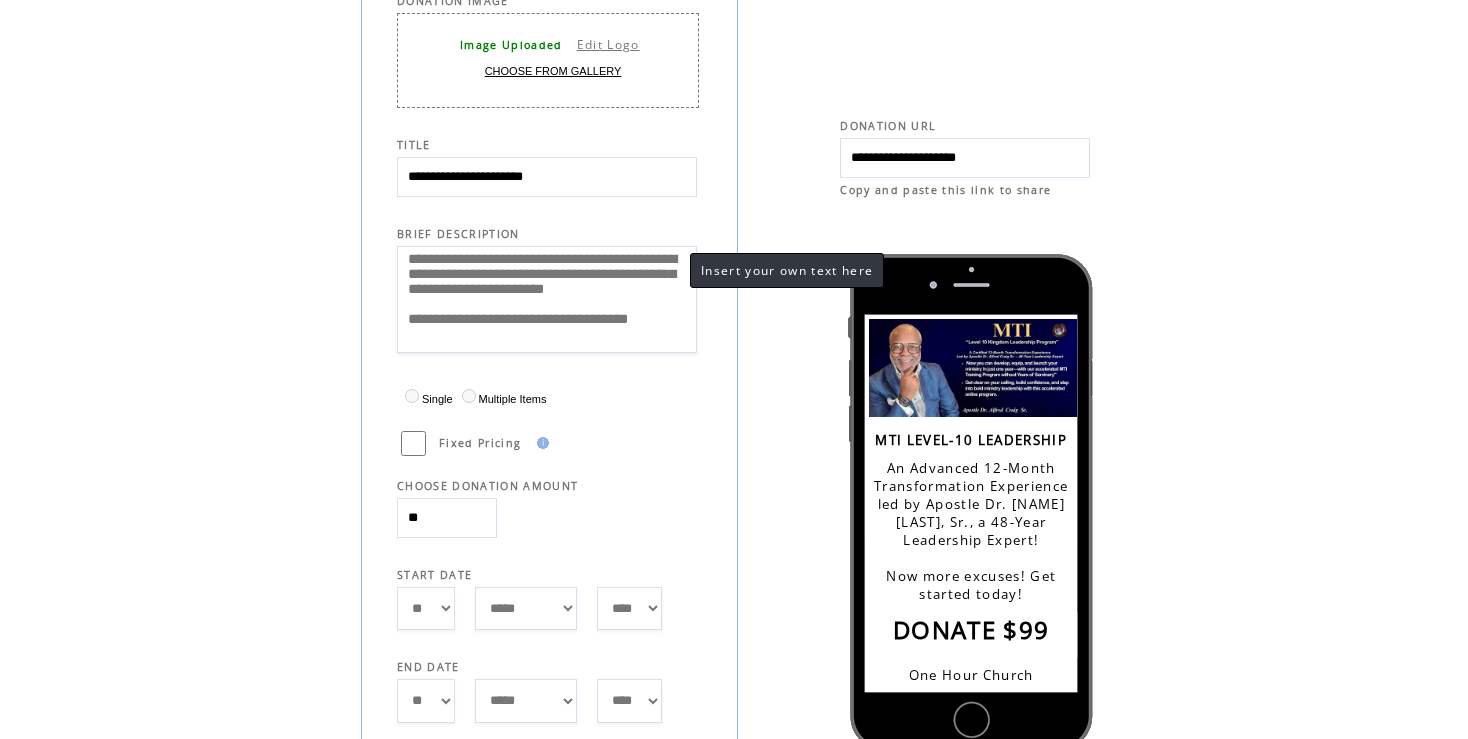 drag, startPoint x: 638, startPoint y: 339, endPoint x: 402, endPoint y: 333, distance: 236.07626 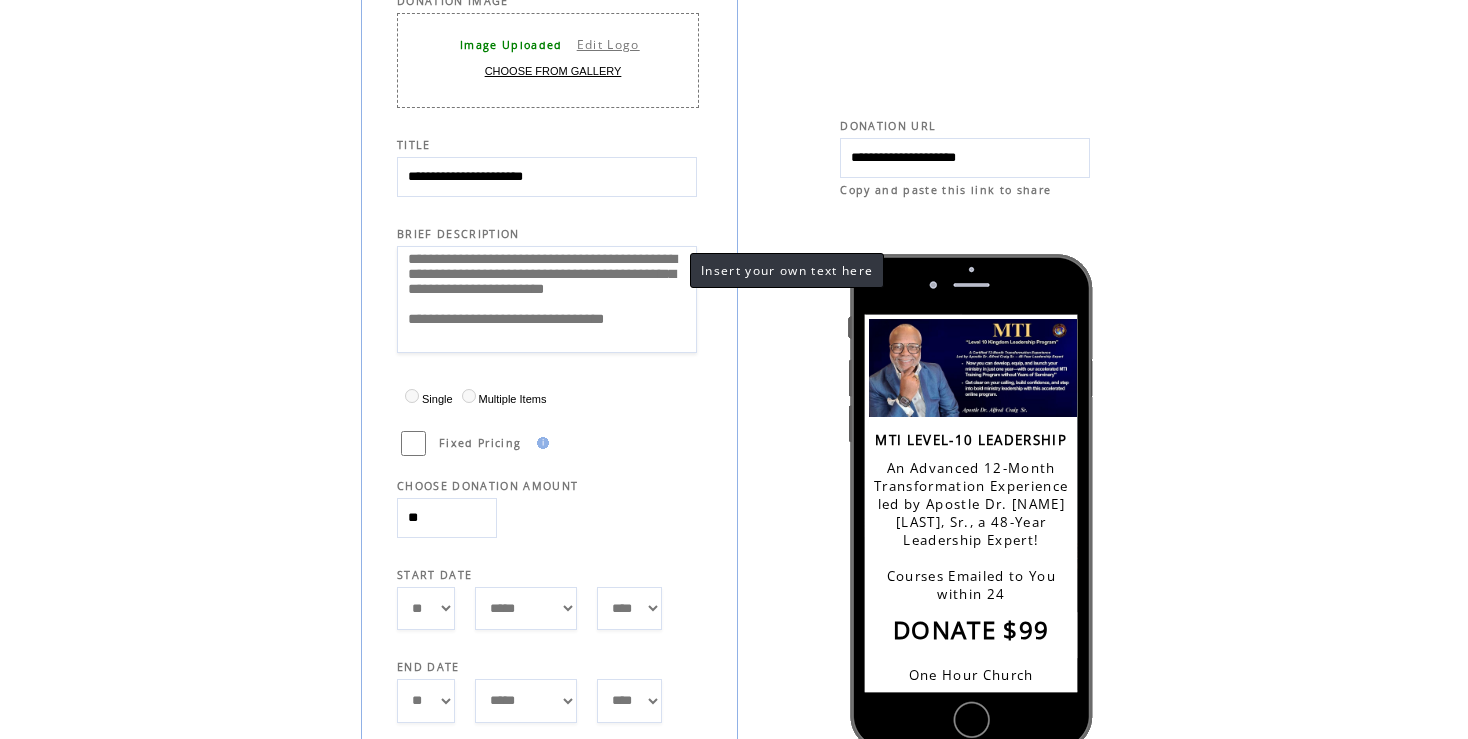 scroll, scrollTop: 40, scrollLeft: 0, axis: vertical 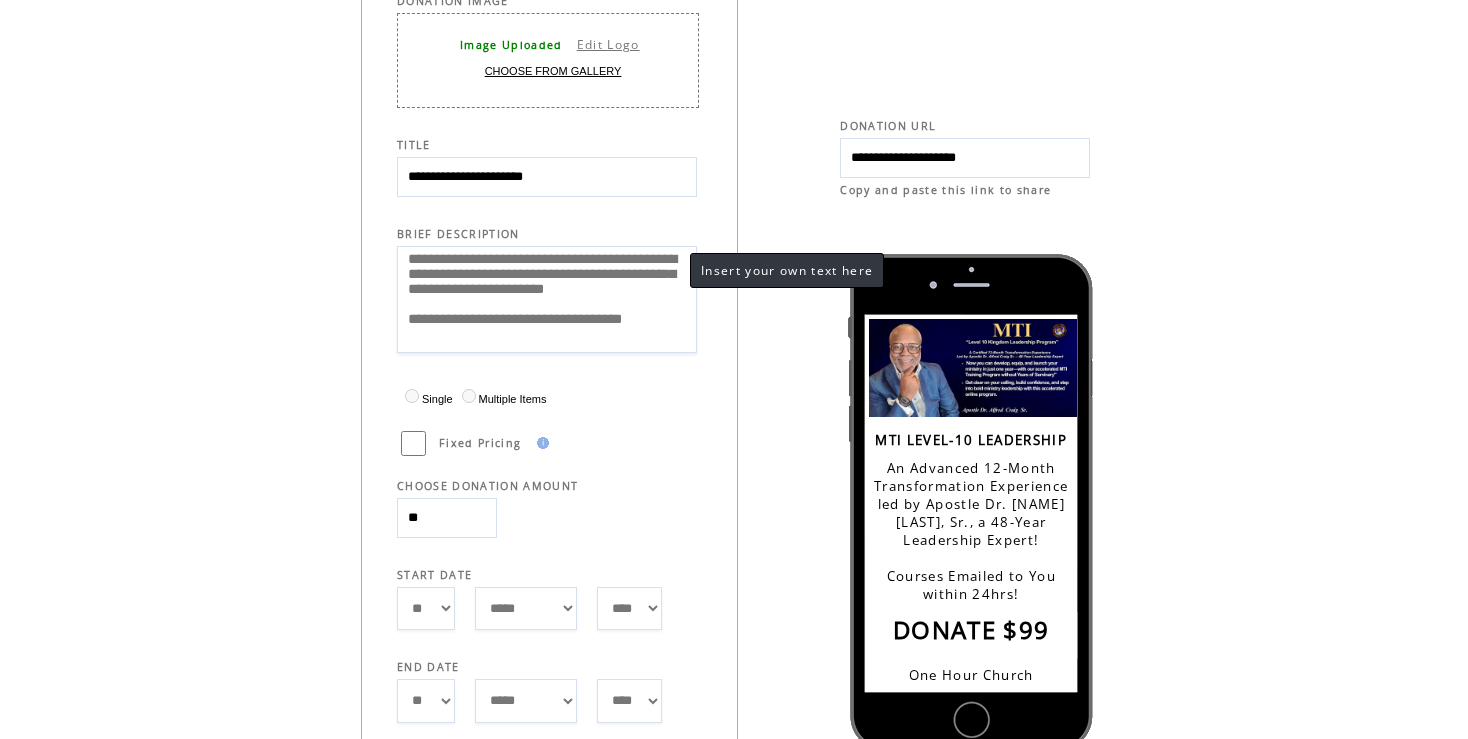 click on "**********" at bounding box center [547, 299] 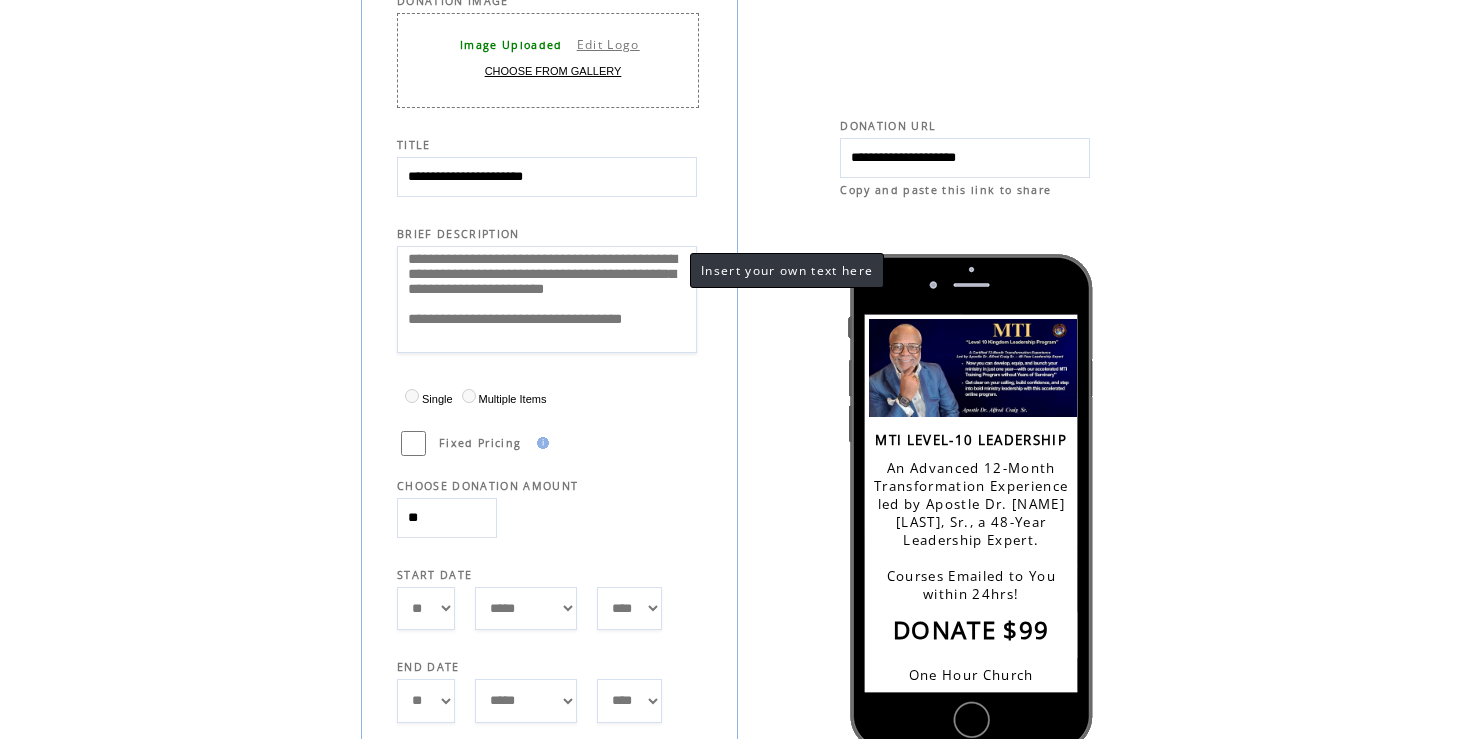 drag, startPoint x: 408, startPoint y: 331, endPoint x: 470, endPoint y: 351, distance: 65.14599 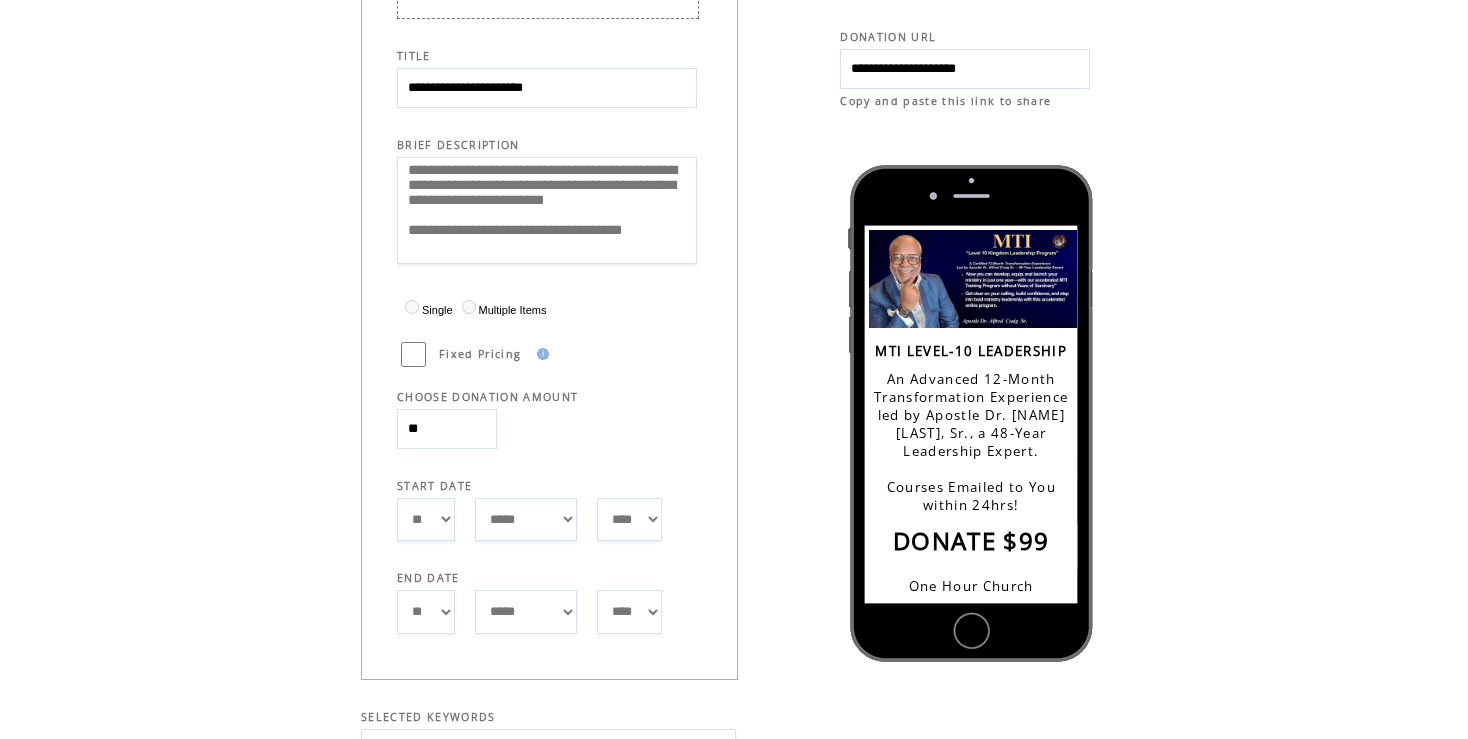 scroll, scrollTop: 1071, scrollLeft: 0, axis: vertical 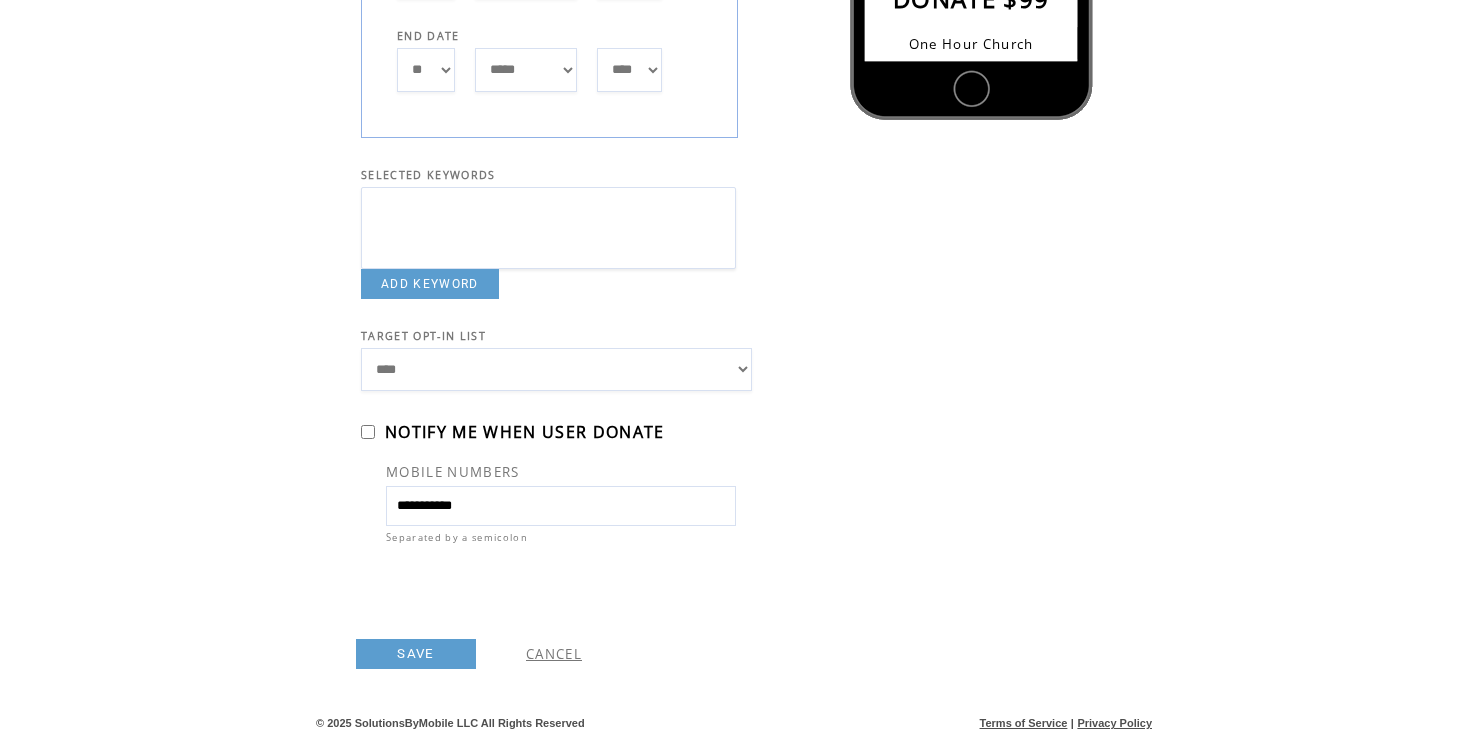 type on "**********" 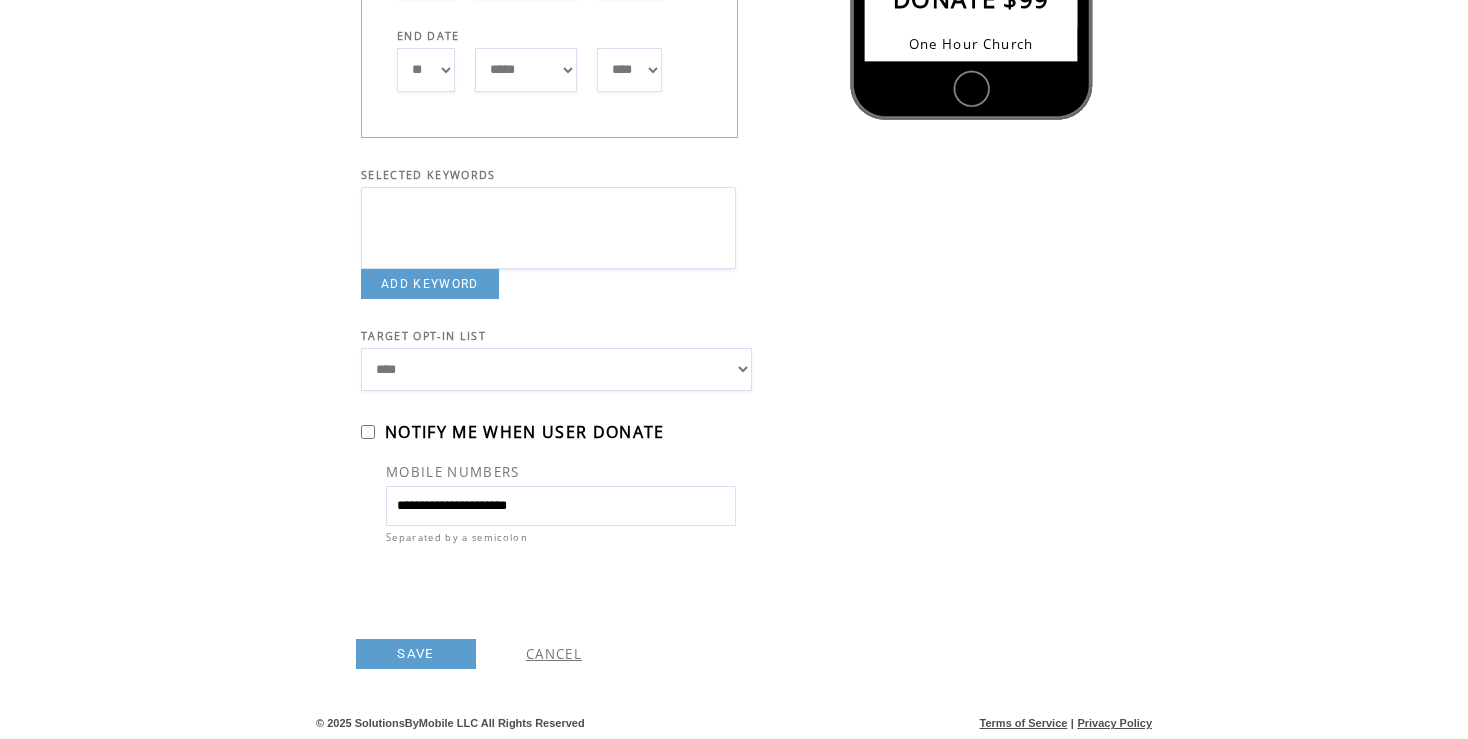 type on "**********" 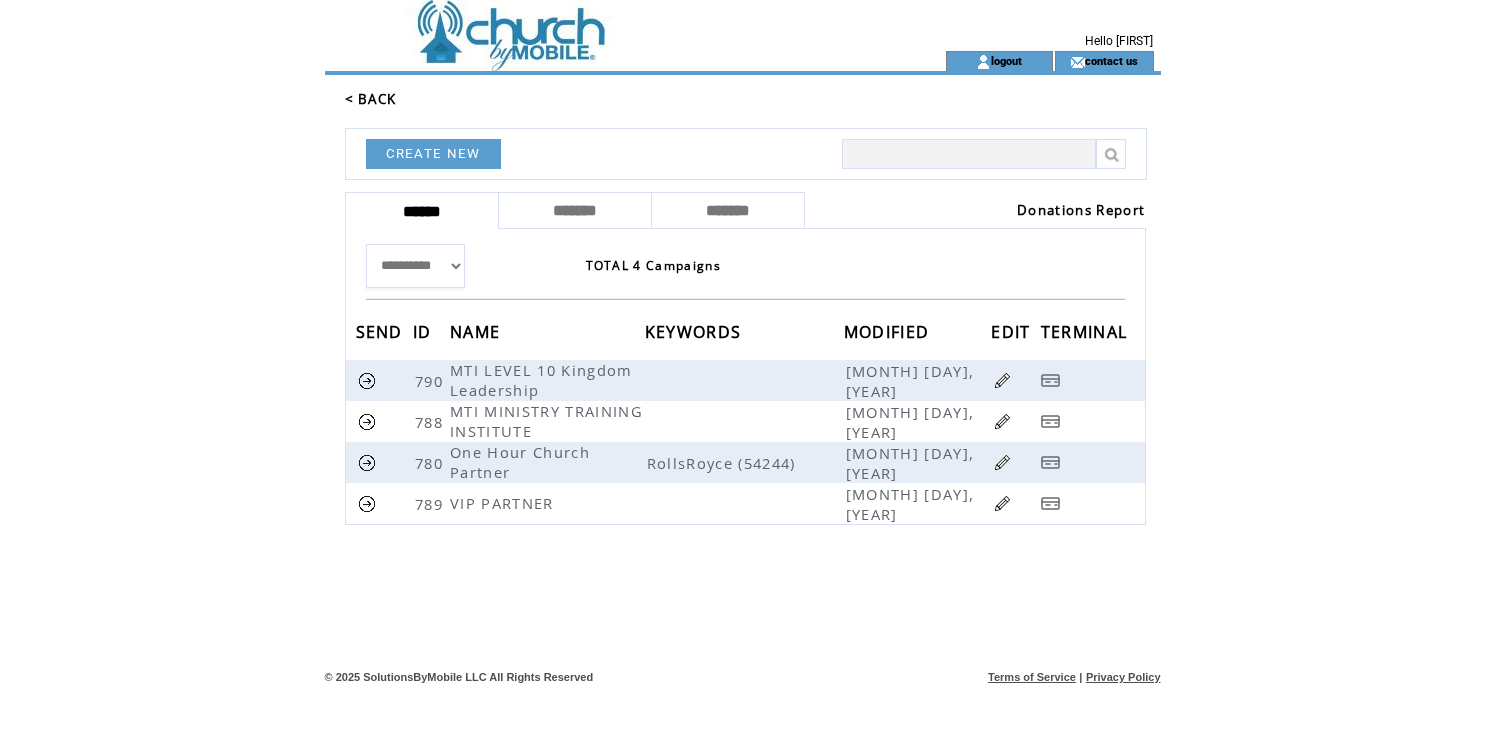 scroll, scrollTop: 0, scrollLeft: 0, axis: both 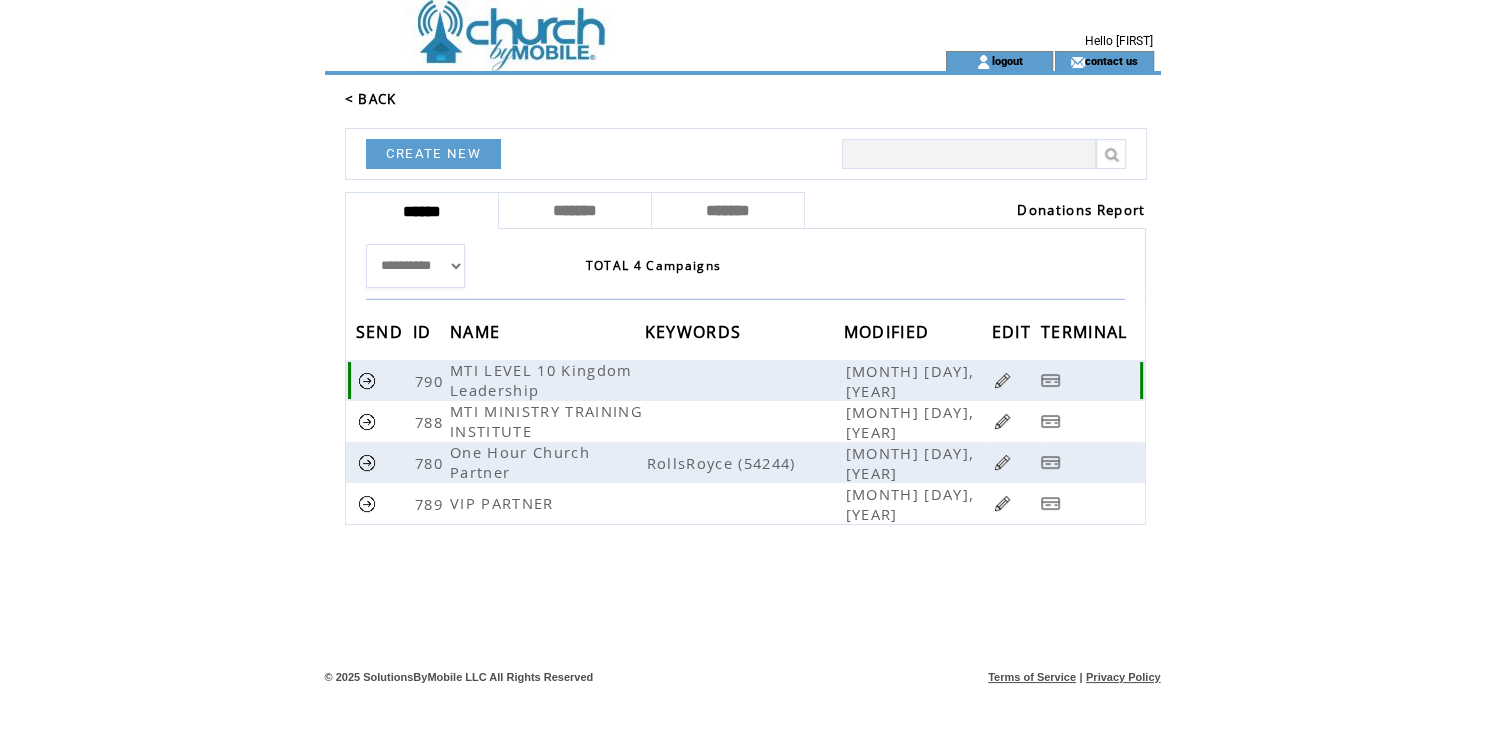 click at bounding box center (1002, 380) 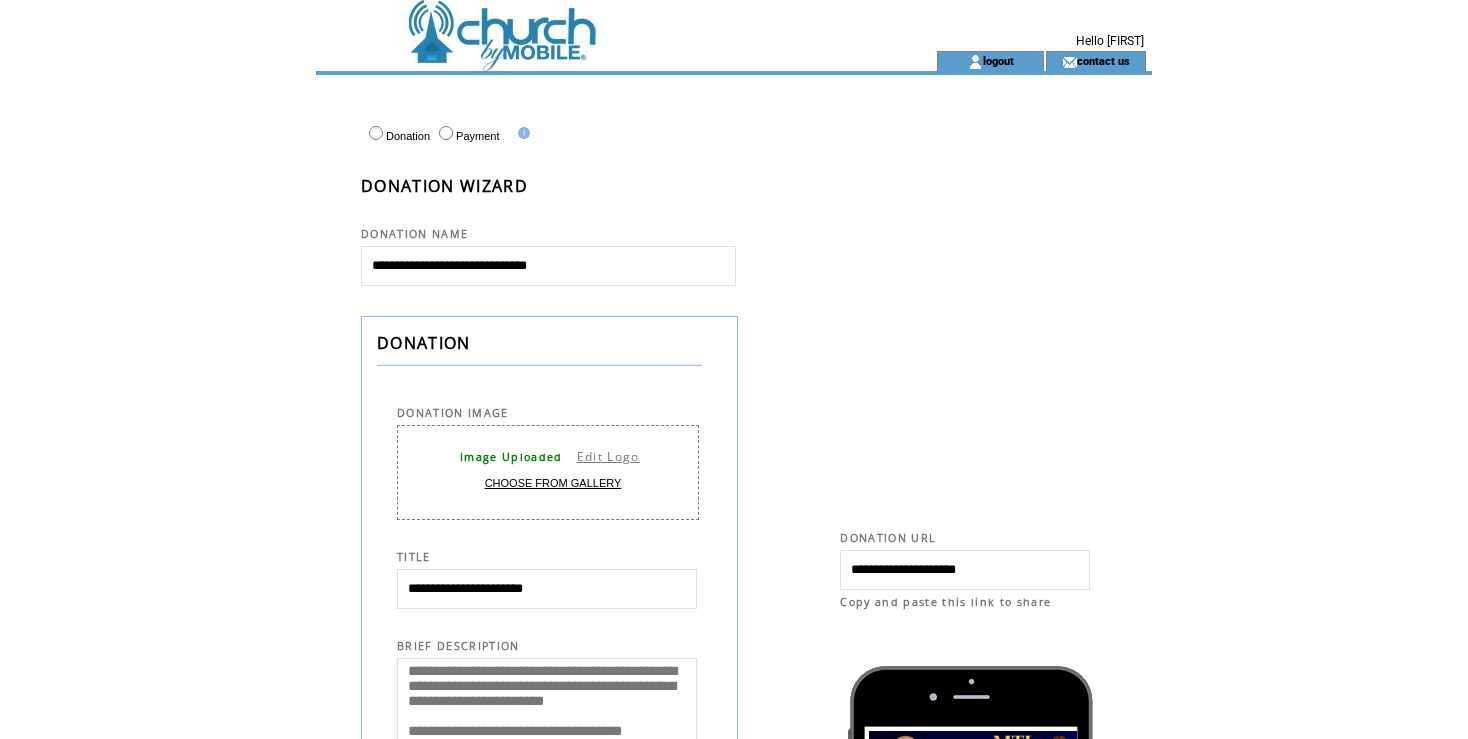 scroll, scrollTop: 0, scrollLeft: 0, axis: both 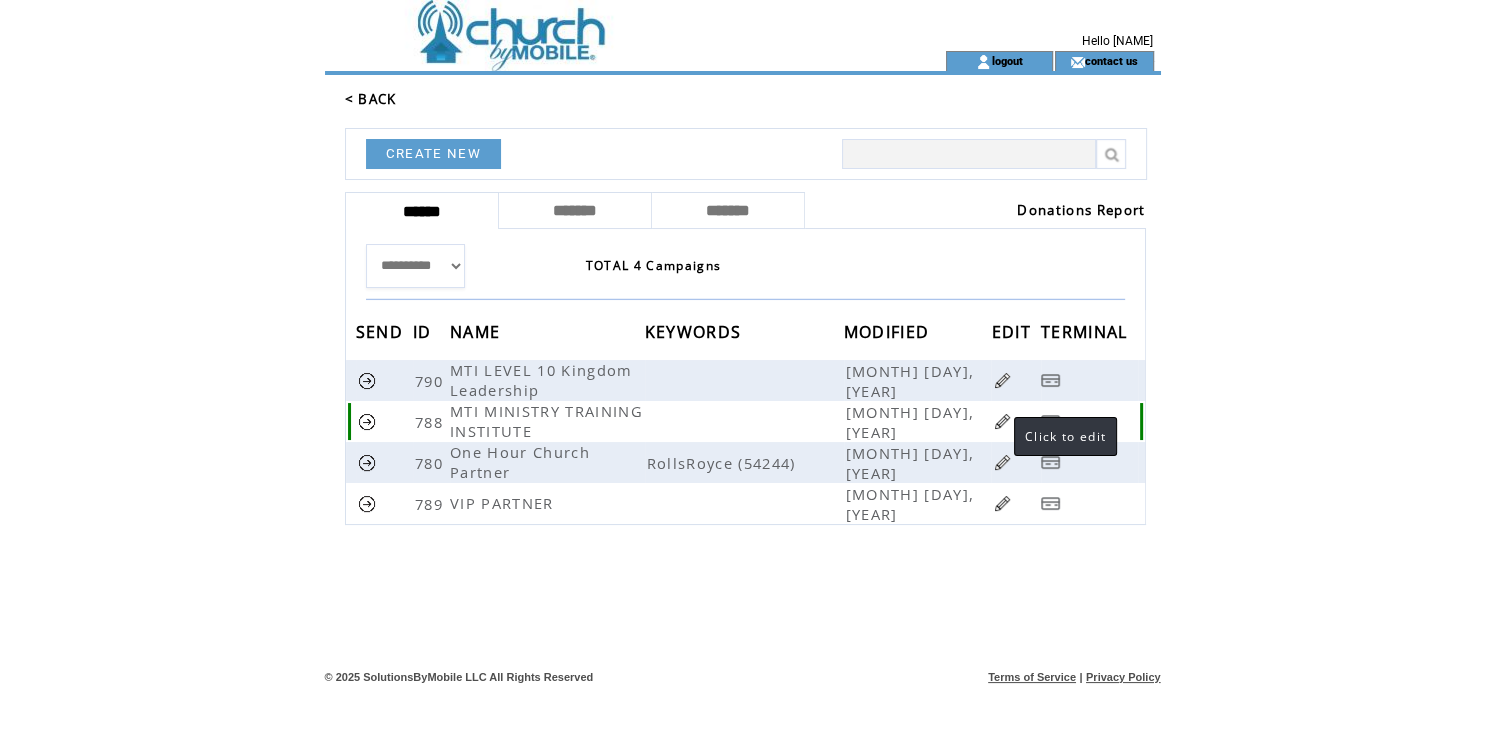 click at bounding box center (1002, 421) 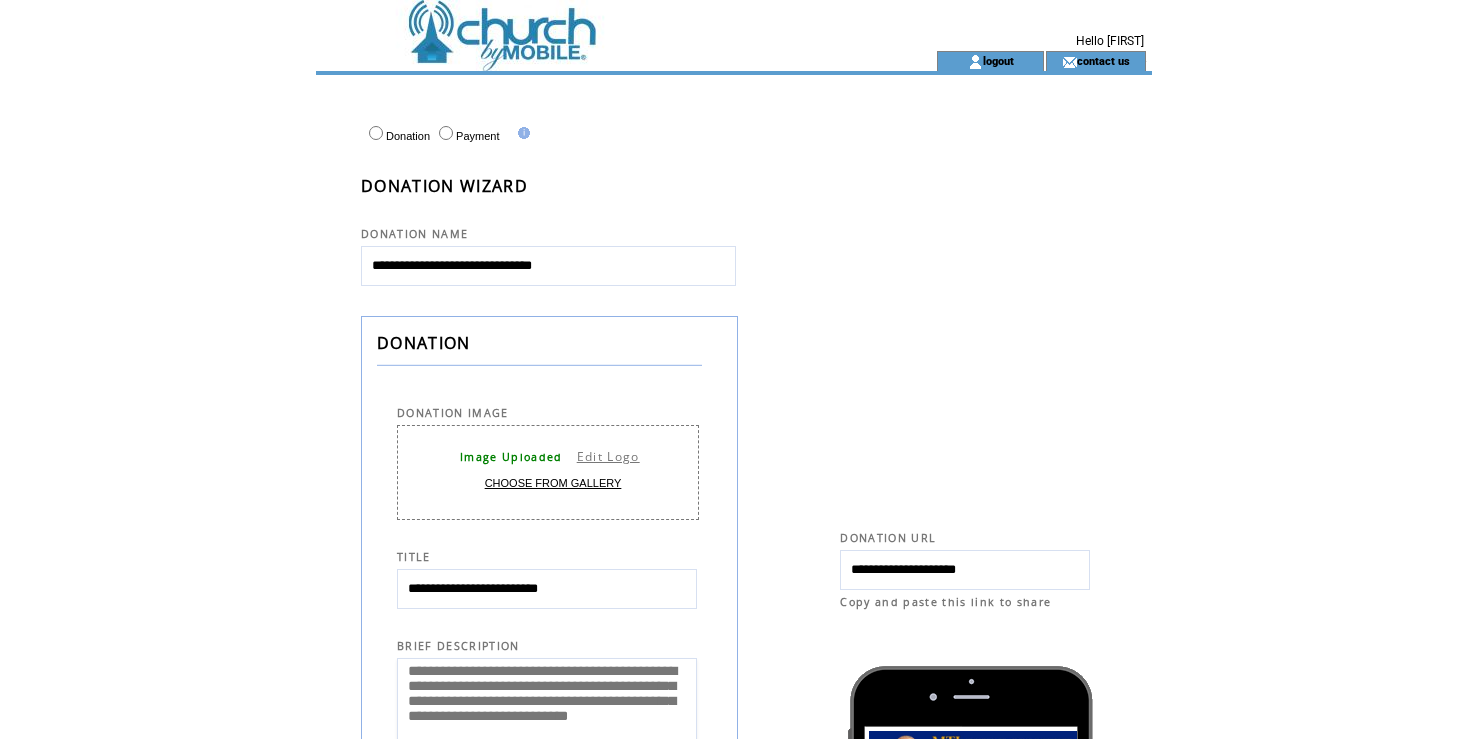 scroll, scrollTop: 0, scrollLeft: 0, axis: both 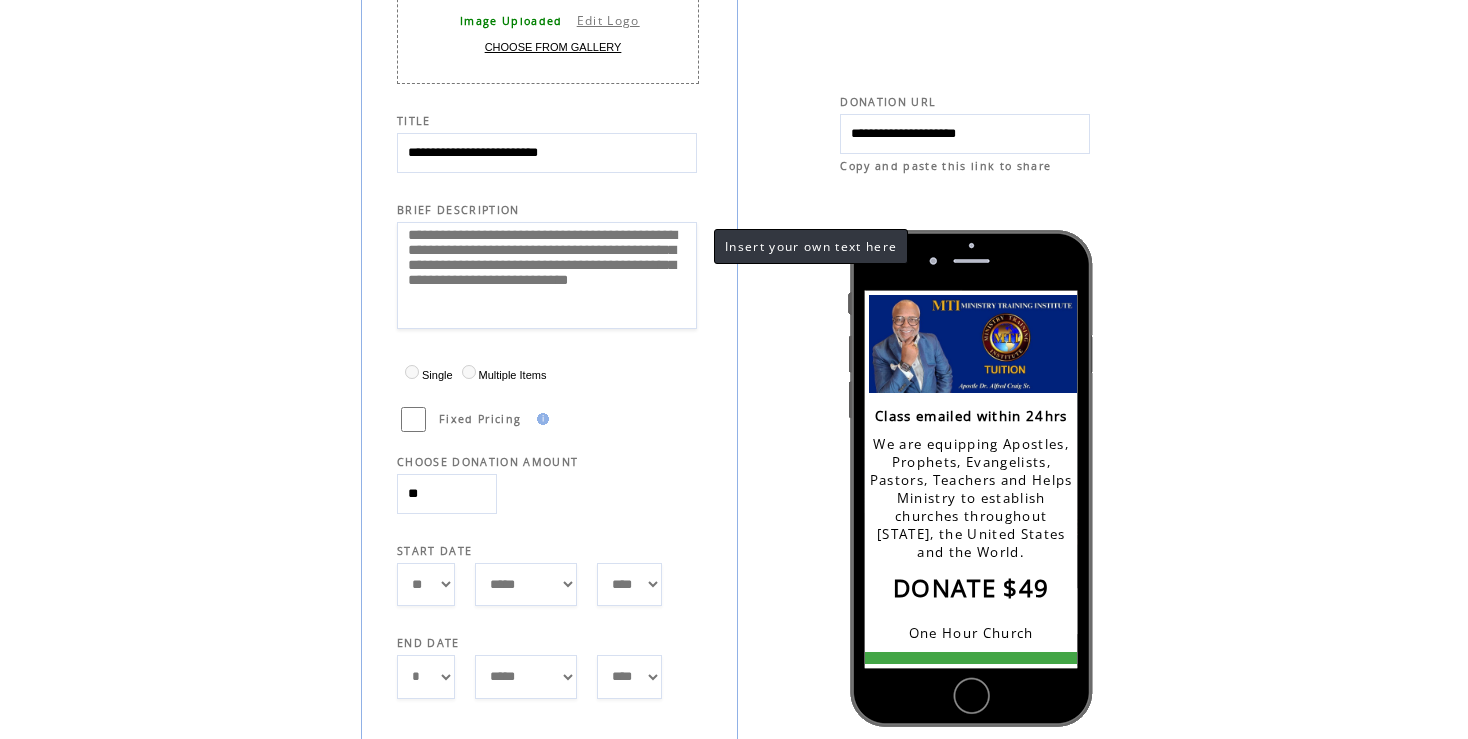 click on "**********" at bounding box center [547, 275] 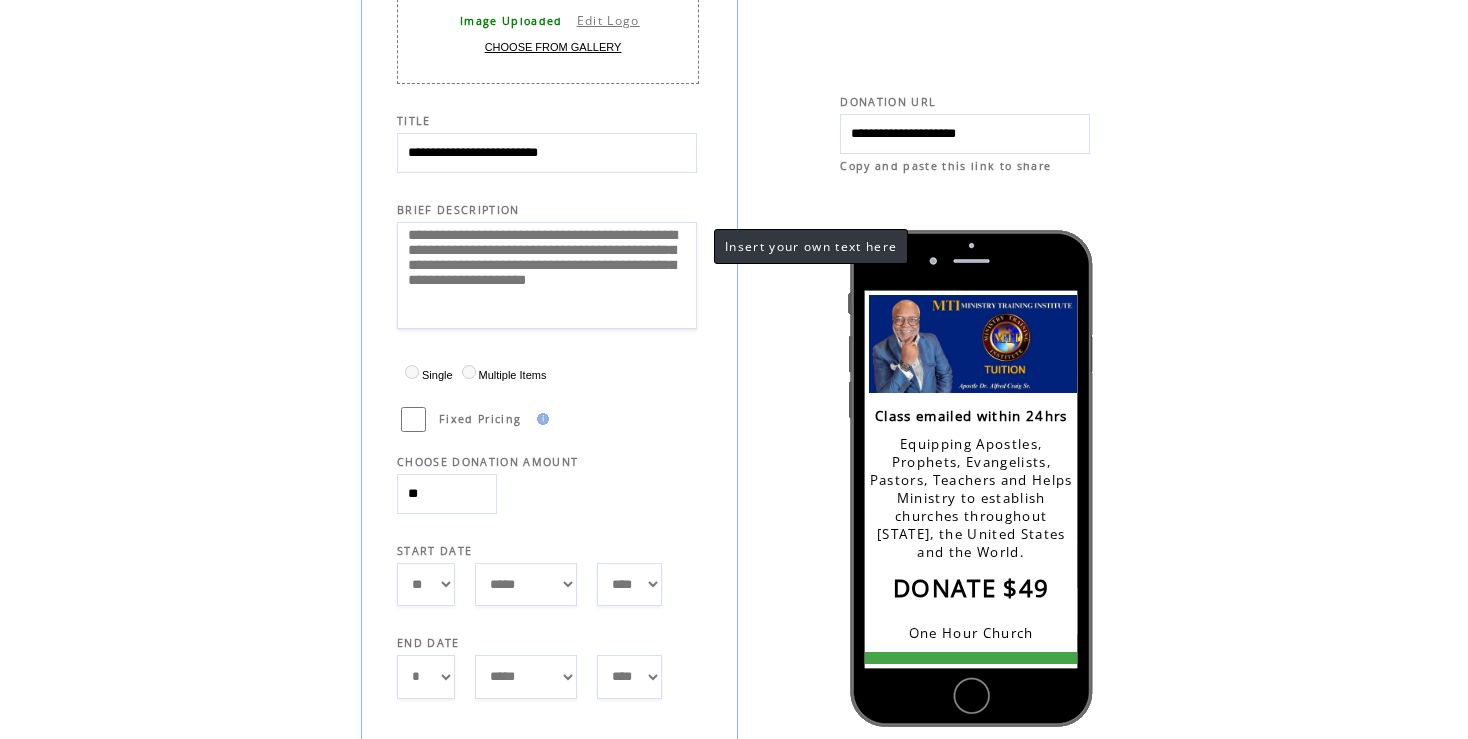 click on "**********" at bounding box center [547, 275] 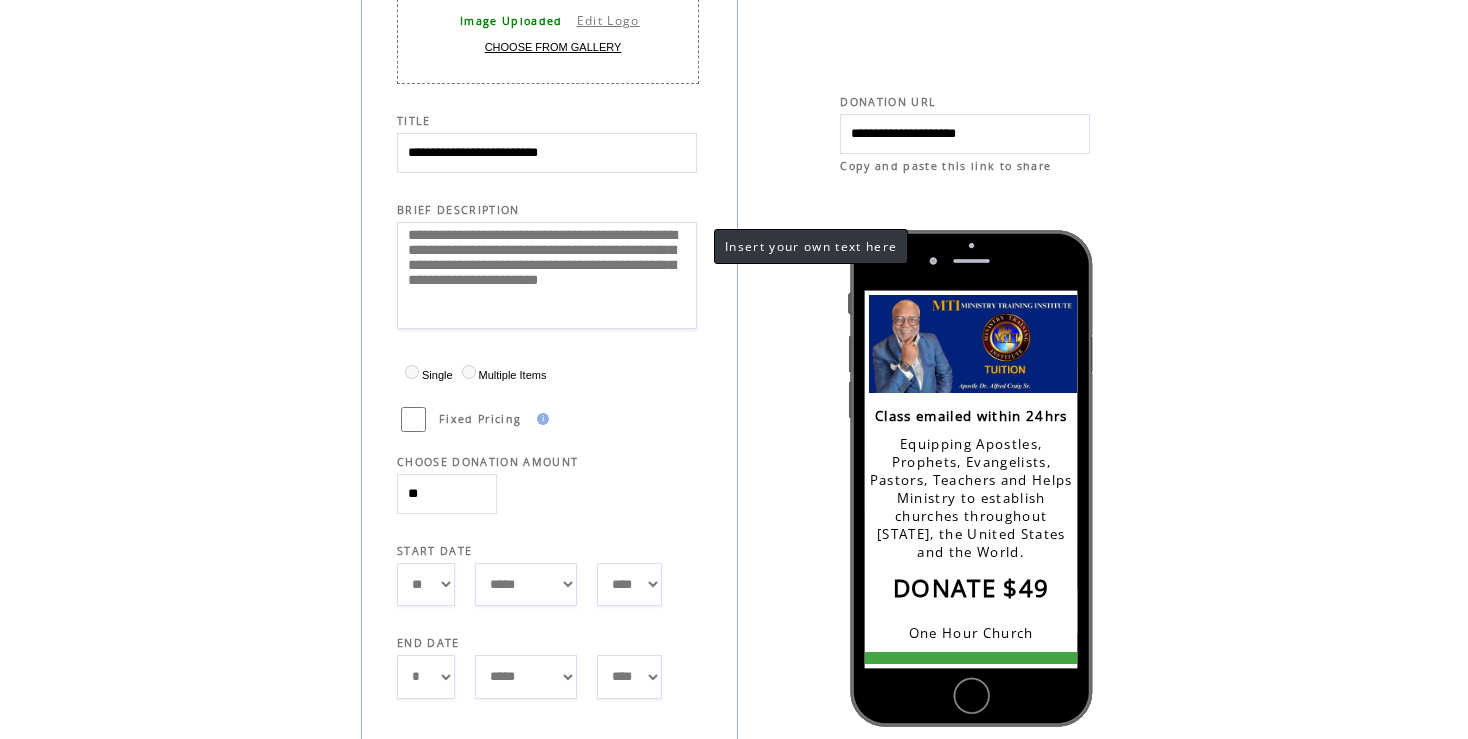 scroll, scrollTop: 40, scrollLeft: 0, axis: vertical 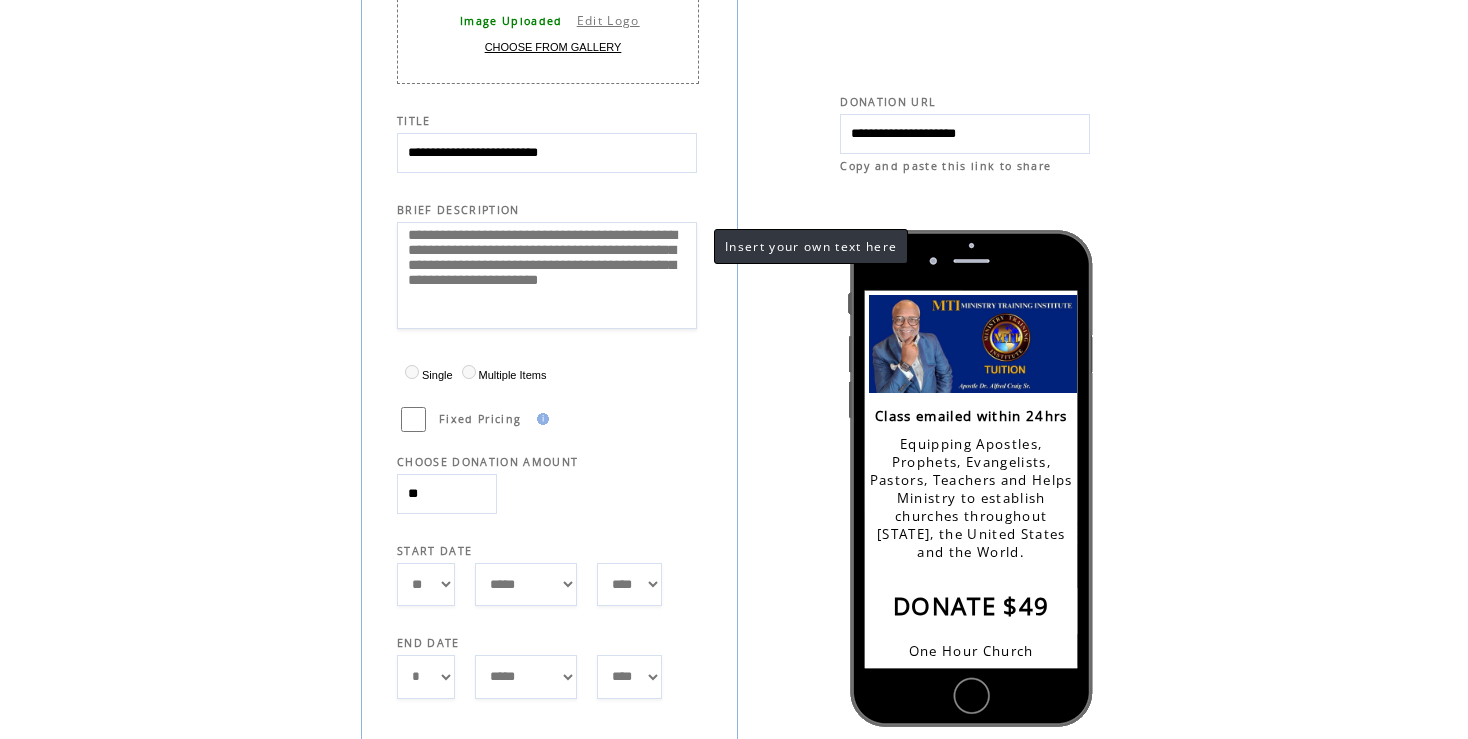 paste on "**********" 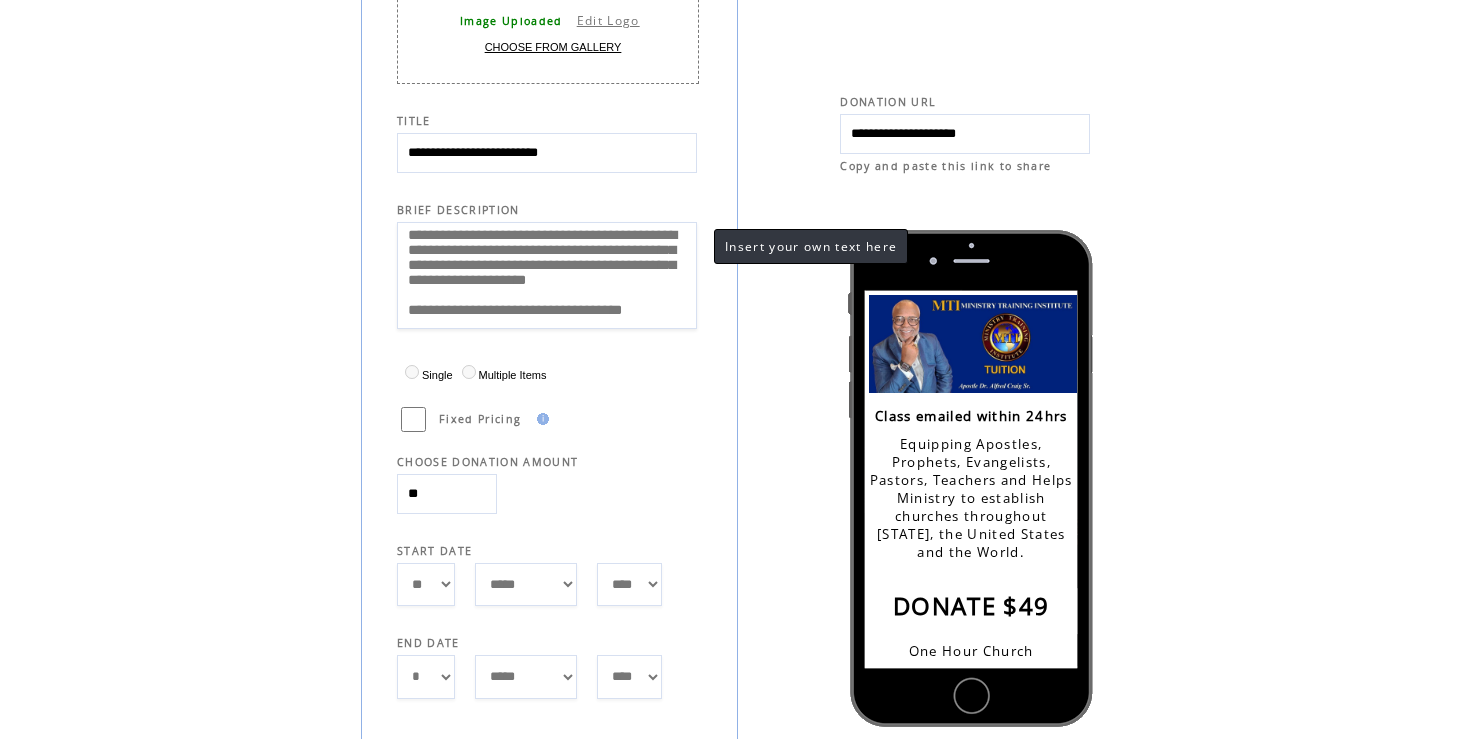 scroll, scrollTop: 60, scrollLeft: 0, axis: vertical 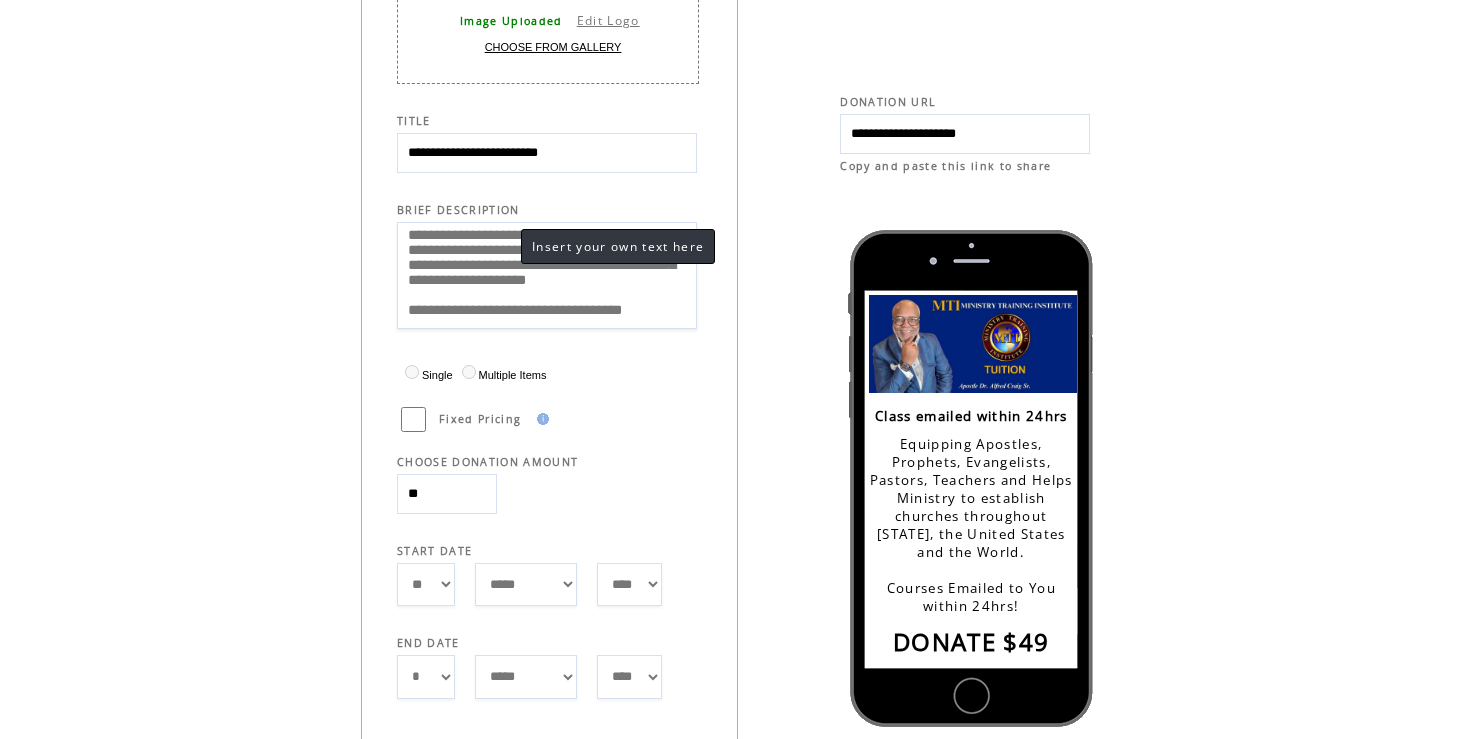drag, startPoint x: 545, startPoint y: 300, endPoint x: 594, endPoint y: 299, distance: 49.010204 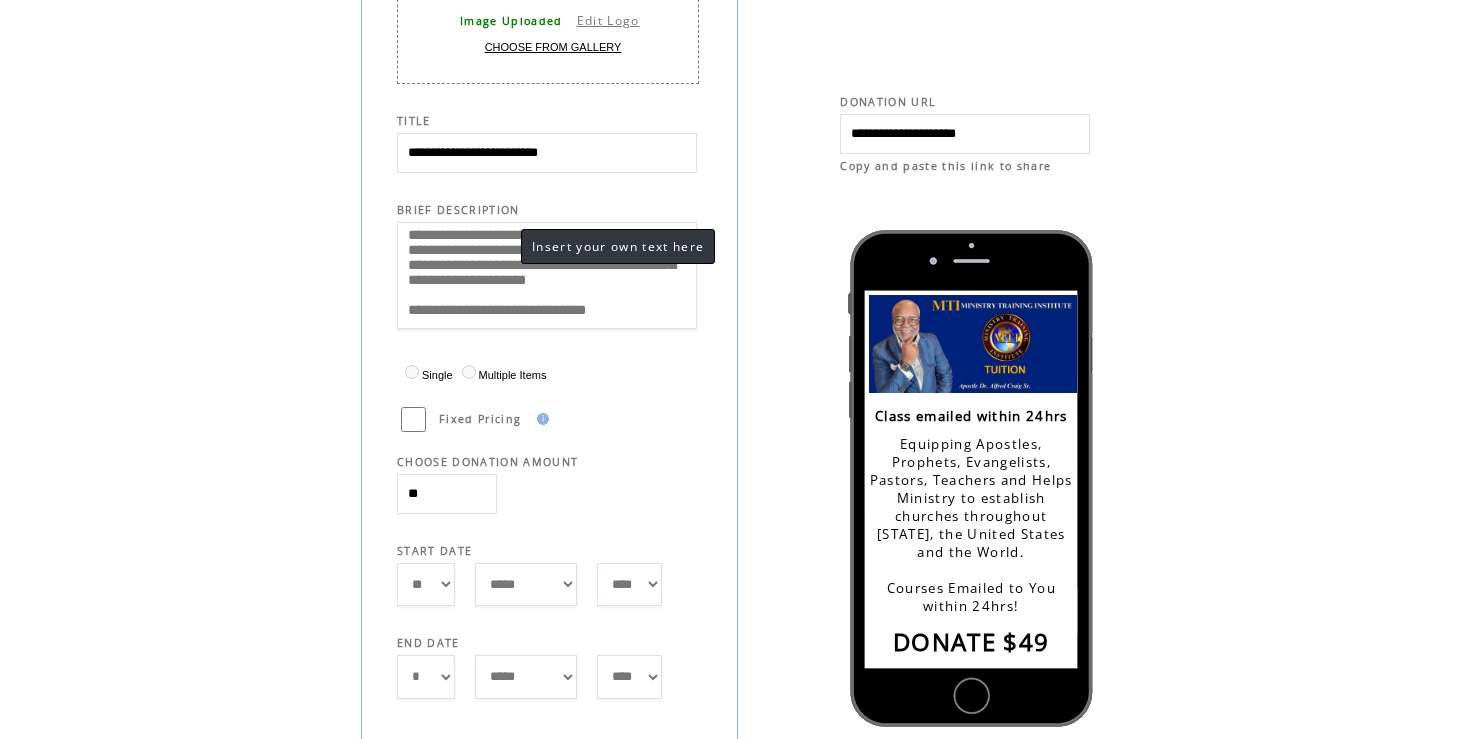 scroll, scrollTop: 40, scrollLeft: 0, axis: vertical 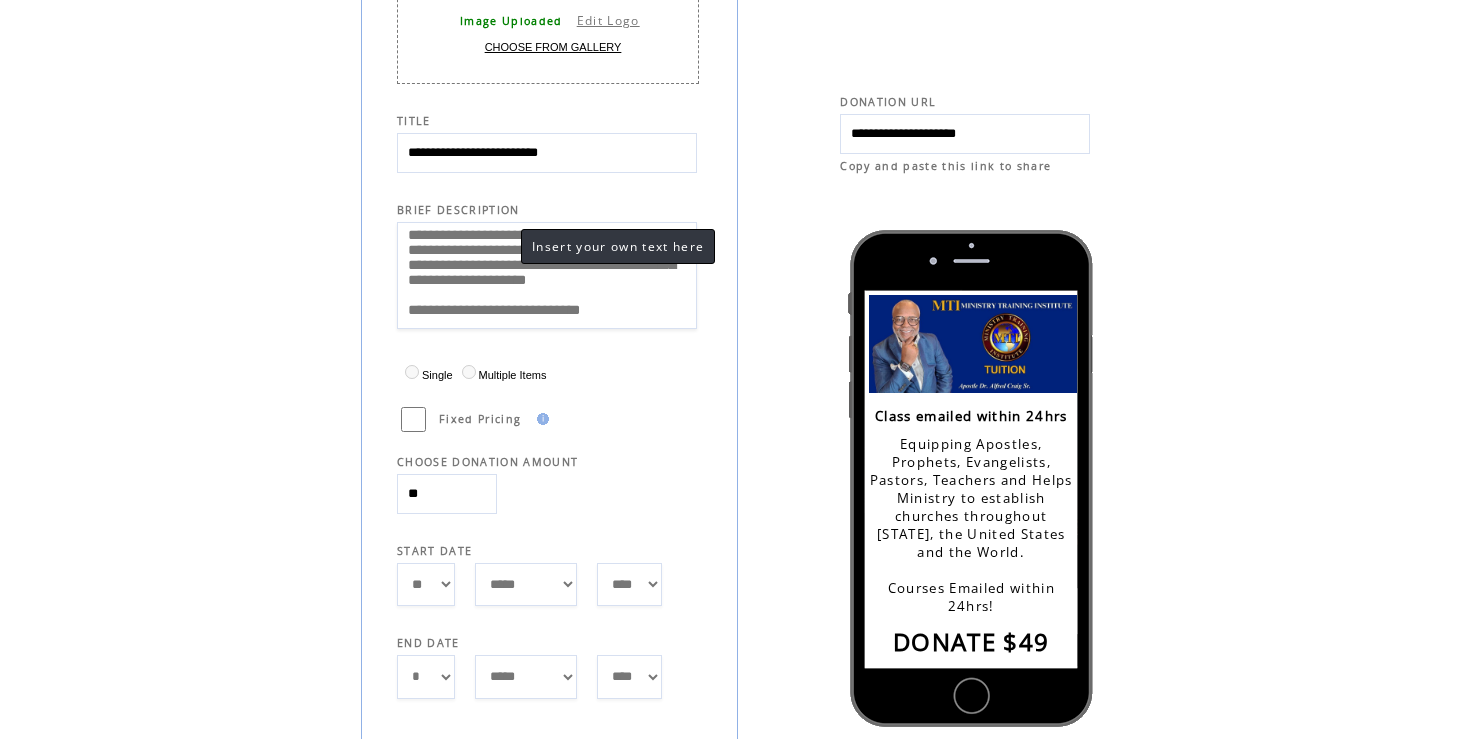 drag, startPoint x: 416, startPoint y: 321, endPoint x: 455, endPoint y: 314, distance: 39.623226 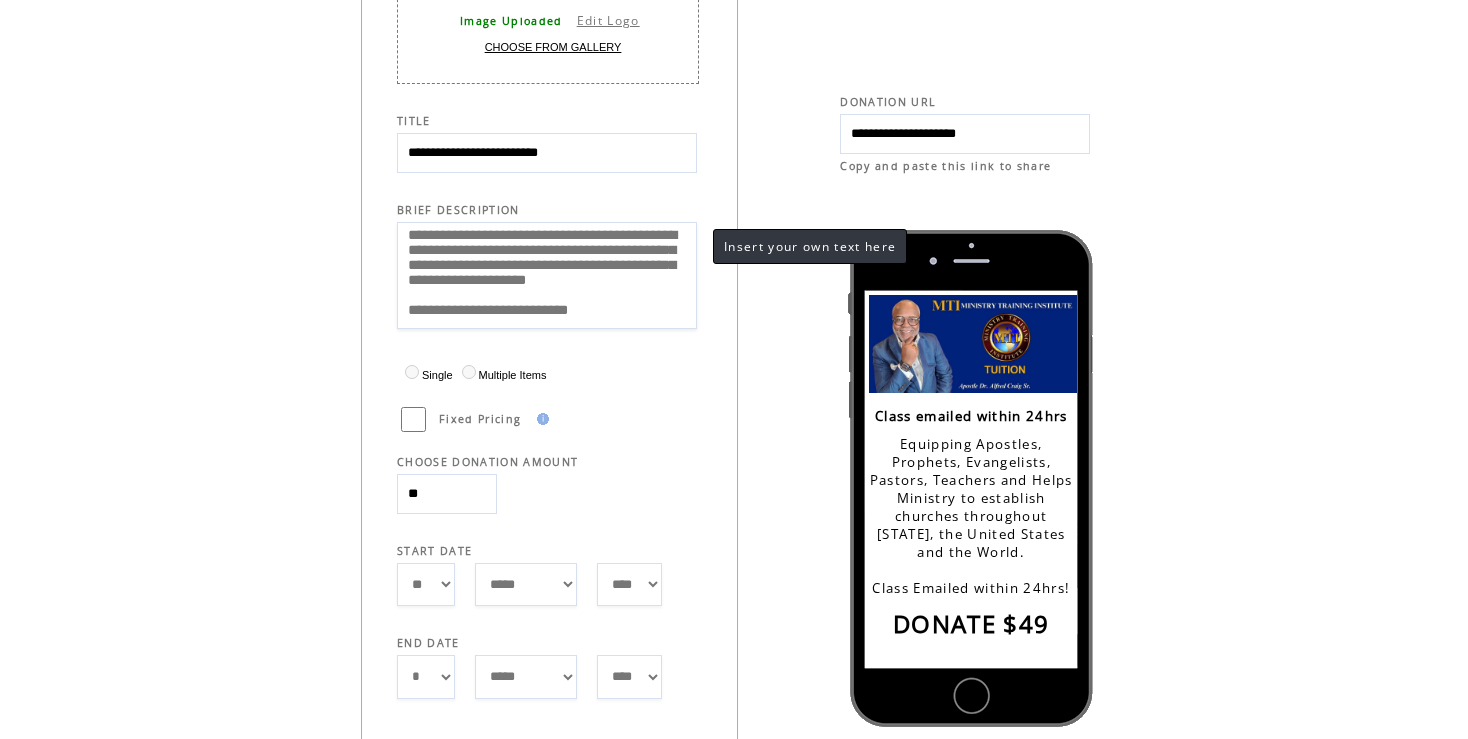 scroll, scrollTop: 0, scrollLeft: 0, axis: both 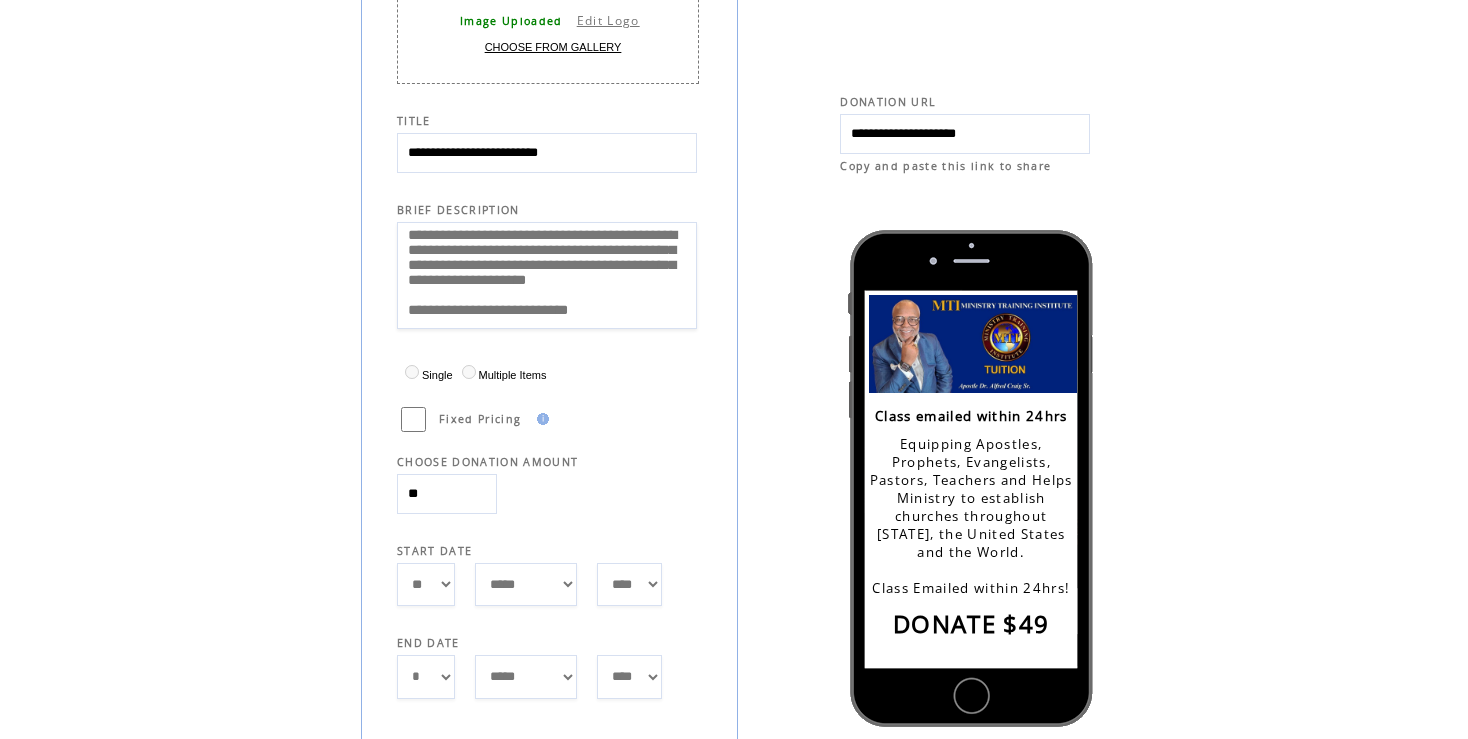 type on "**********" 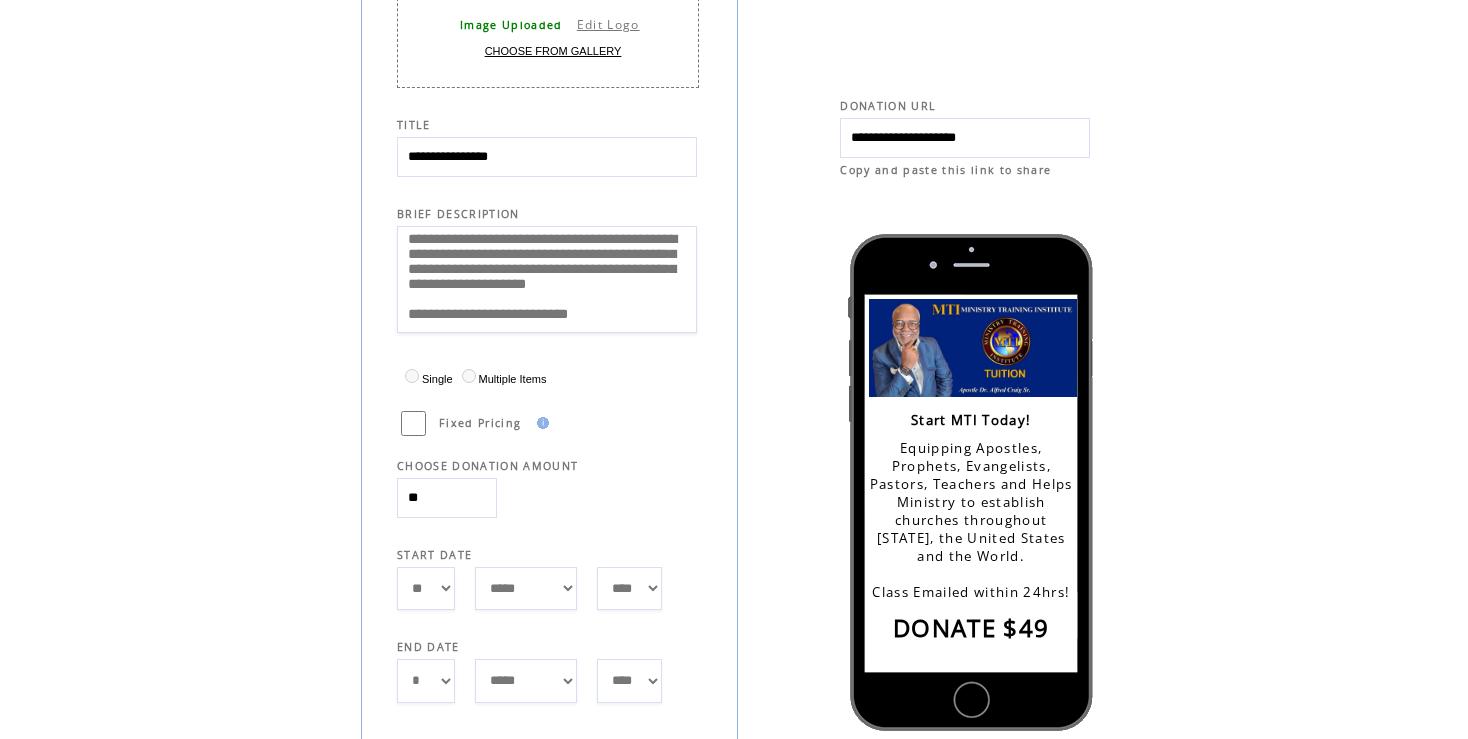 scroll, scrollTop: 434, scrollLeft: 0, axis: vertical 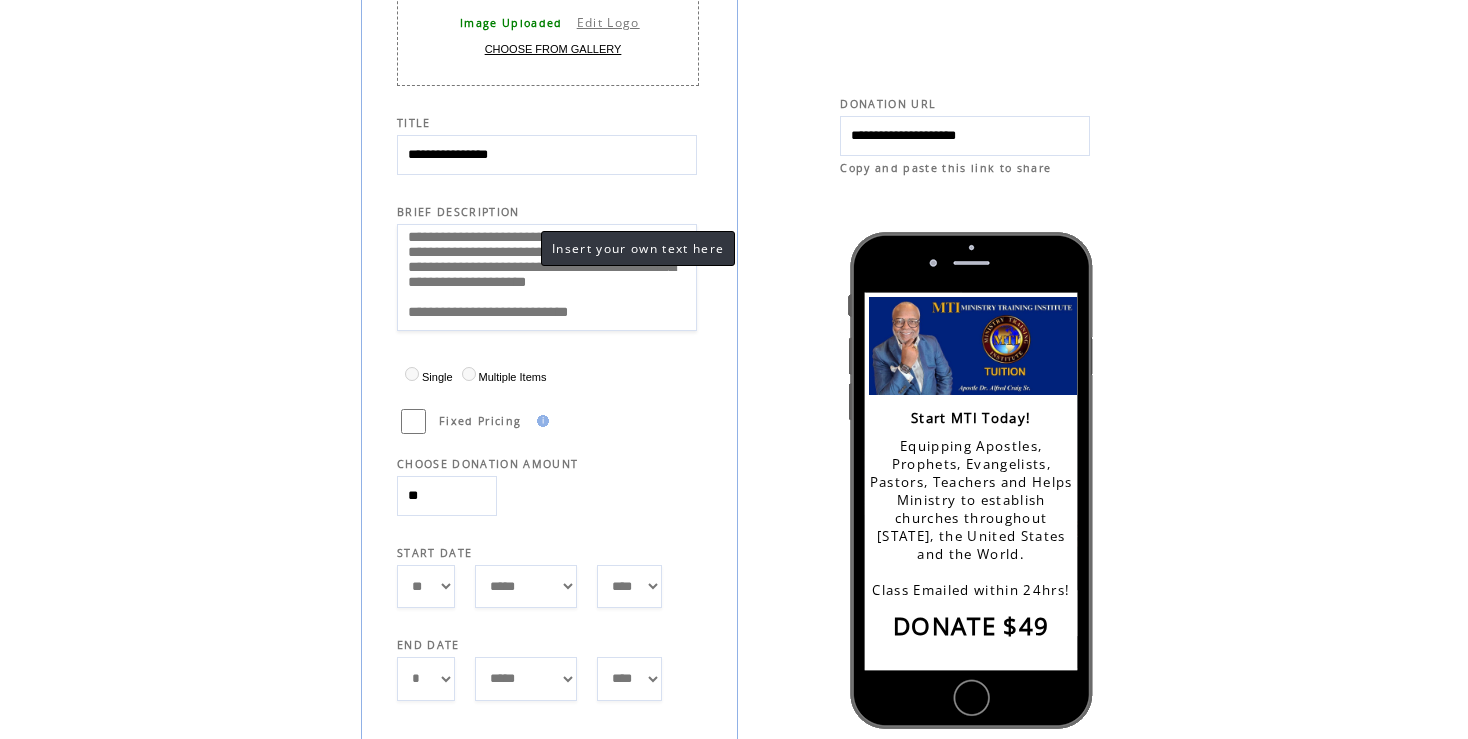 type on "**********" 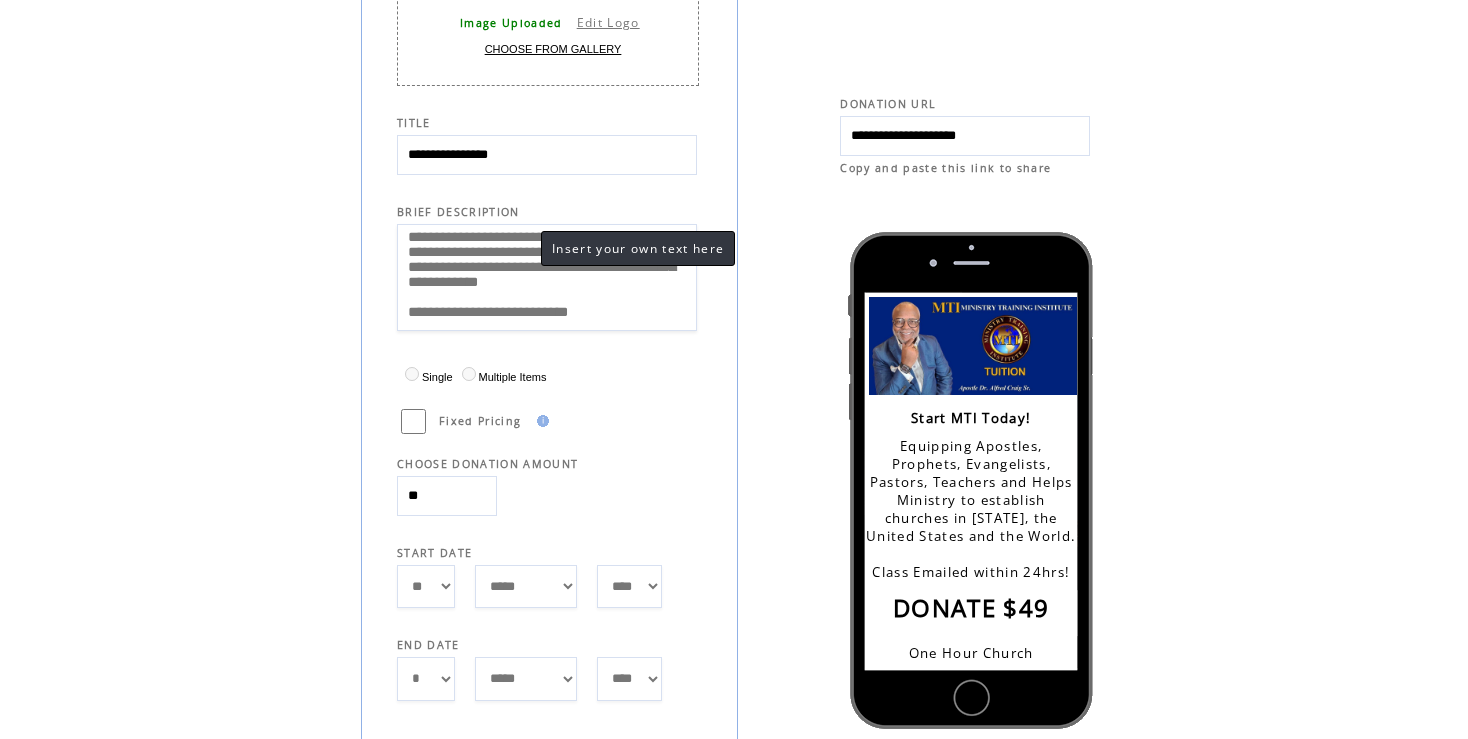 drag, startPoint x: 463, startPoint y: 322, endPoint x: 488, endPoint y: 321, distance: 25.019993 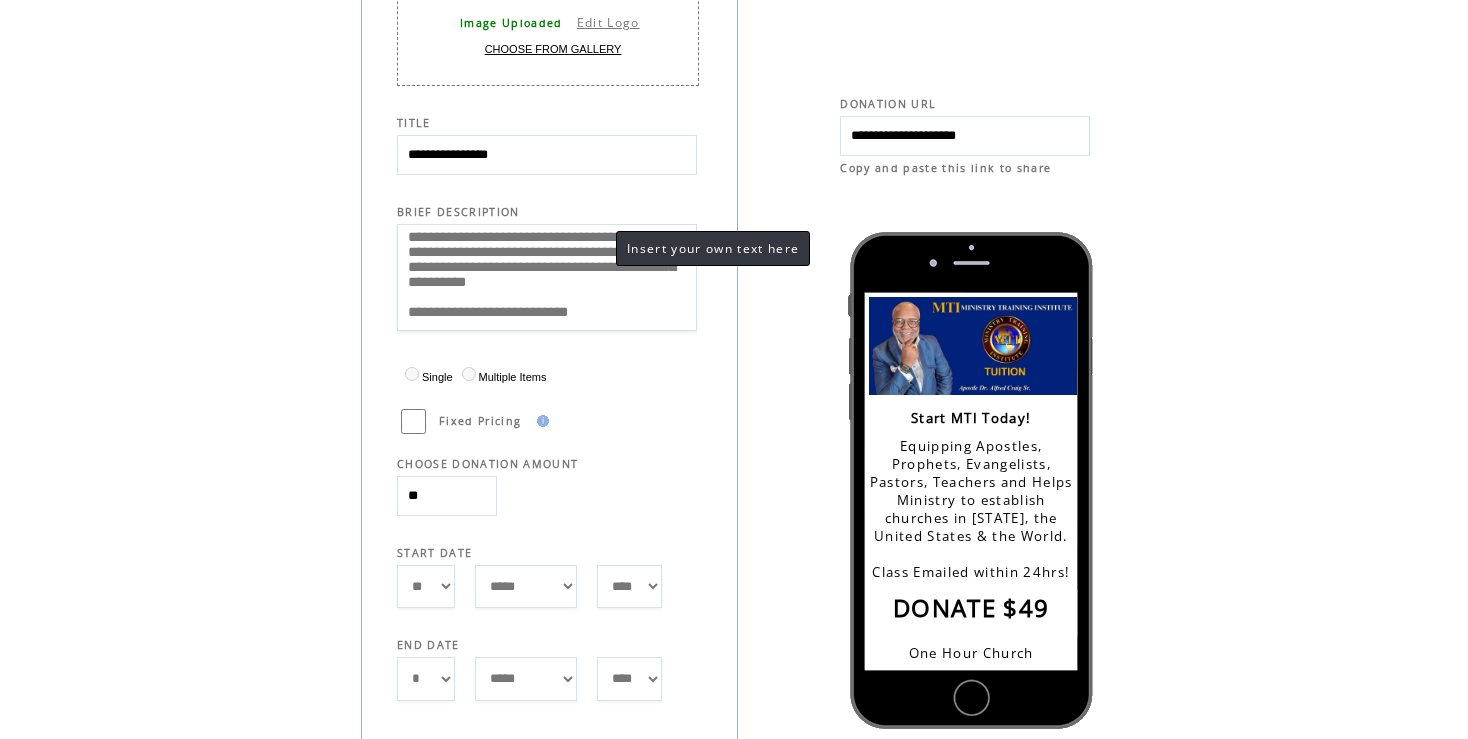 drag, startPoint x: 409, startPoint y: 276, endPoint x: 434, endPoint y: 280, distance: 25.317978 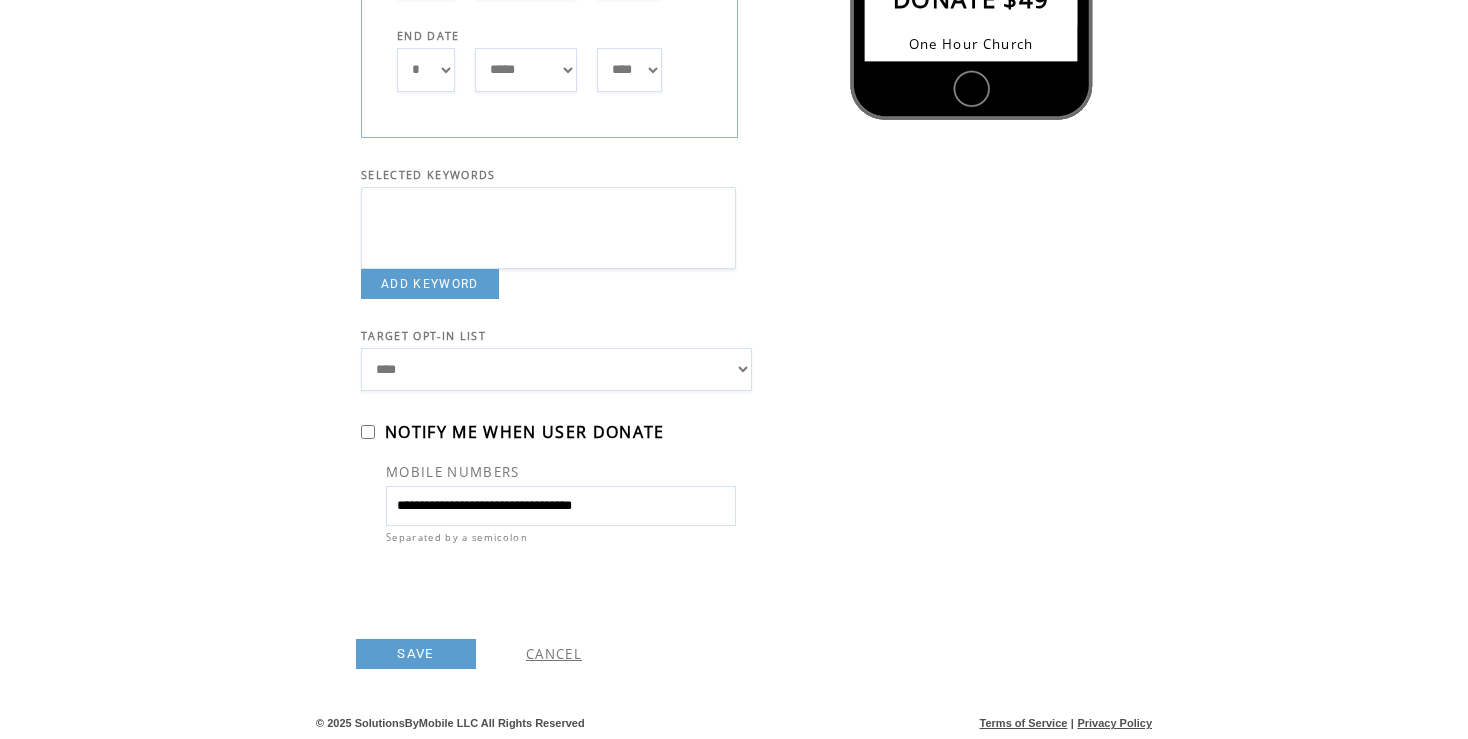scroll, scrollTop: 1071, scrollLeft: 0, axis: vertical 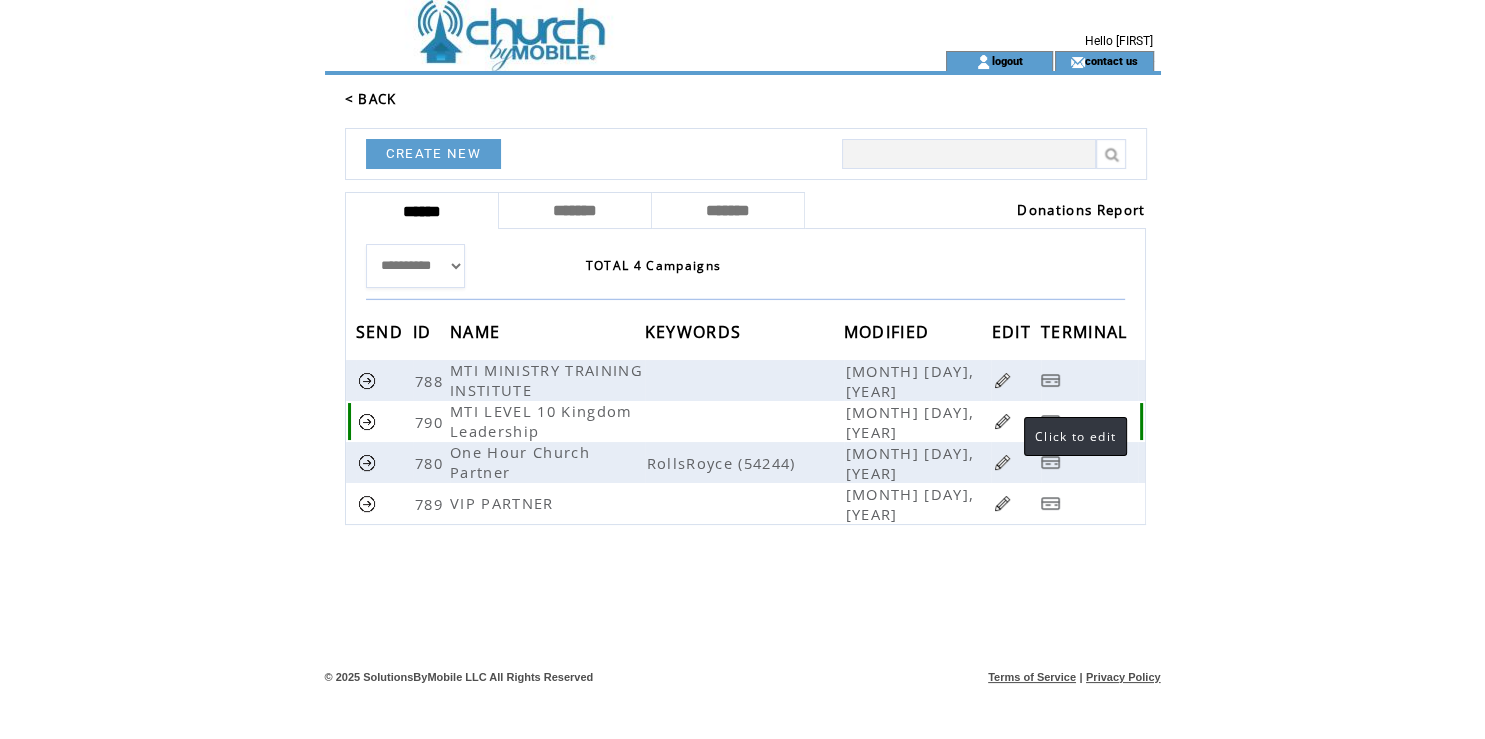 click at bounding box center [1002, 421] 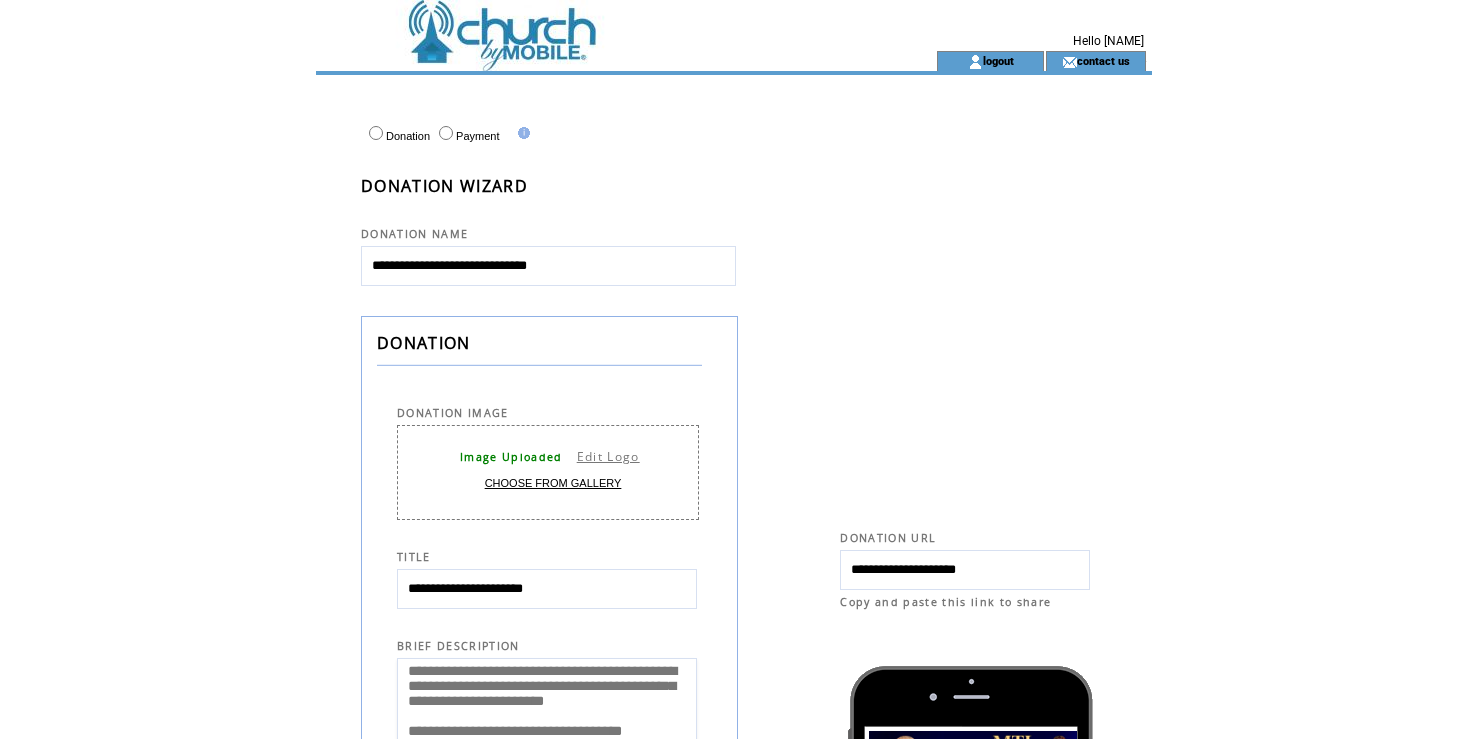 scroll, scrollTop: 0, scrollLeft: 0, axis: both 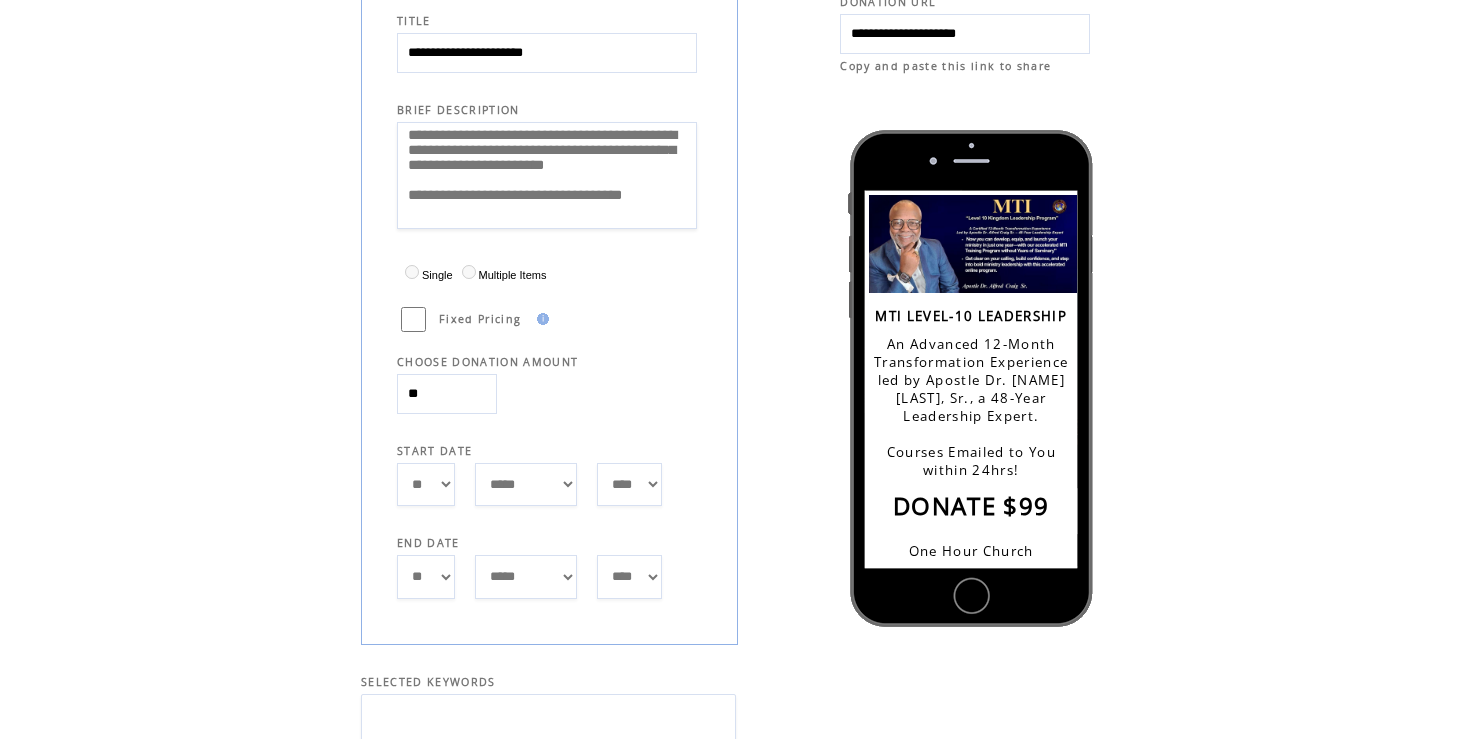 click on "**********" at bounding box center [547, 53] 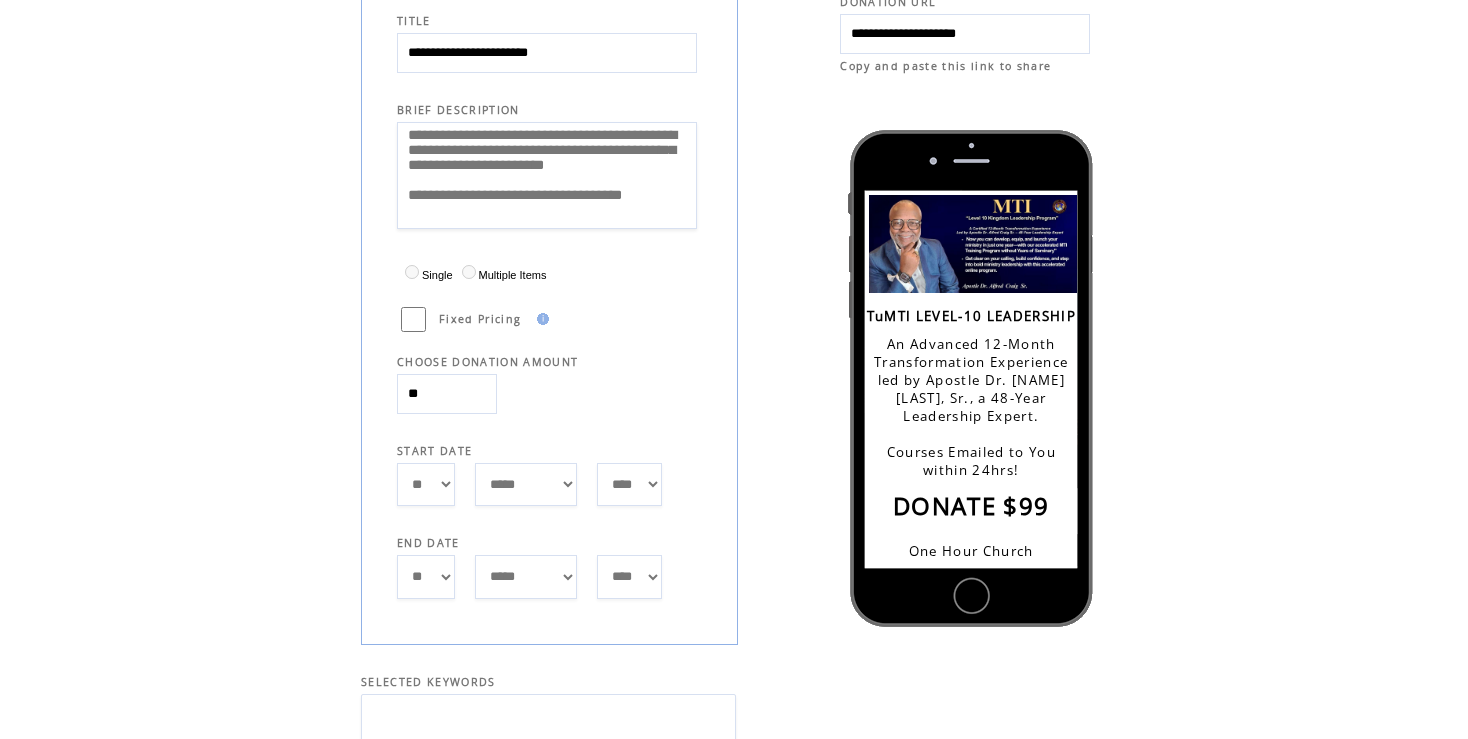 type on "**********" 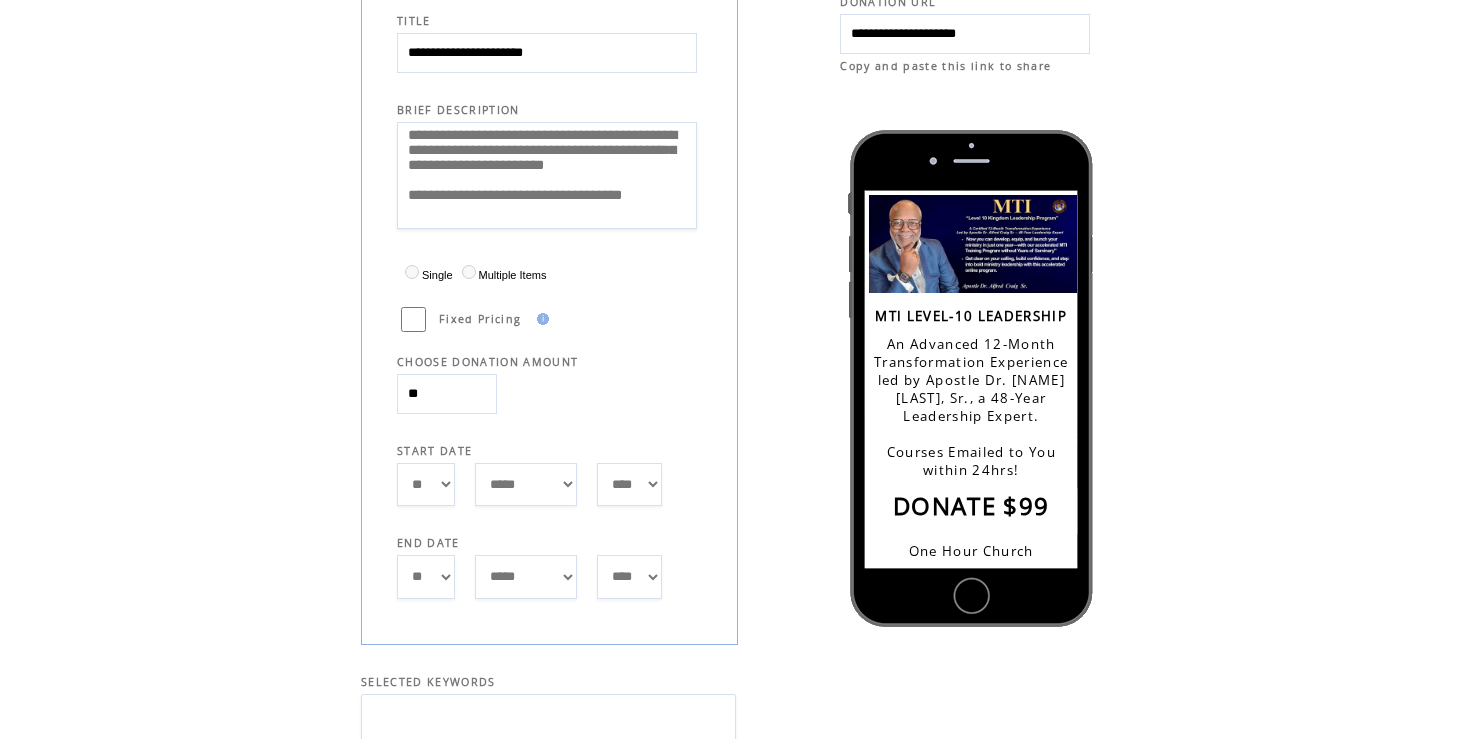 click on "**********" at bounding box center [556, 212] 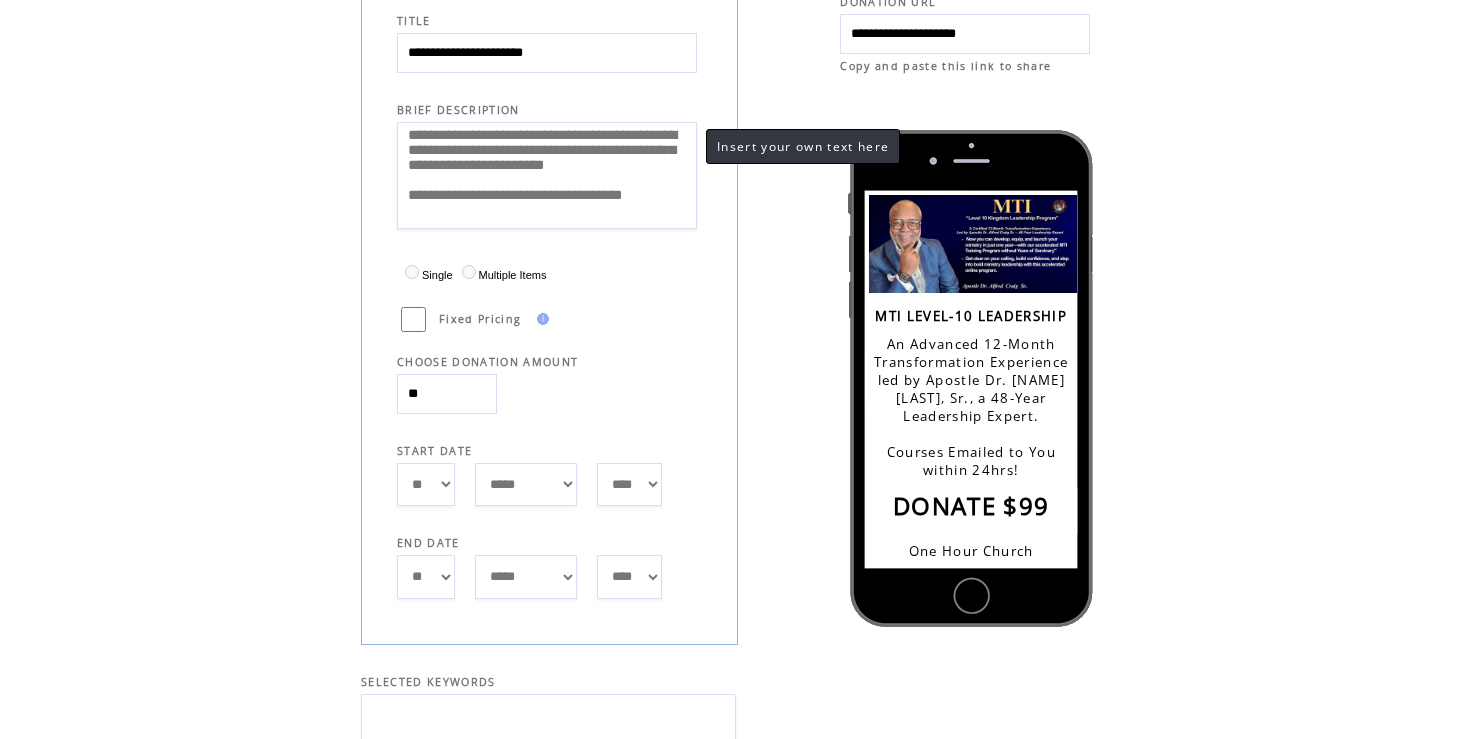 click on "**********" at bounding box center [547, 175] 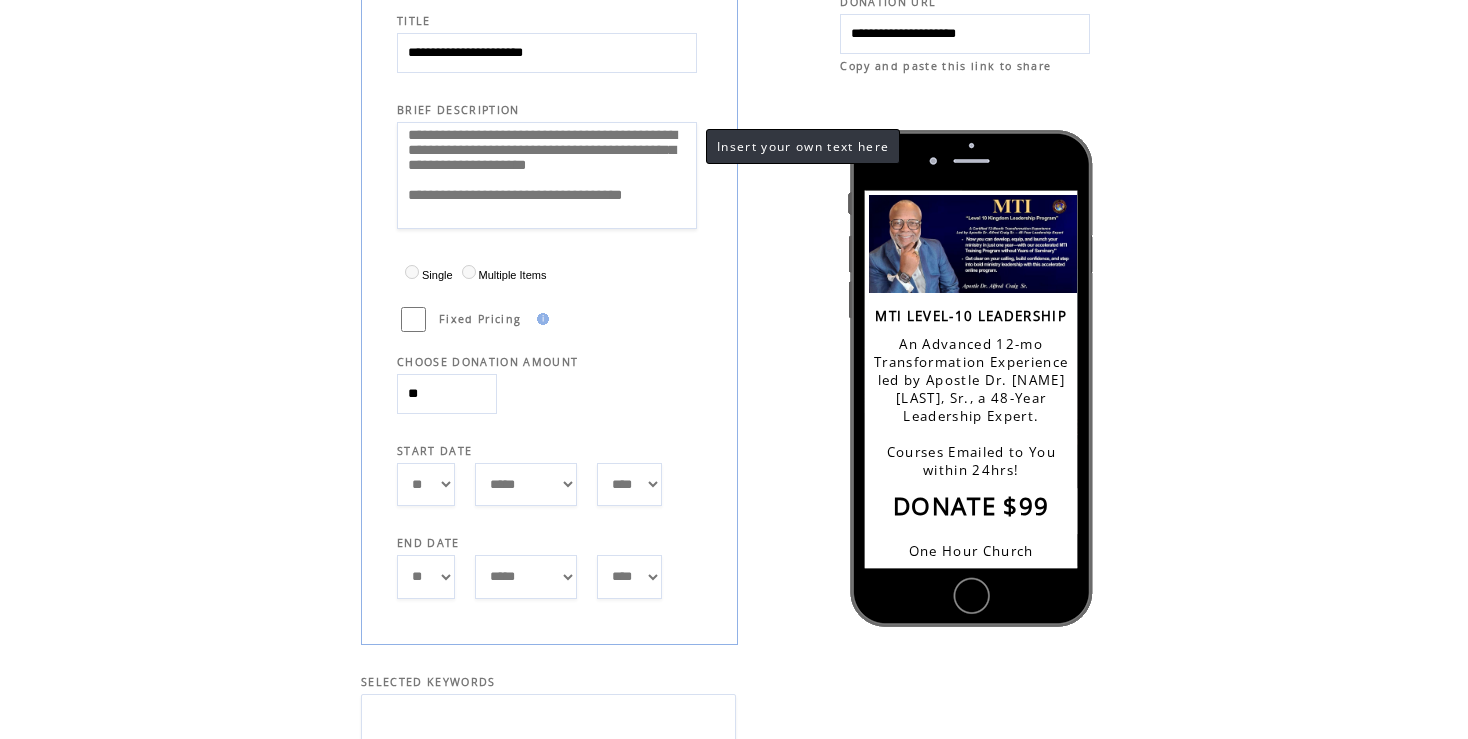 click on "**********" at bounding box center [547, 175] 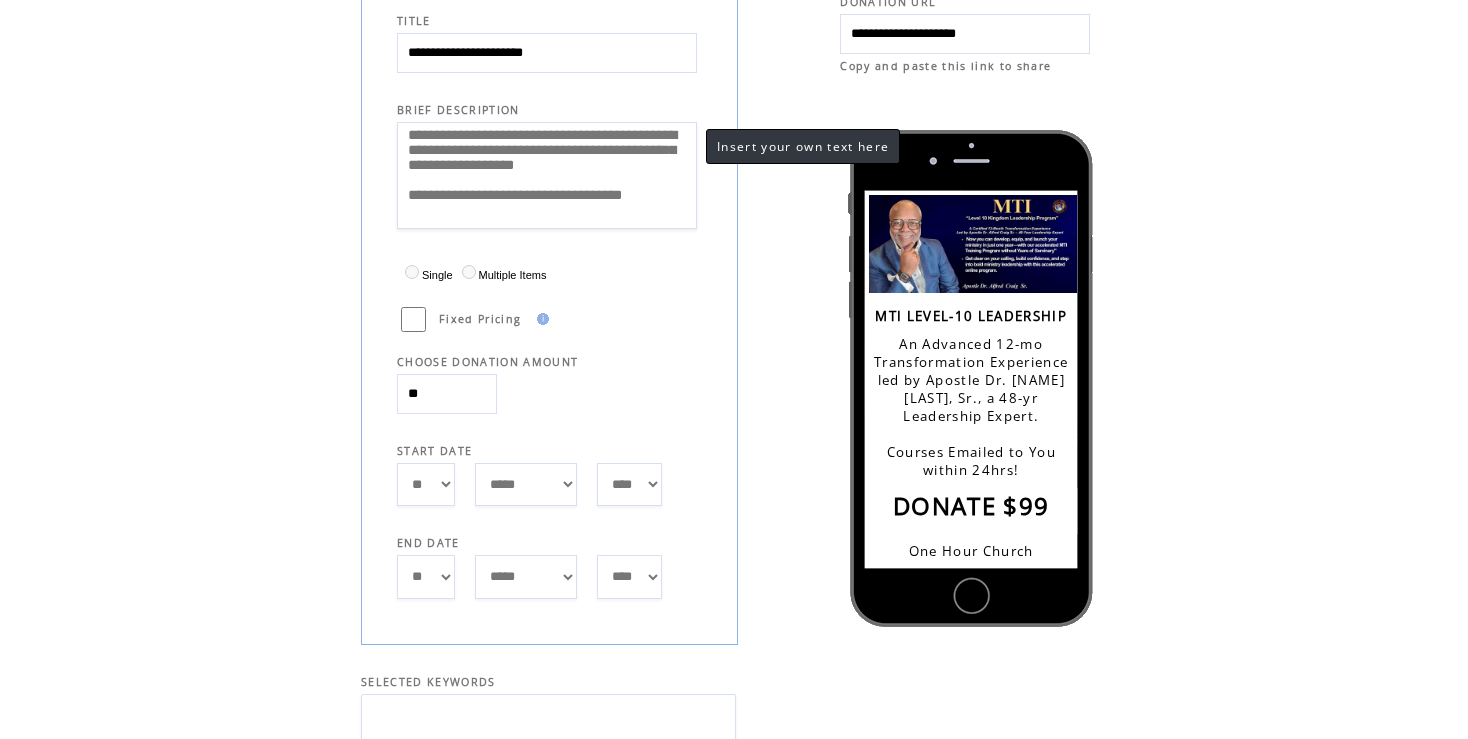 click on "**********" at bounding box center (547, 175) 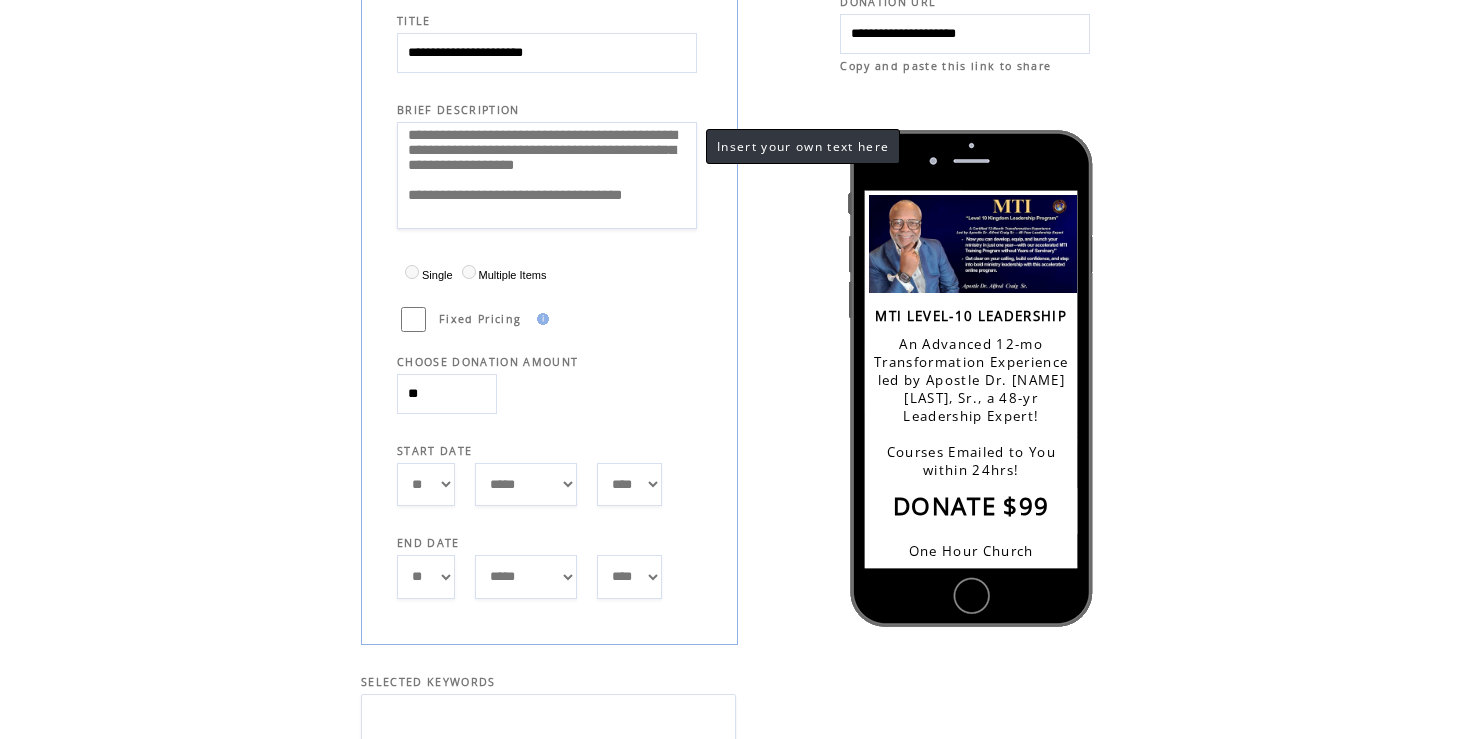 click on "**********" at bounding box center [547, 175] 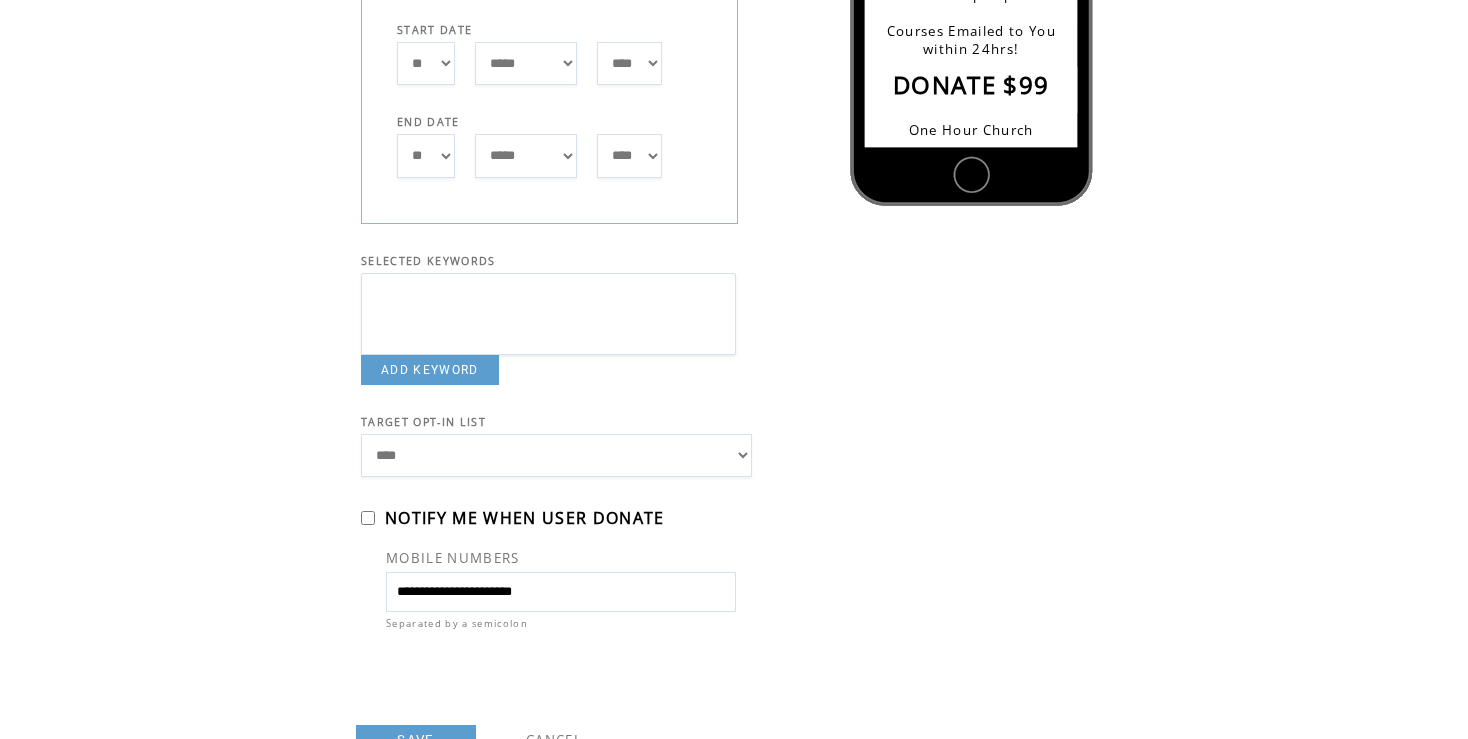 scroll, scrollTop: 968, scrollLeft: 0, axis: vertical 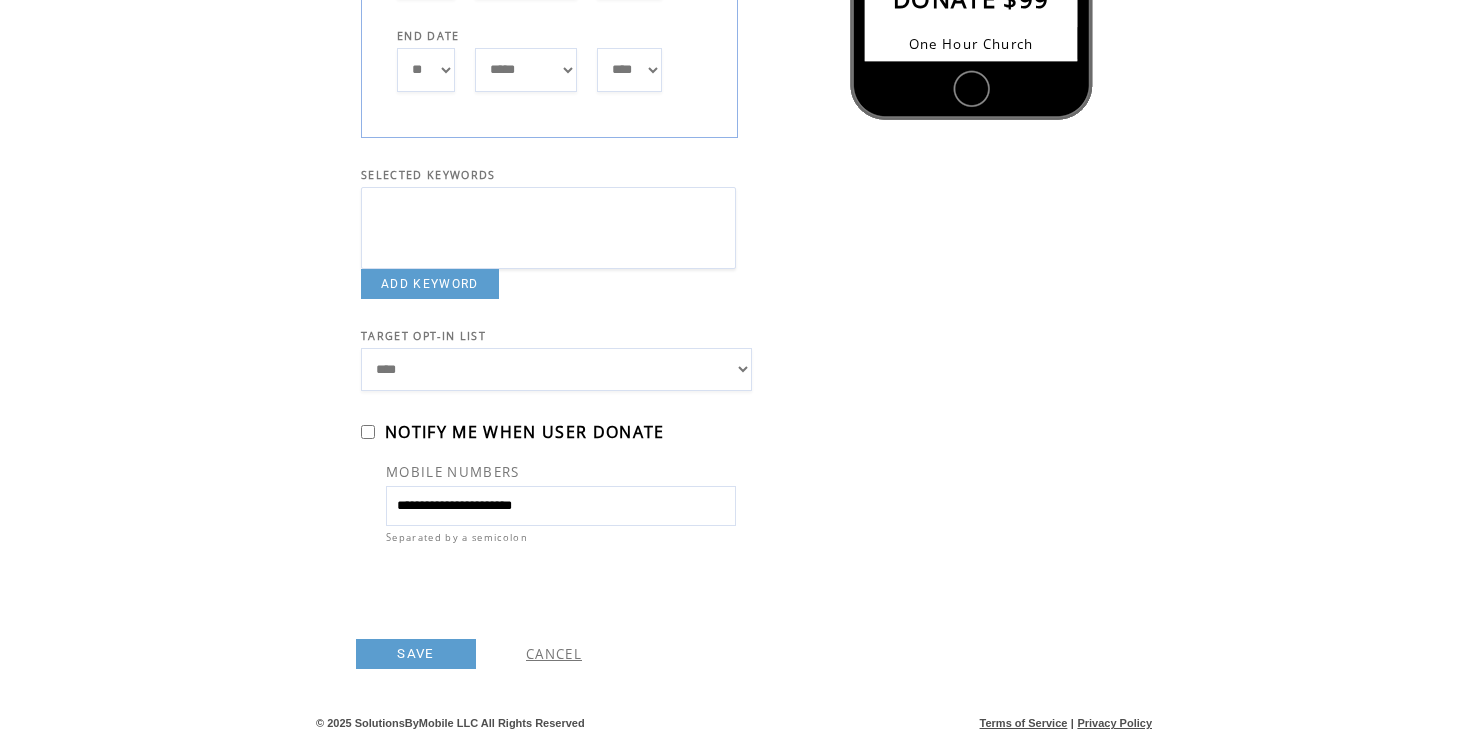 type on "**********" 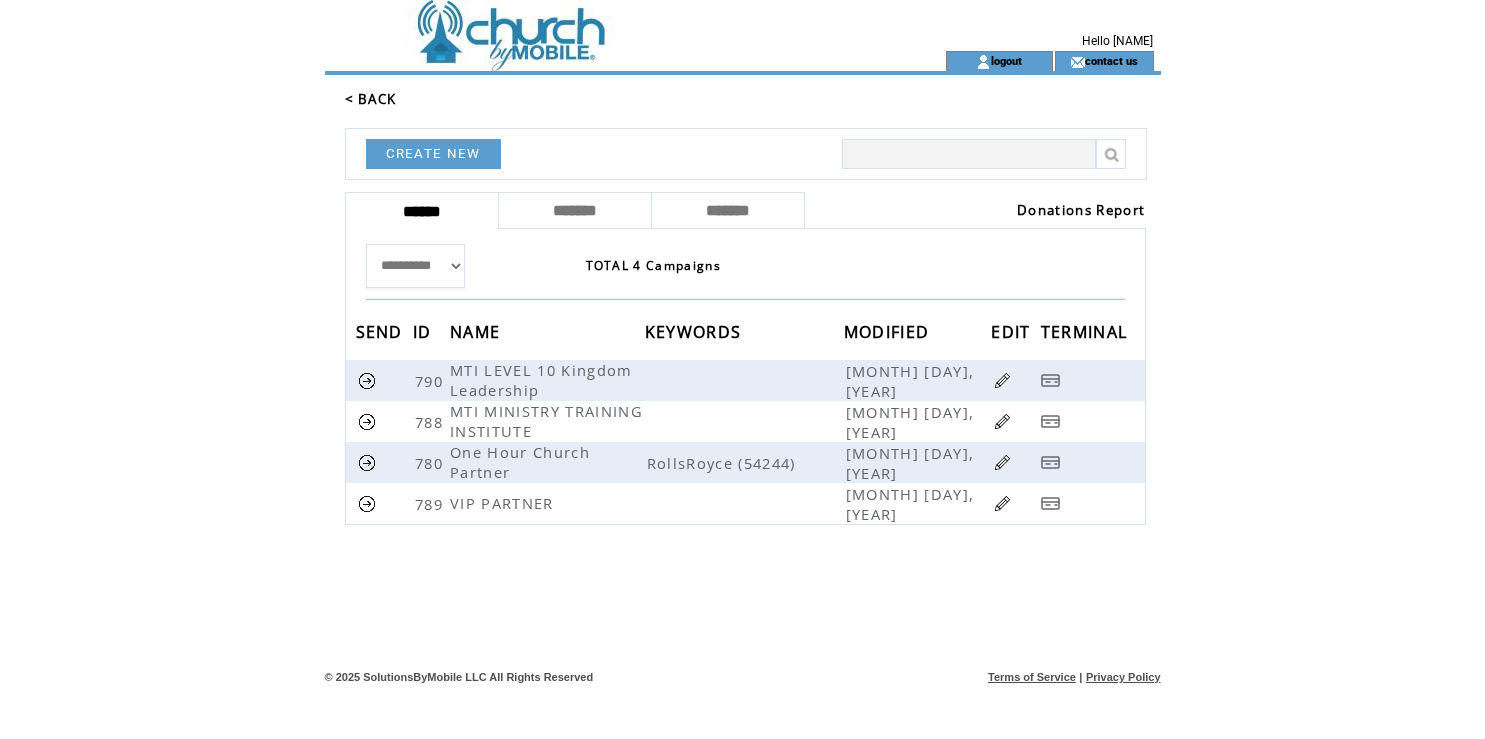 scroll, scrollTop: 0, scrollLeft: 0, axis: both 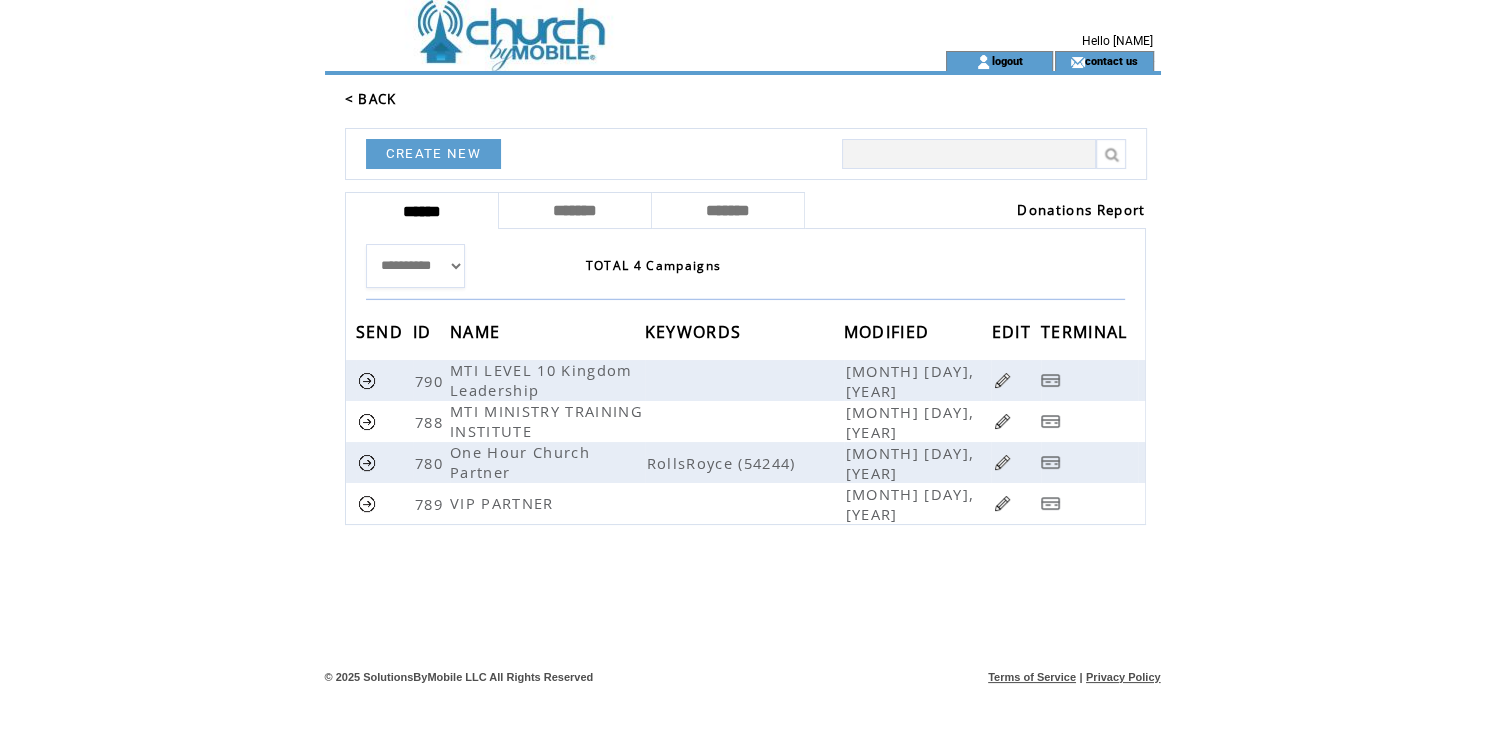 click at bounding box center (743, 641) 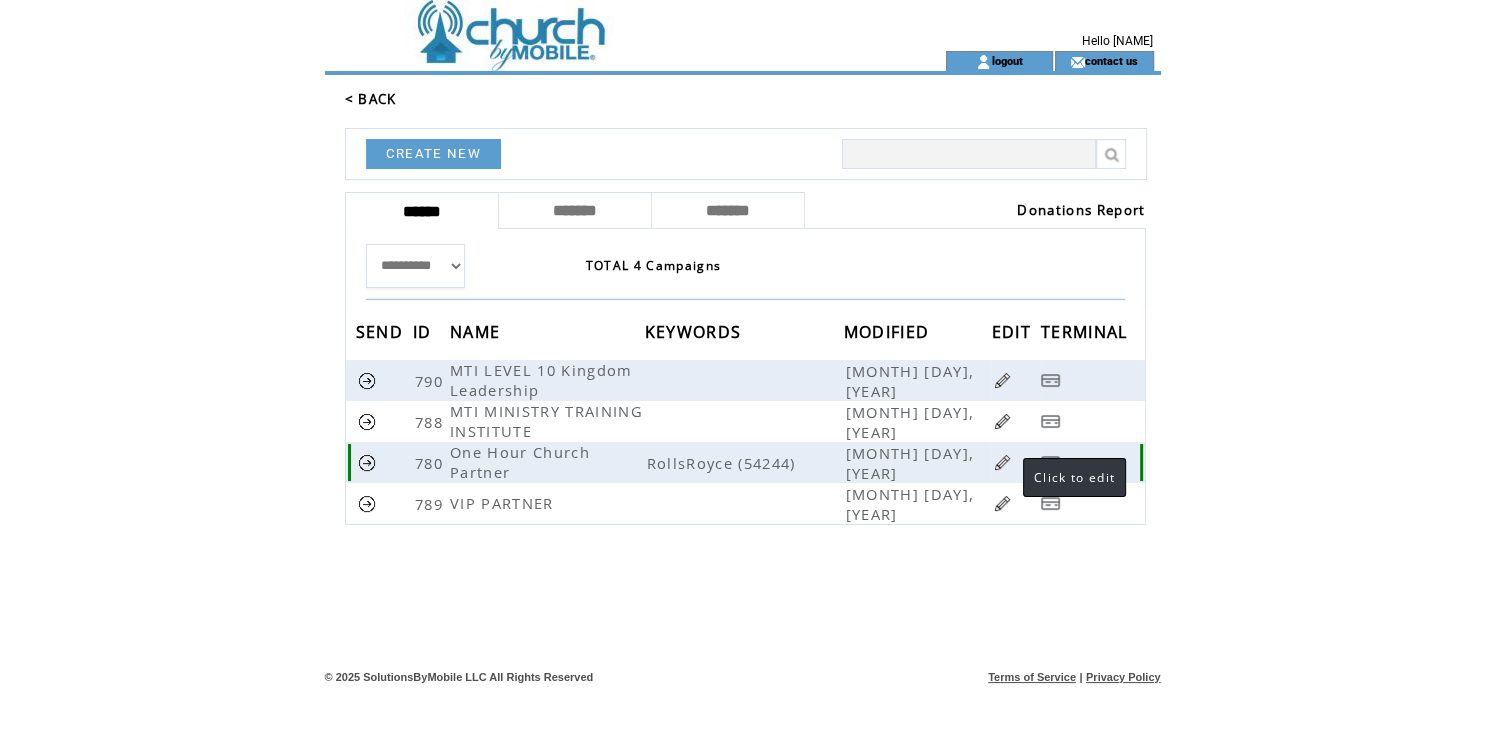 click at bounding box center [1002, 462] 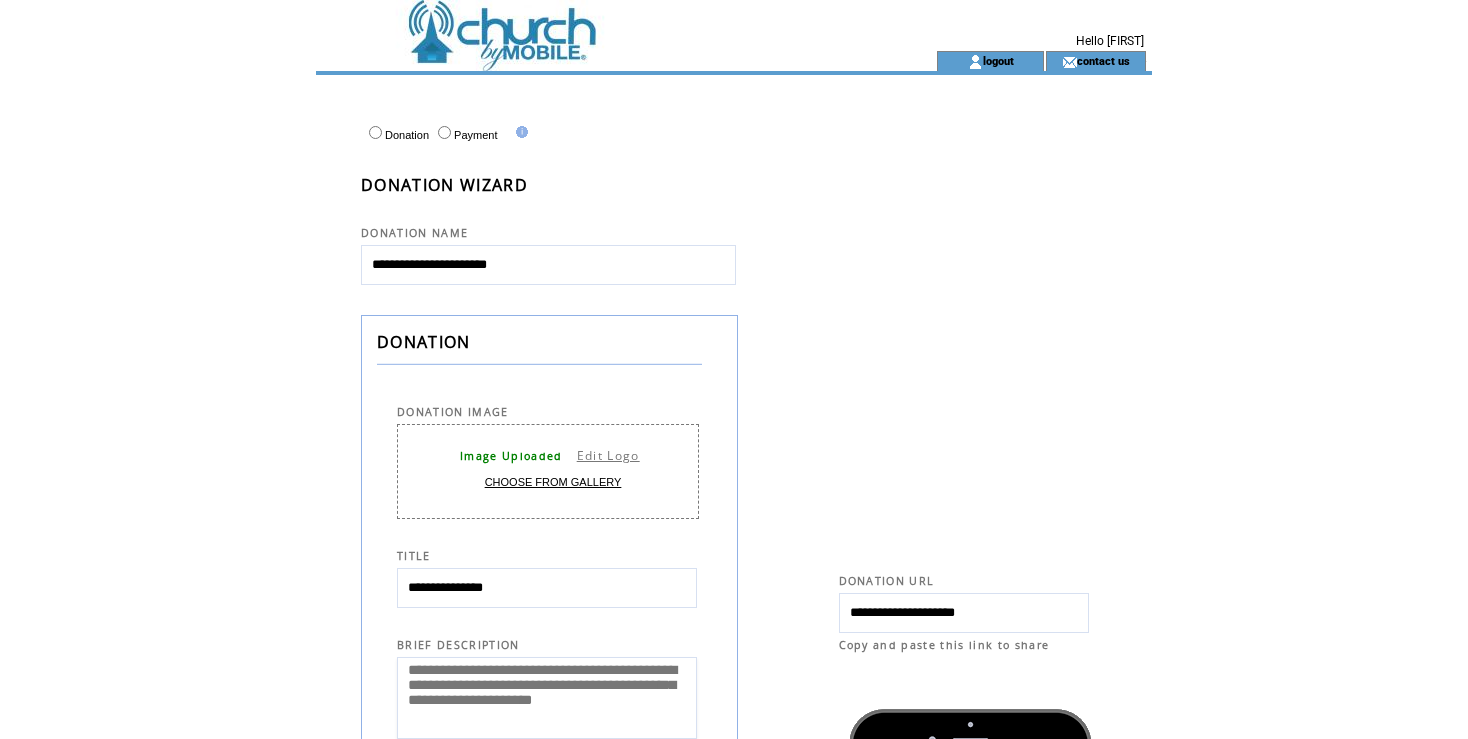 select 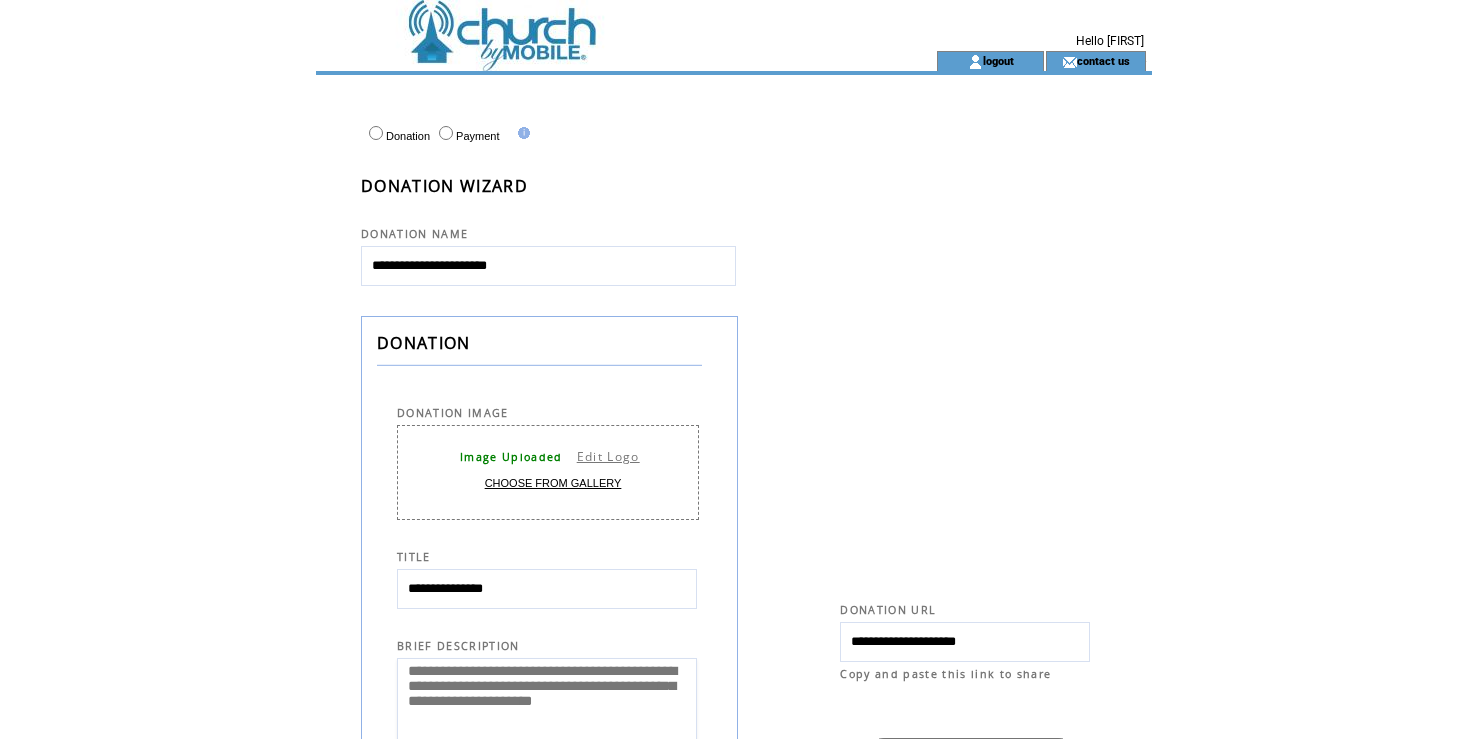 scroll, scrollTop: 0, scrollLeft: 0, axis: both 